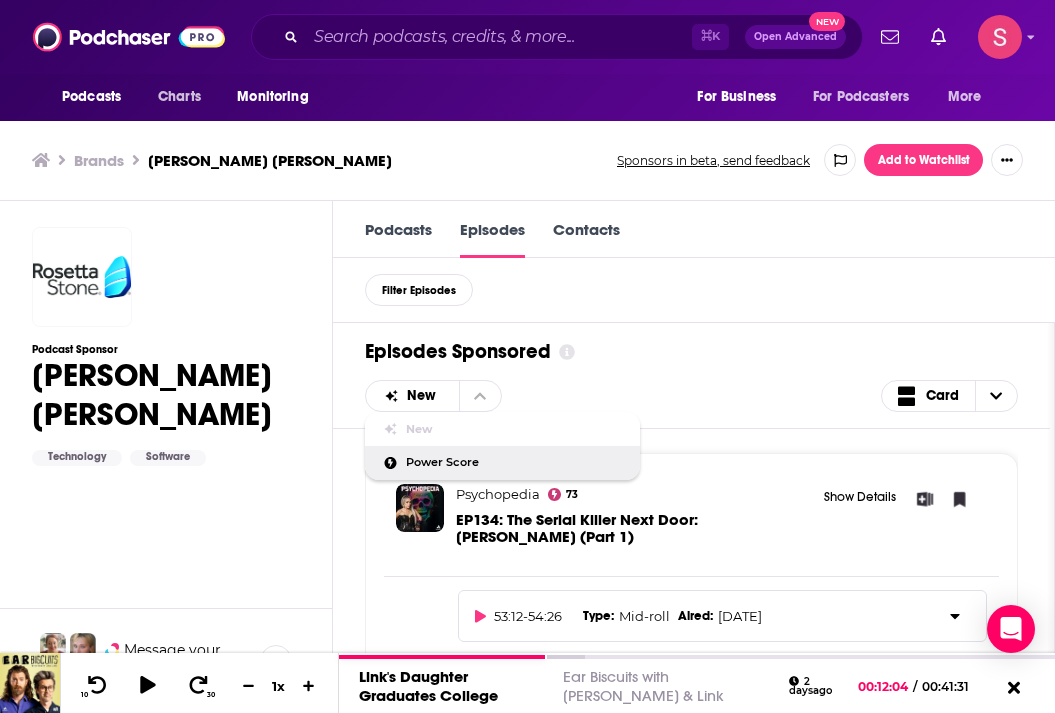 scroll, scrollTop: 1, scrollLeft: 0, axis: vertical 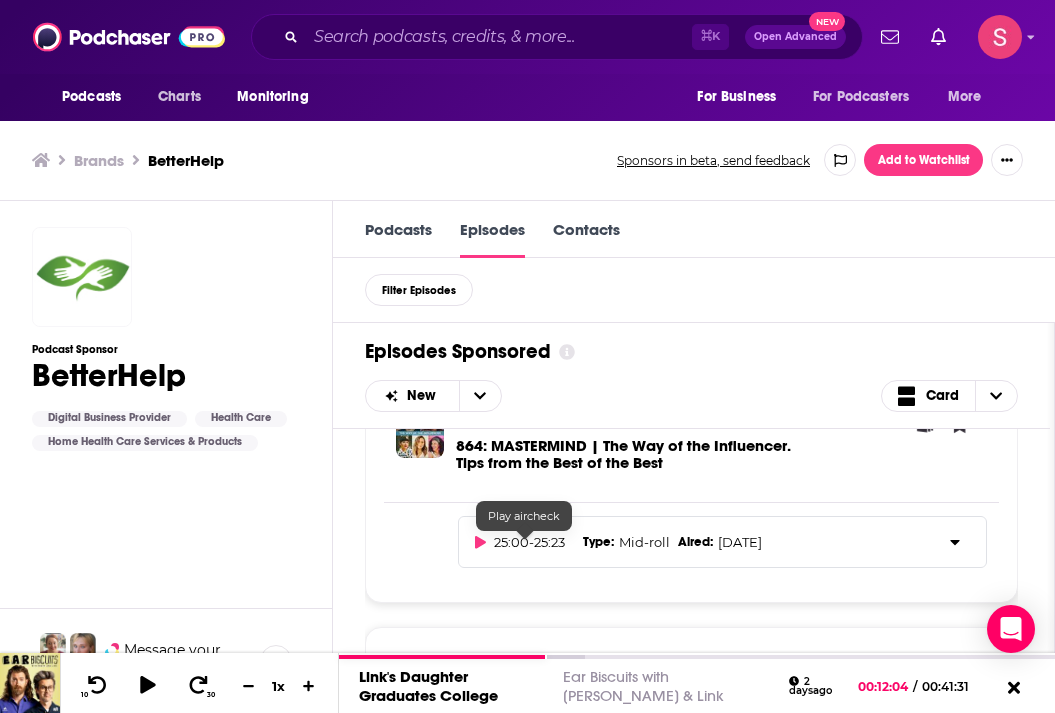 click 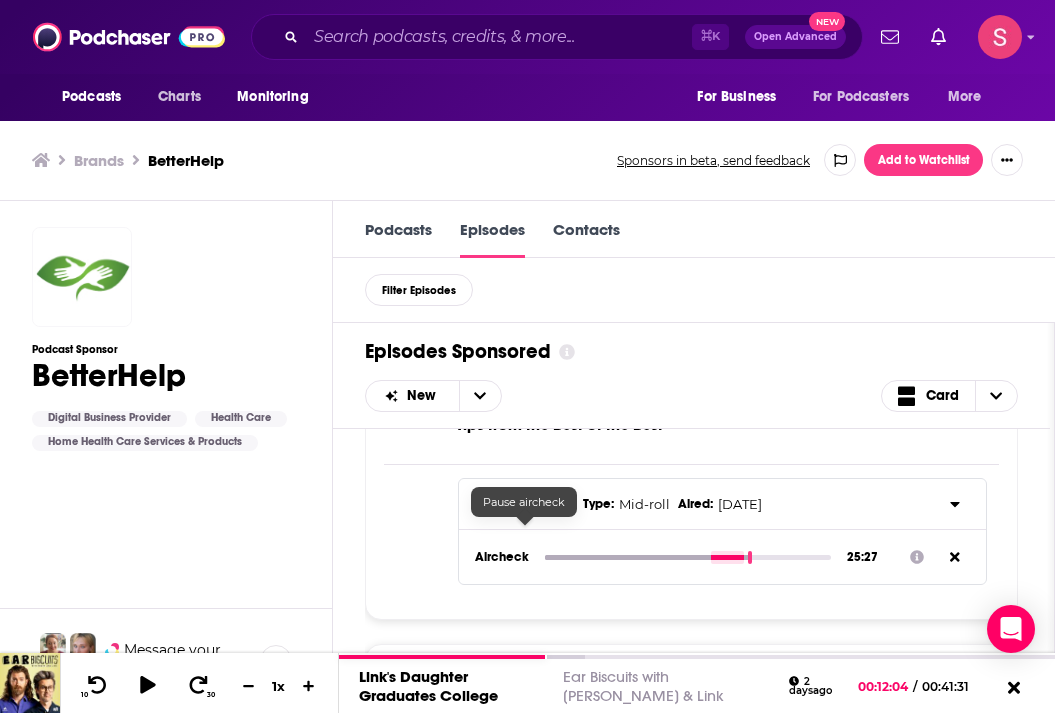 scroll, scrollTop: 603, scrollLeft: 0, axis: vertical 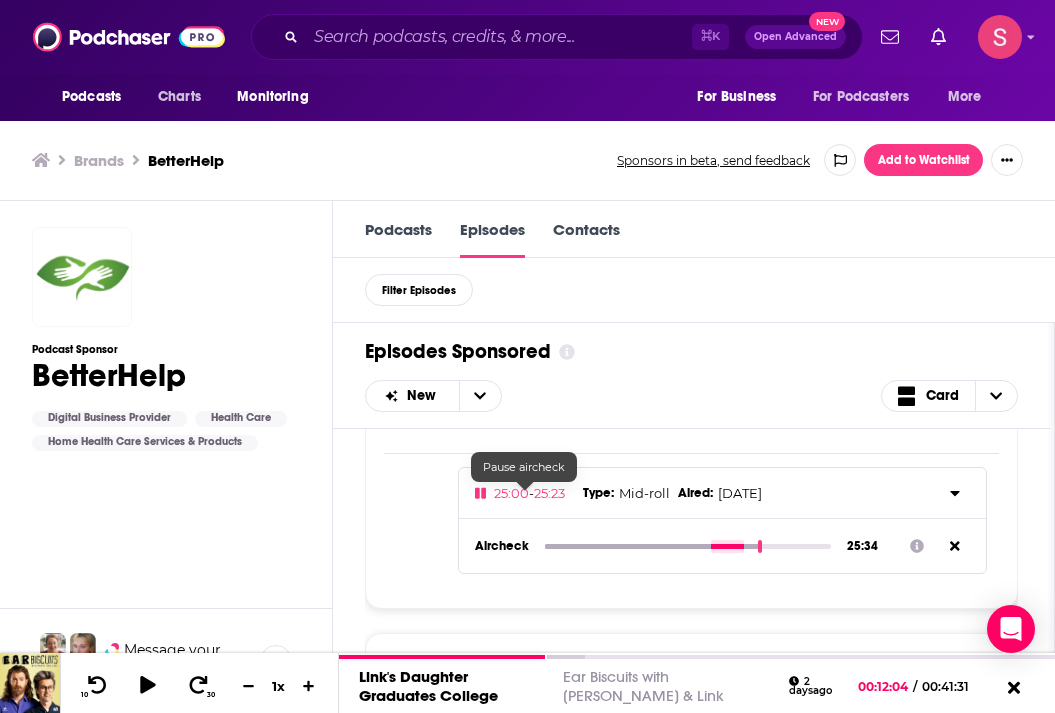 click at bounding box center [688, 546] 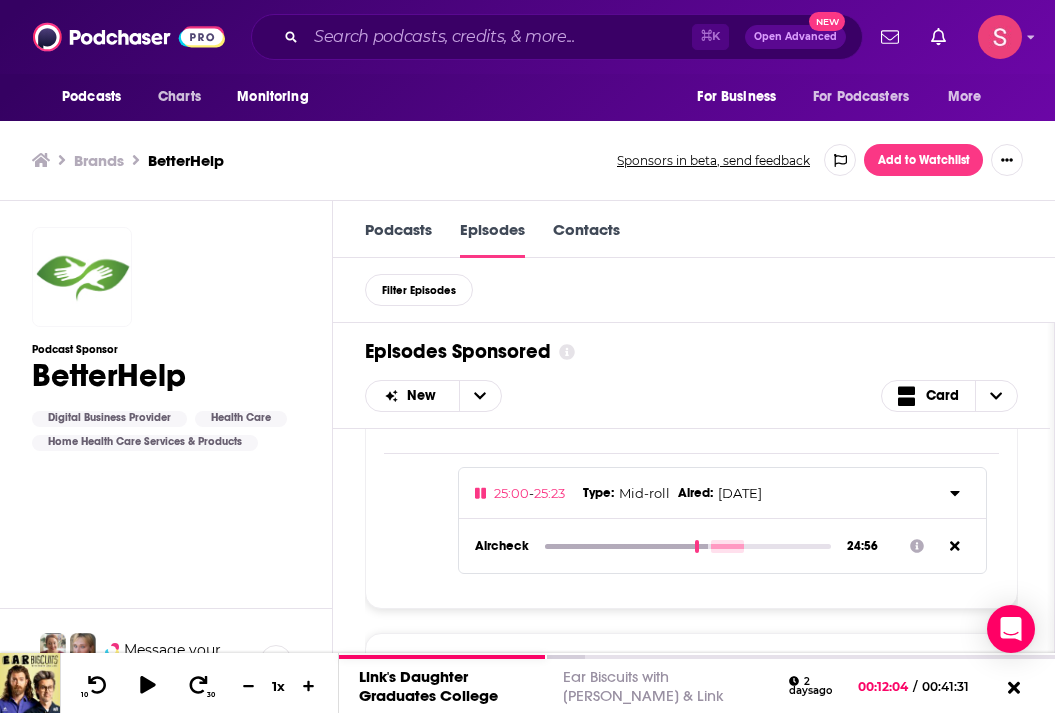 click at bounding box center [688, 546] 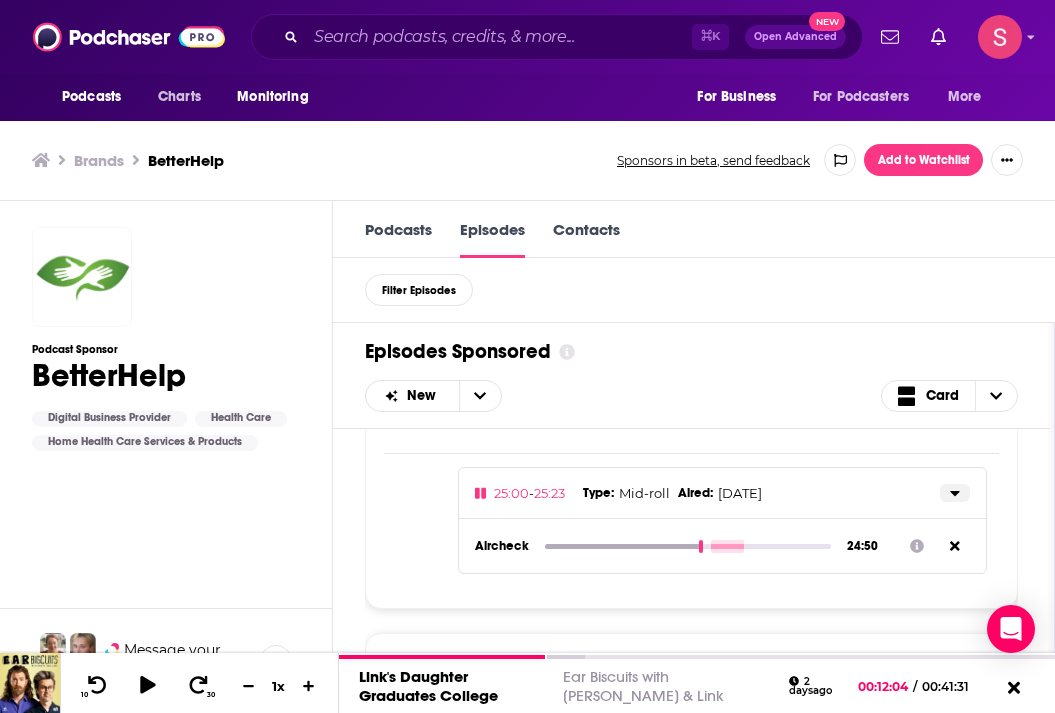 click at bounding box center (955, 493) 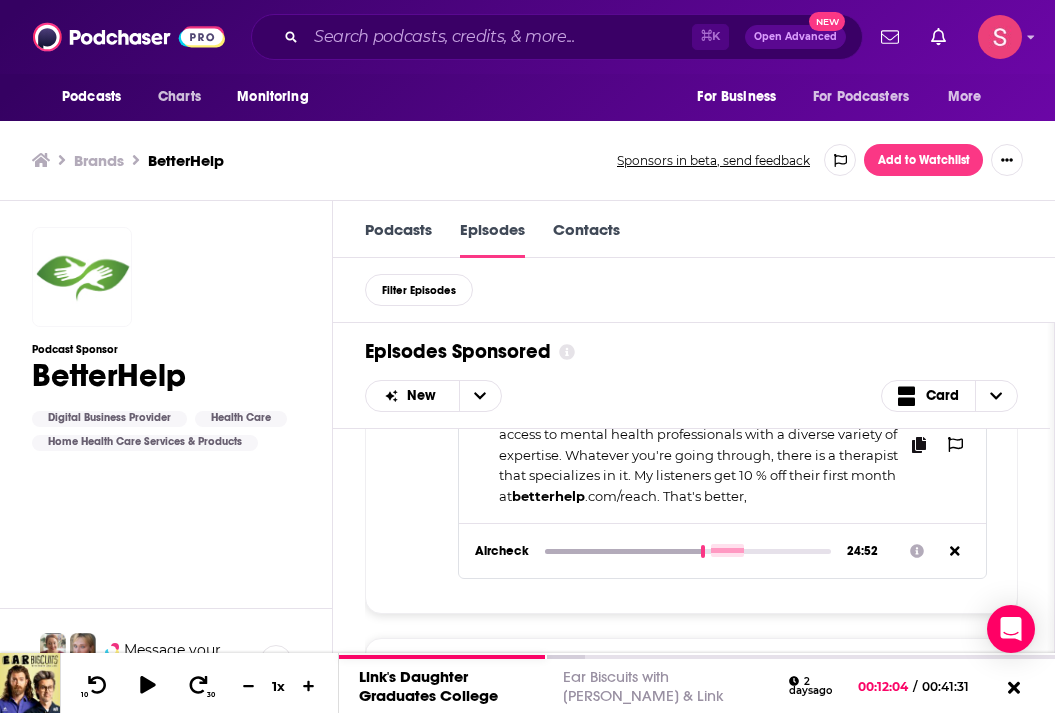 scroll, scrollTop: 741, scrollLeft: 0, axis: vertical 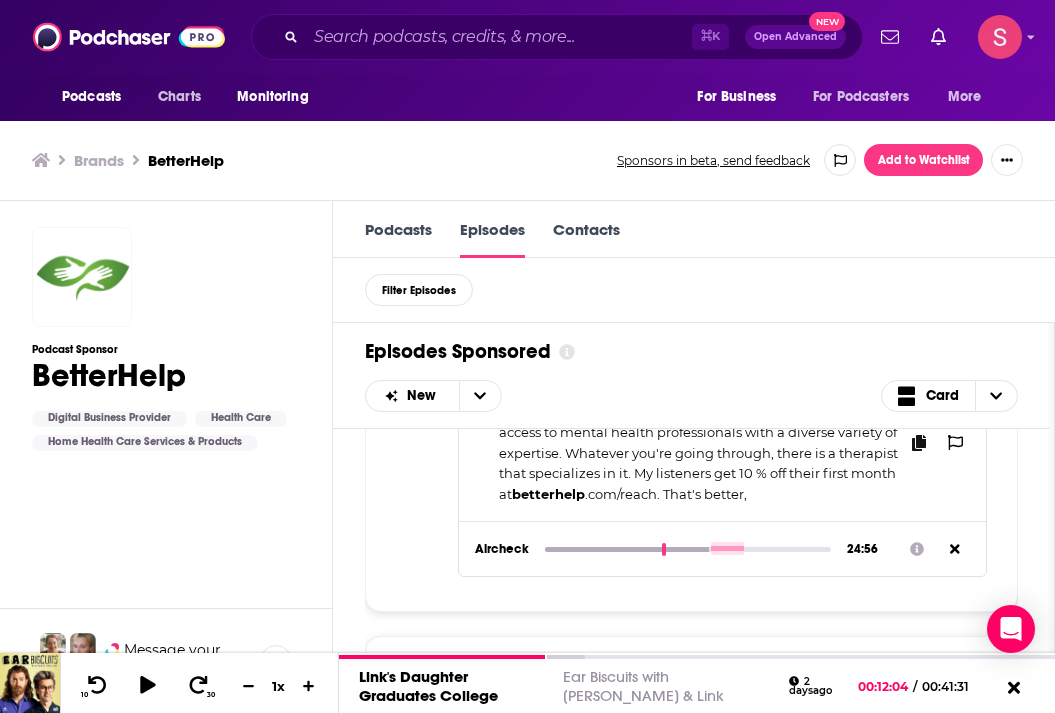 click at bounding box center [688, 549] 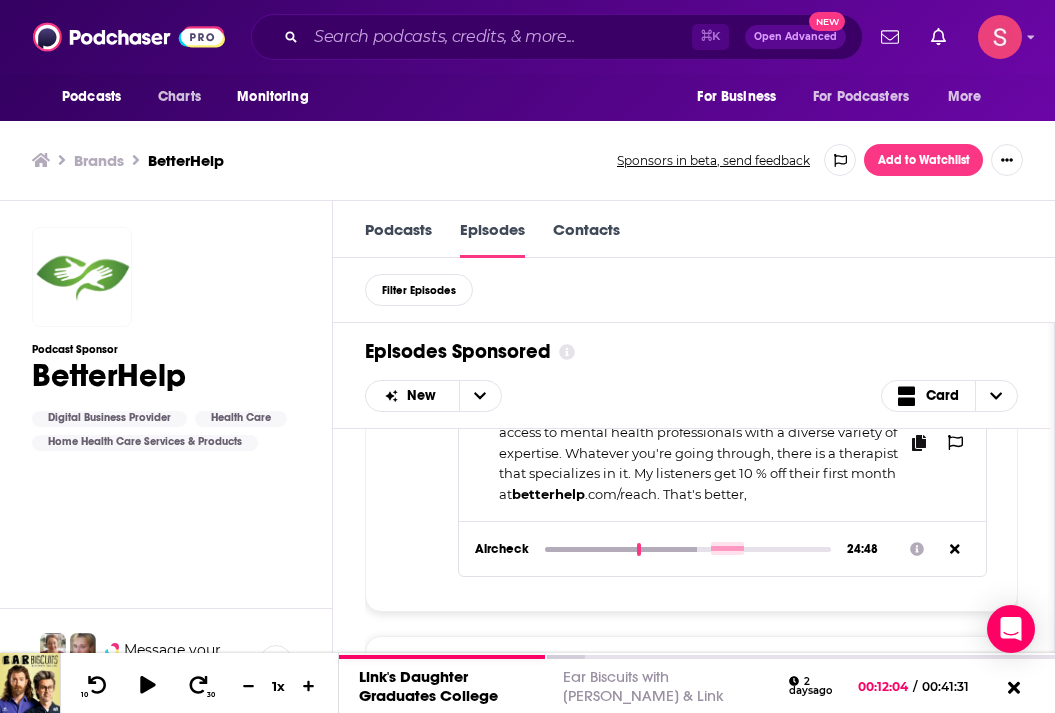 click at bounding box center (688, 549) 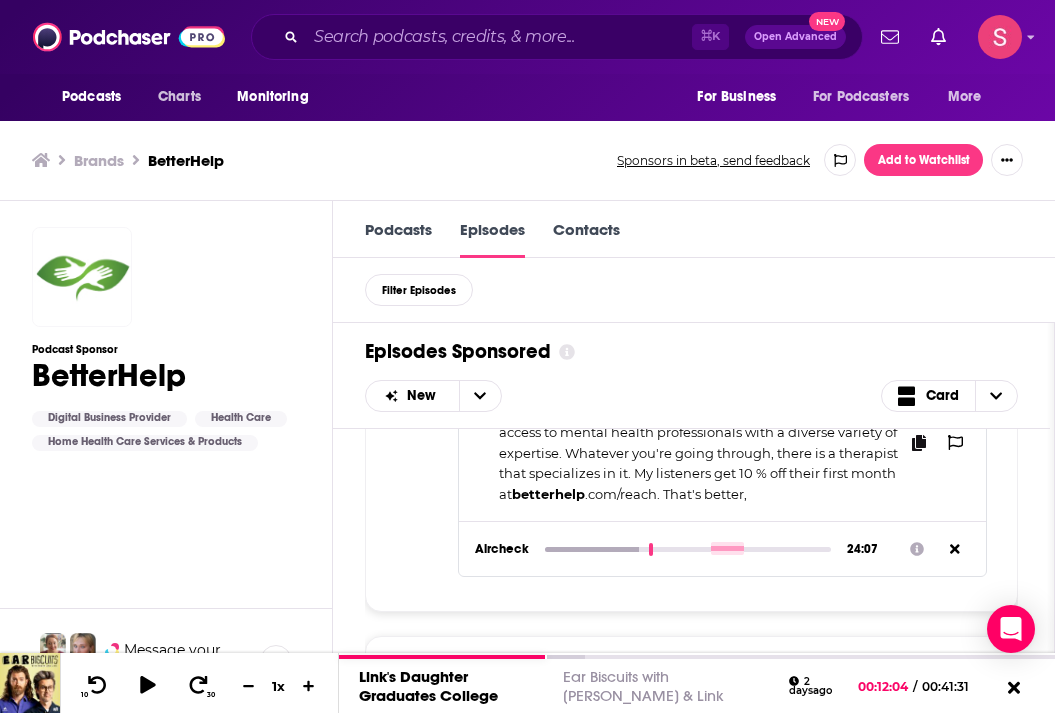 click at bounding box center [688, 549] 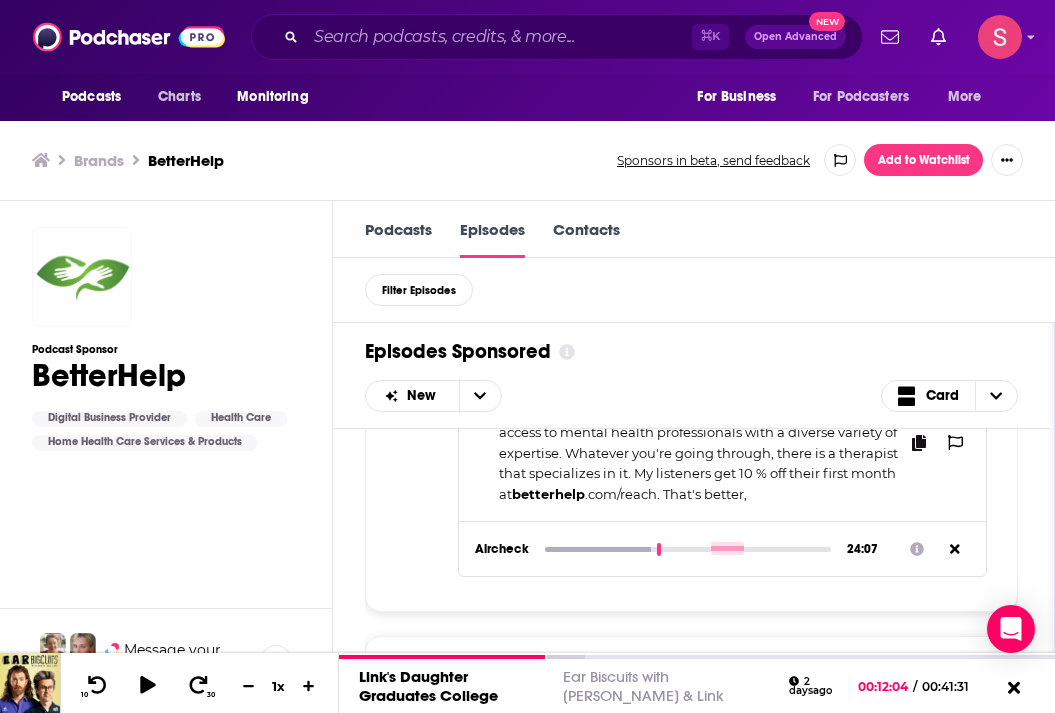 click at bounding box center (688, 549) 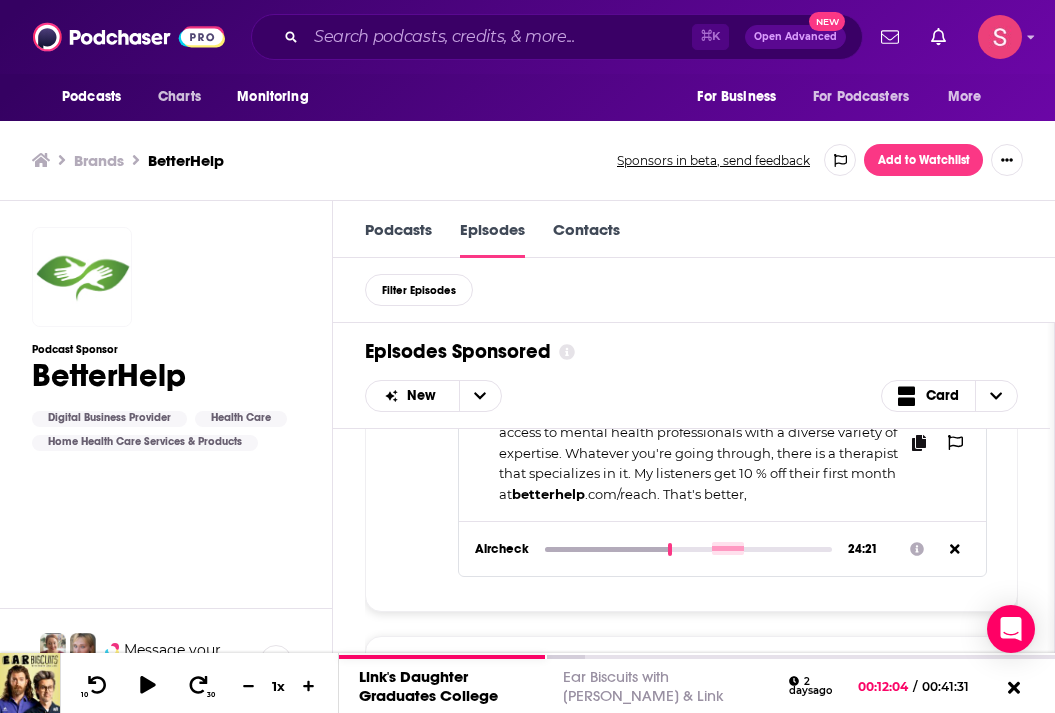 click at bounding box center (689, 549) 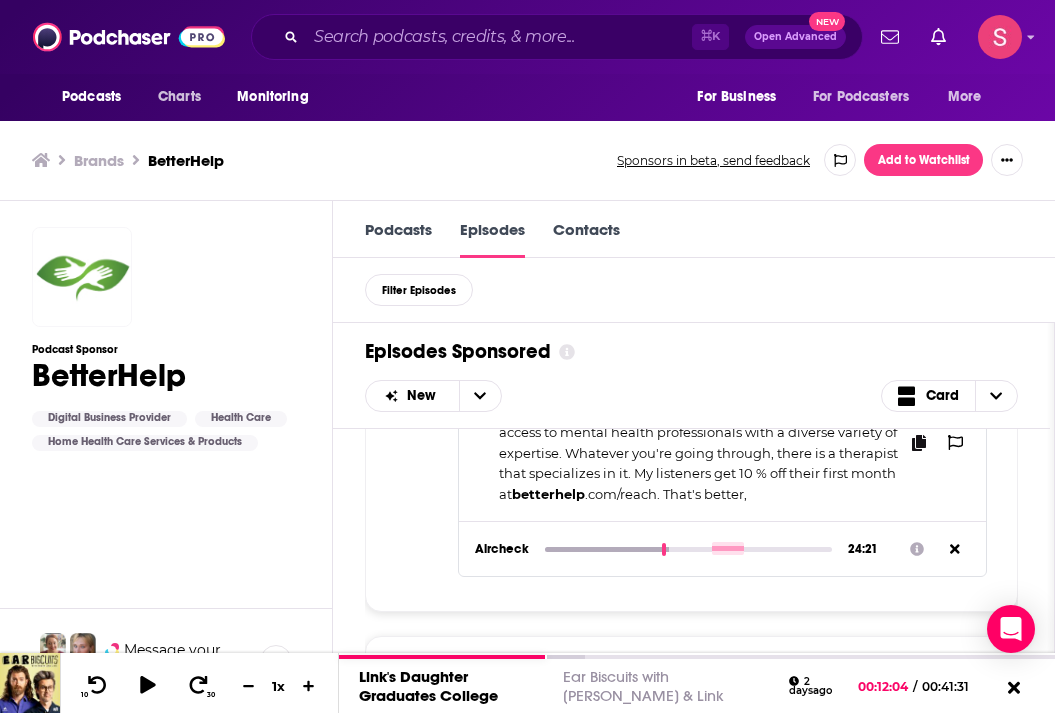 click at bounding box center [689, 549] 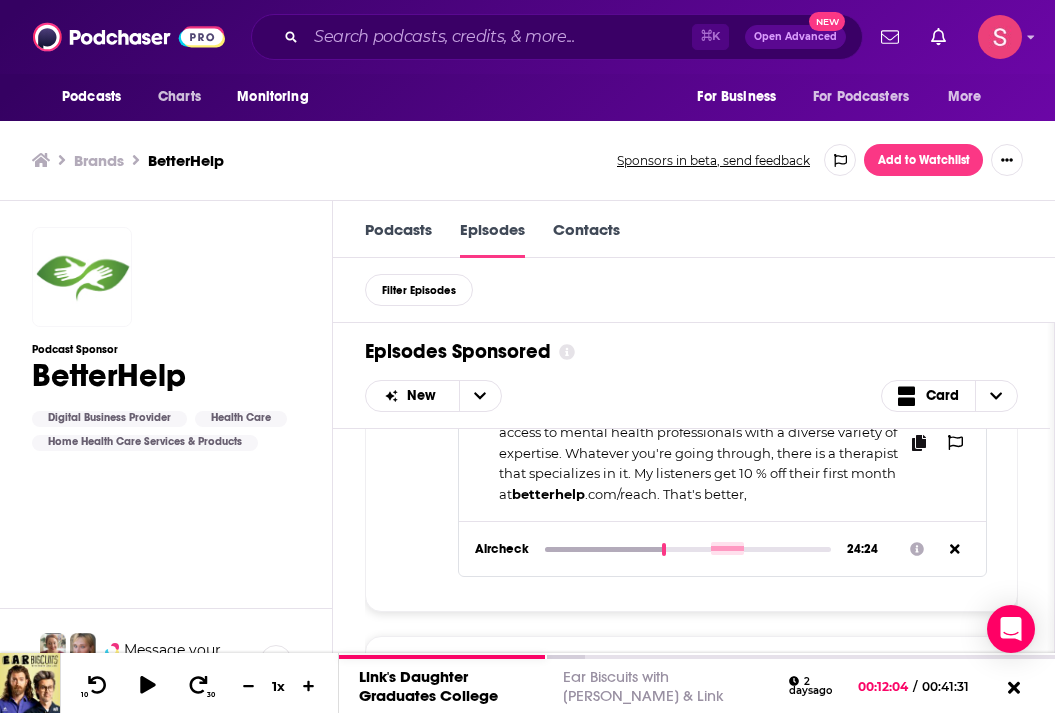 click at bounding box center (688, 549) 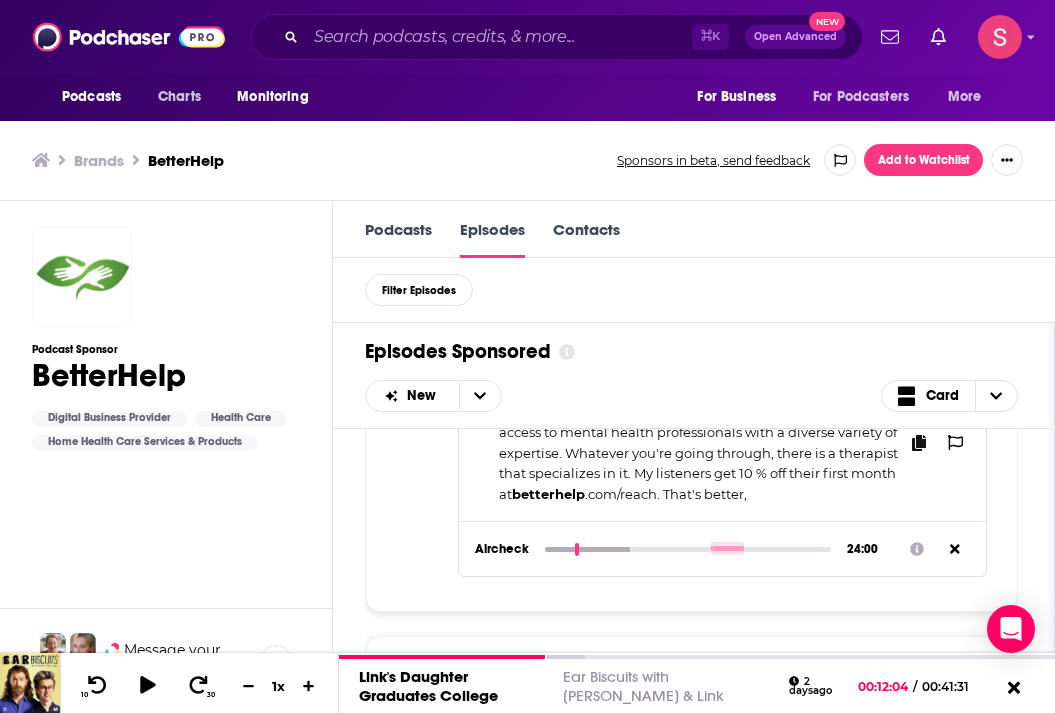 click at bounding box center [688, 549] 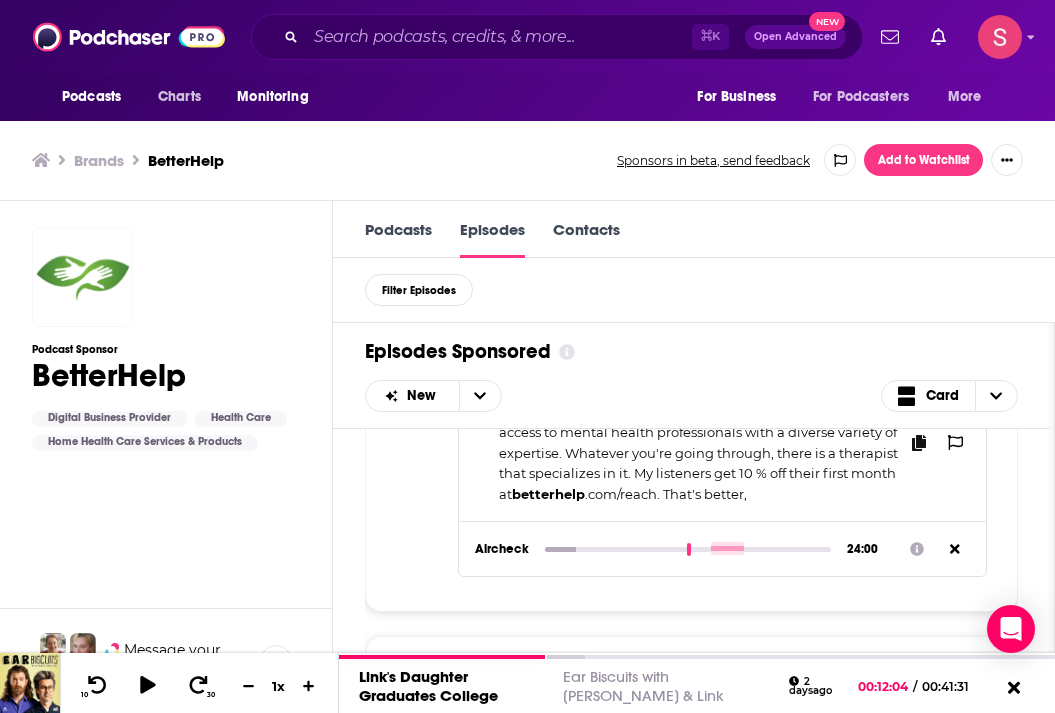 click at bounding box center [688, 549] 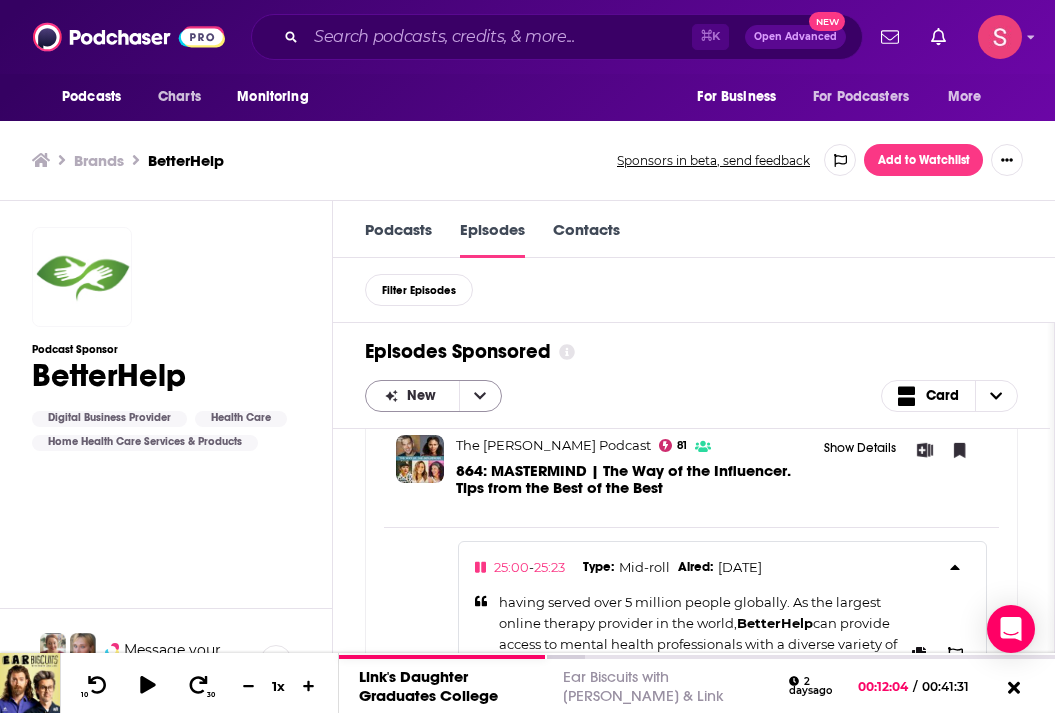 scroll, scrollTop: 432, scrollLeft: 0, axis: vertical 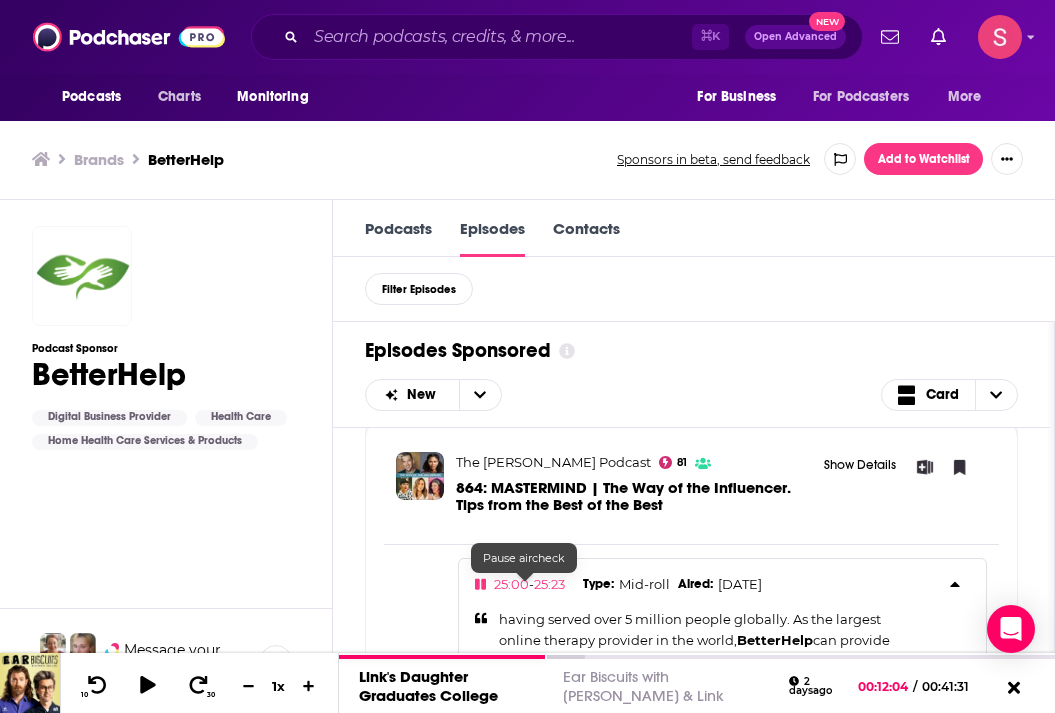 click 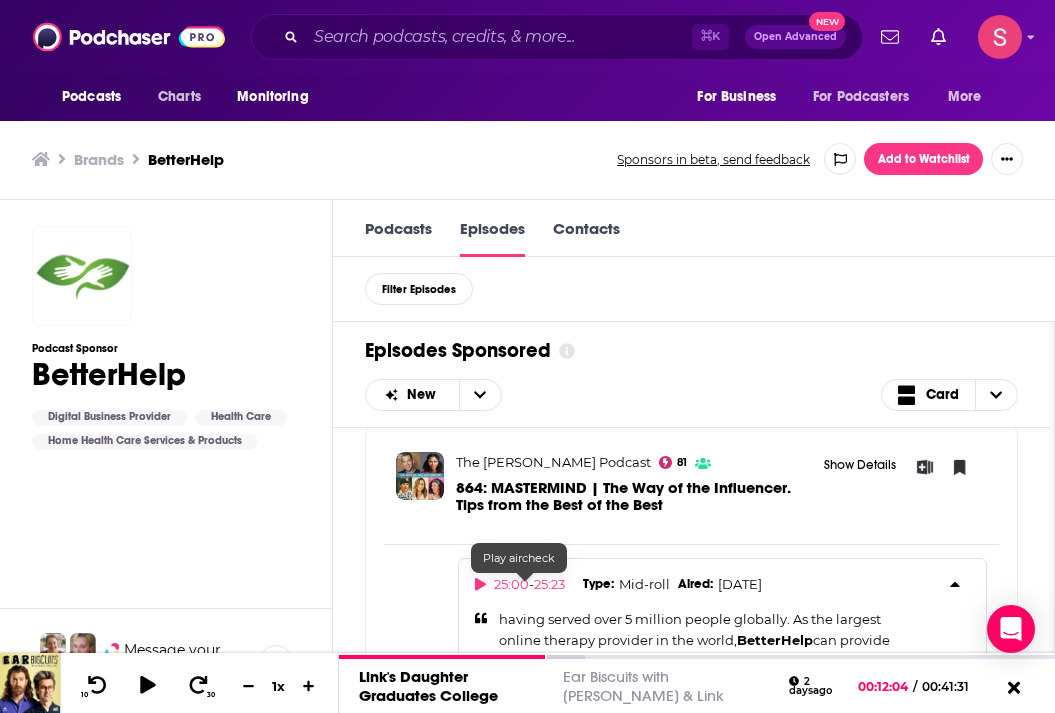 type on "1494.22" 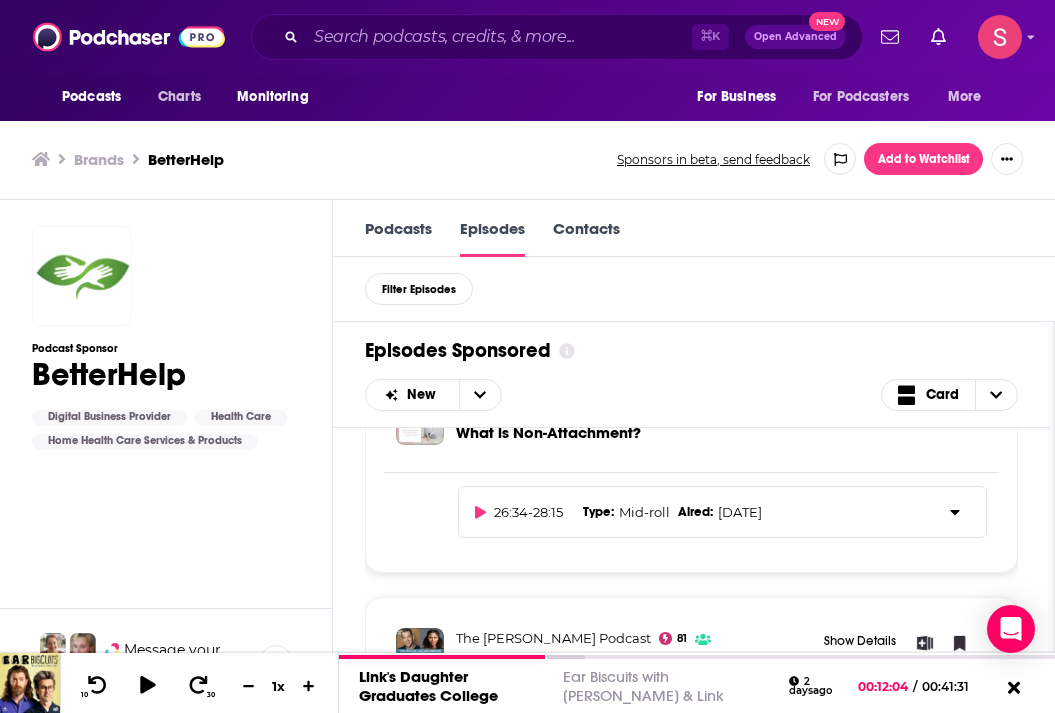 scroll, scrollTop: 319, scrollLeft: 0, axis: vertical 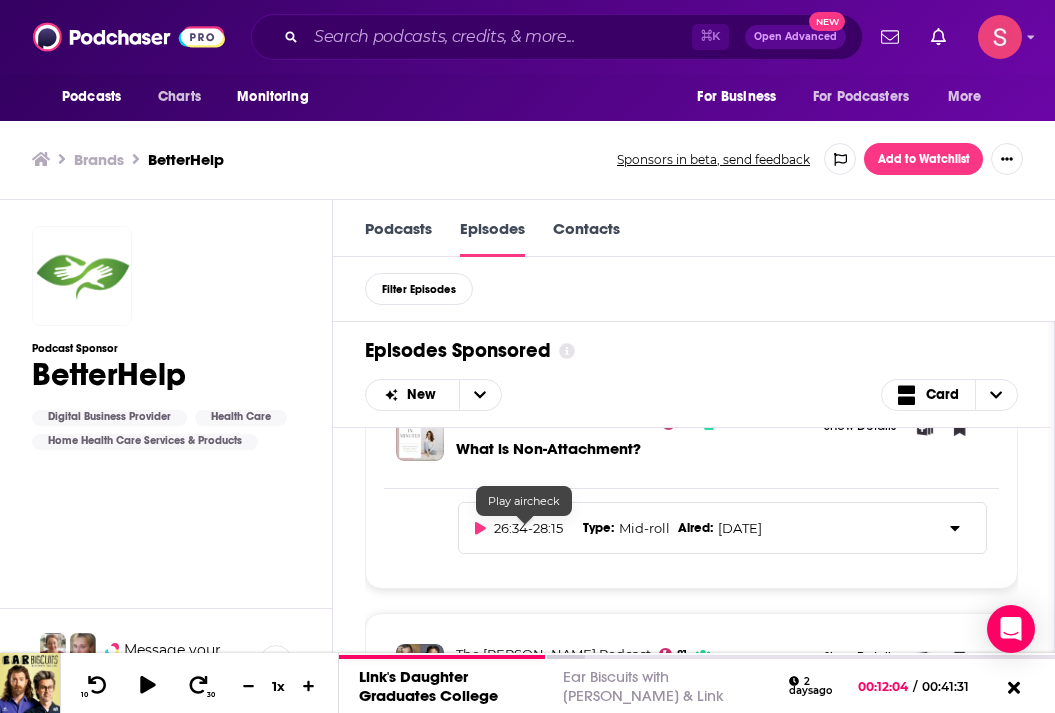click 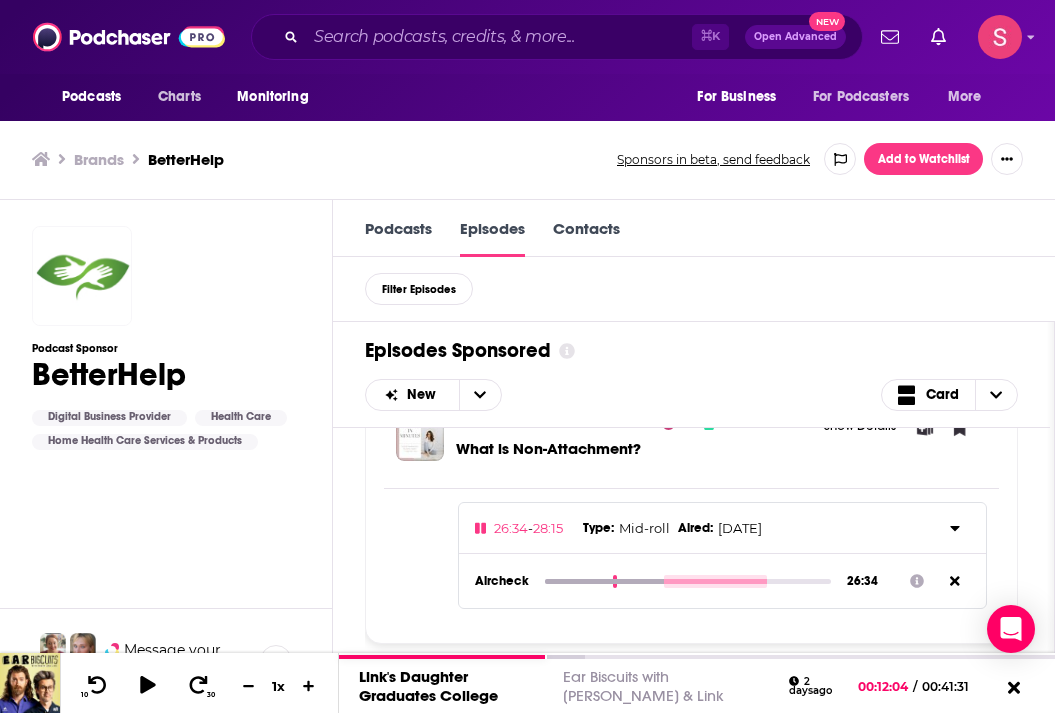click at bounding box center (688, 581) 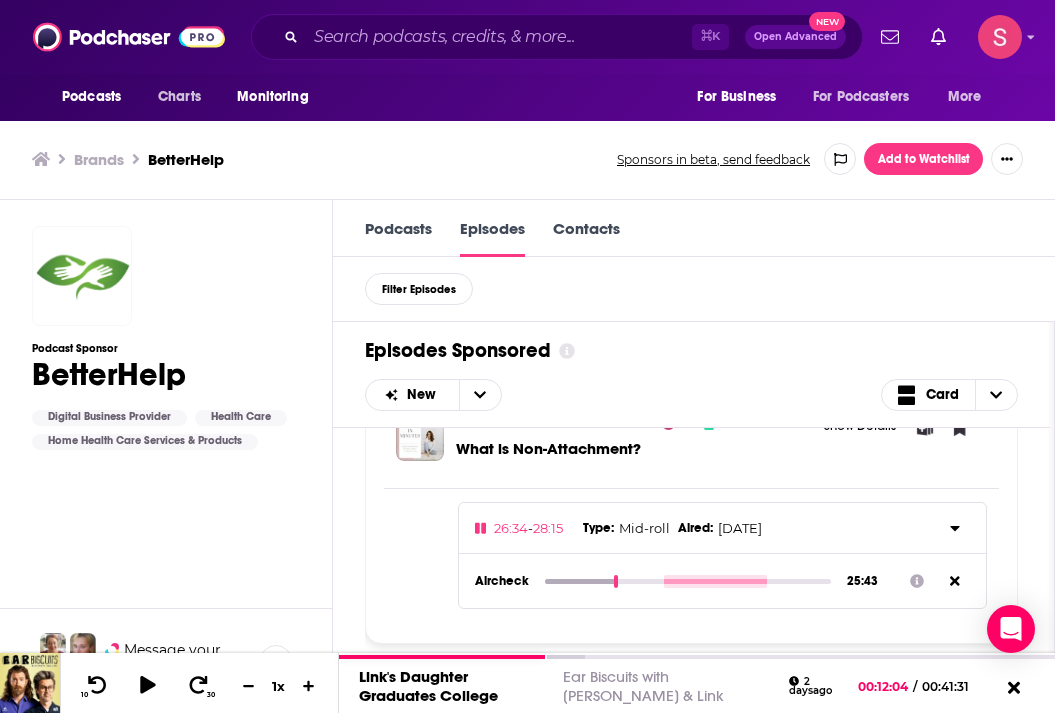 click at bounding box center [688, 581] 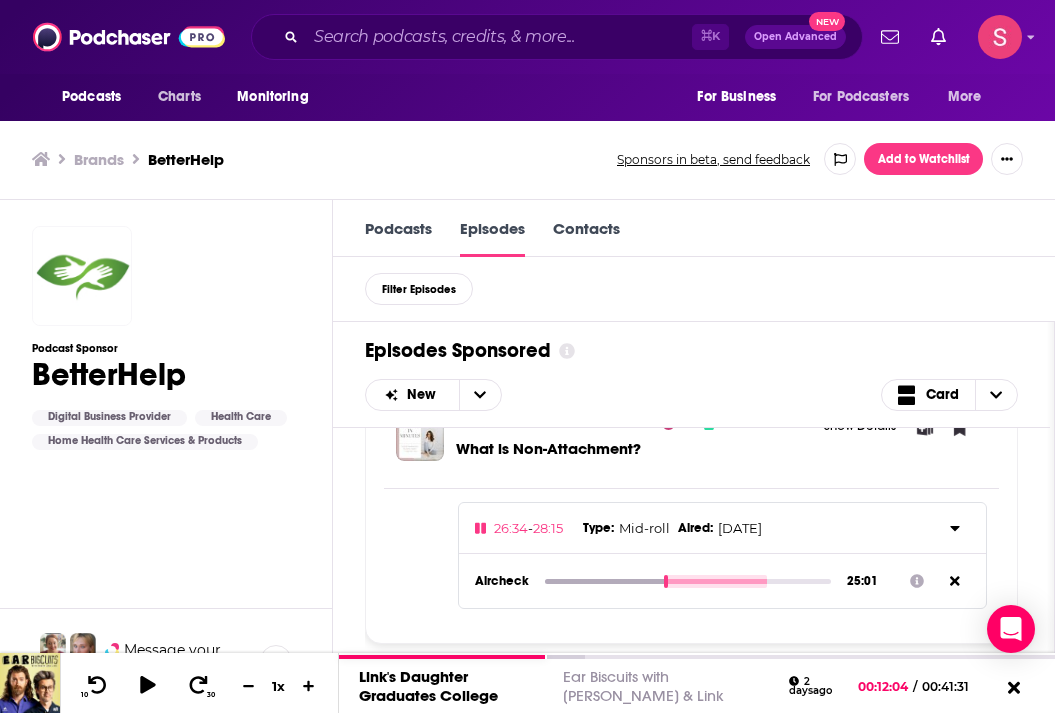 click at bounding box center (688, 581) 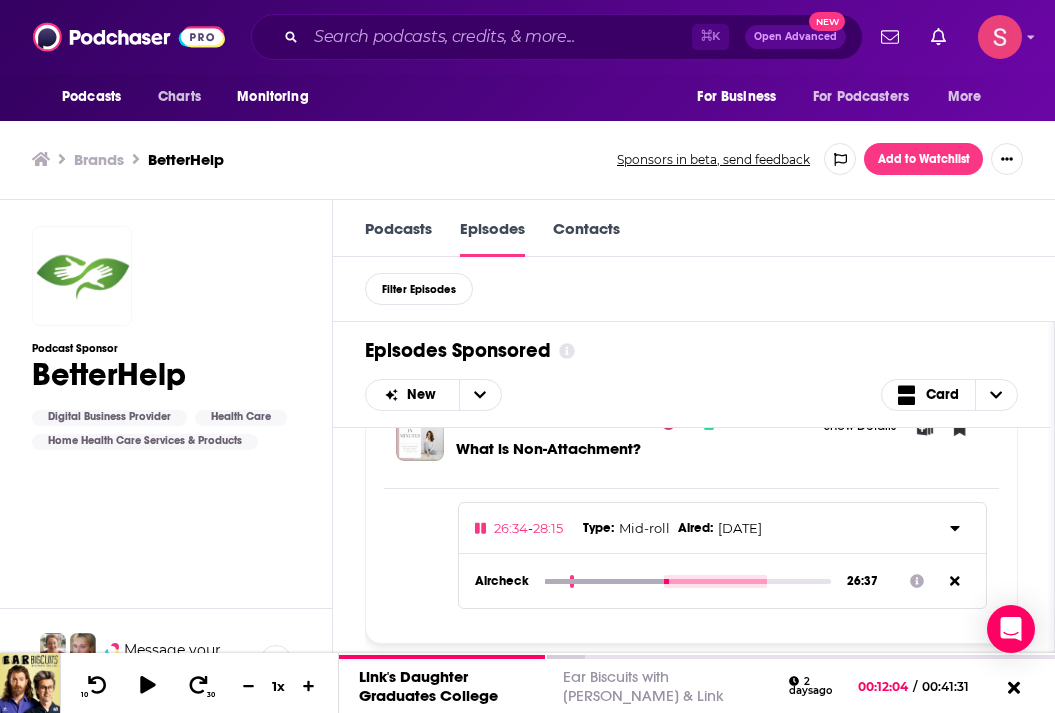 click at bounding box center [688, 581] 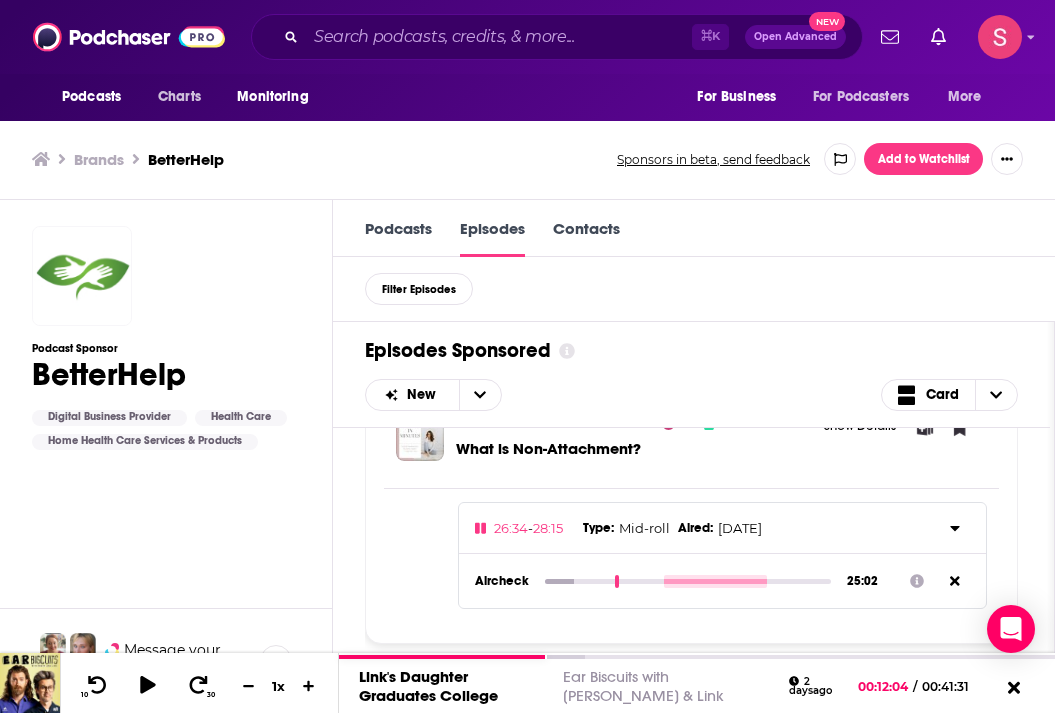 click at bounding box center [688, 581] 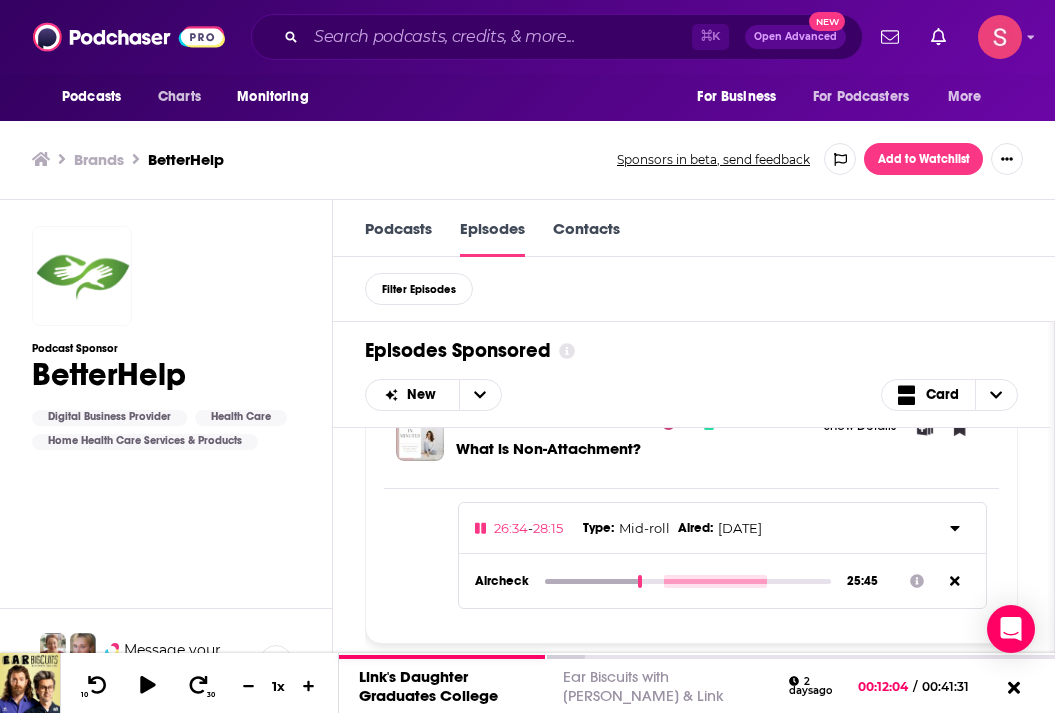 click at bounding box center (688, 581) 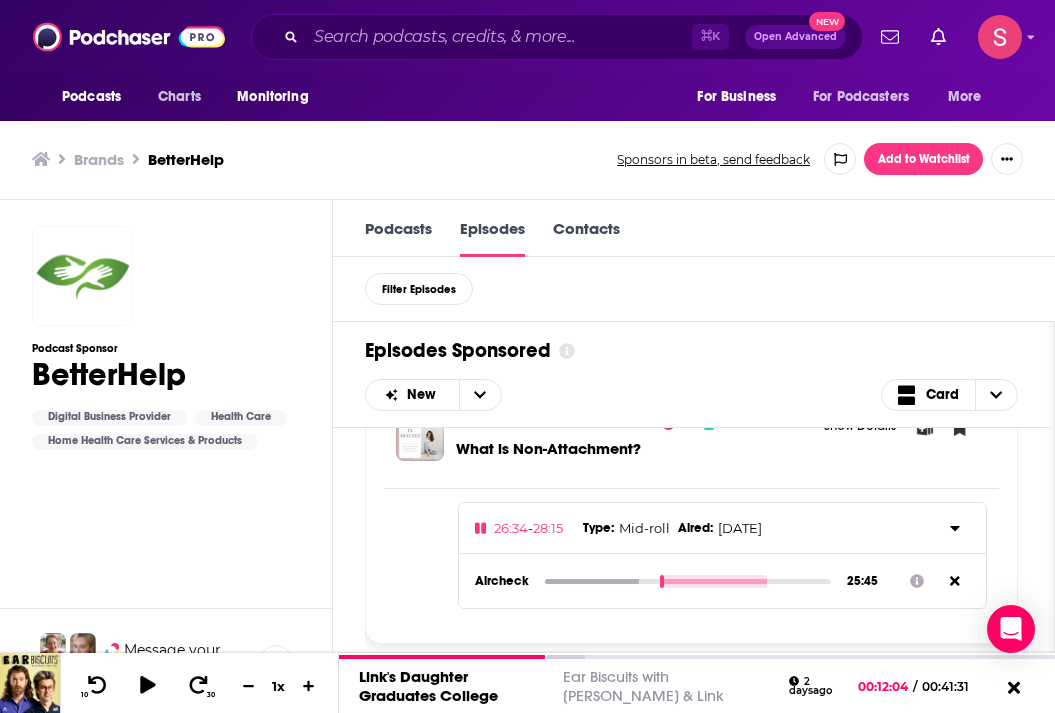 click at bounding box center [688, 581] 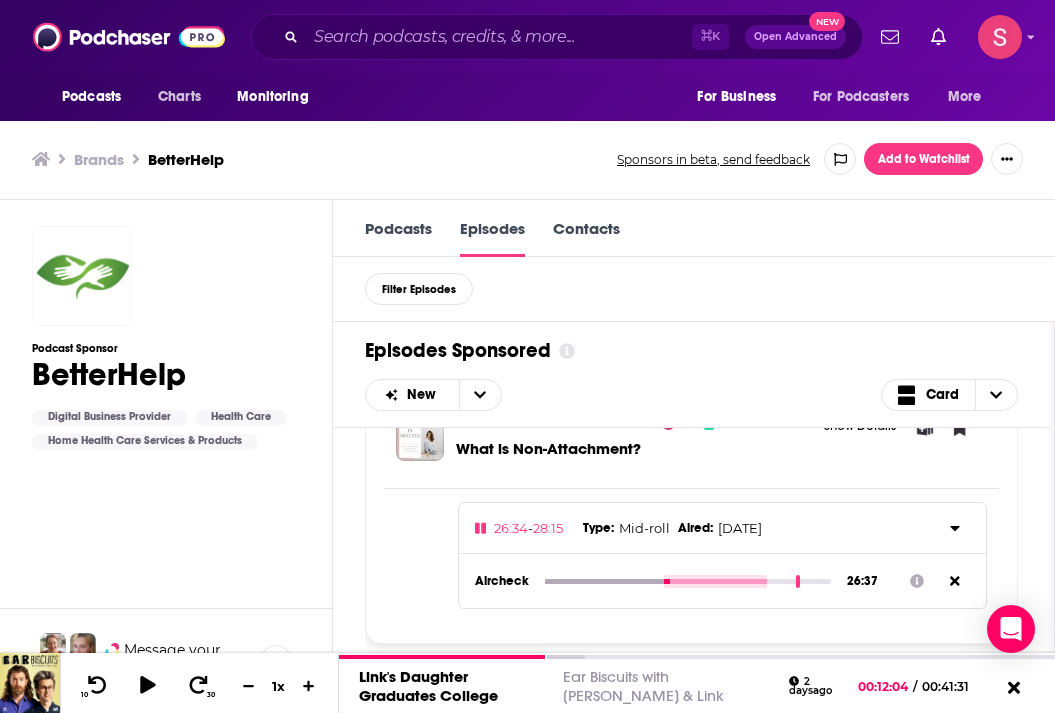 click at bounding box center [688, 581] 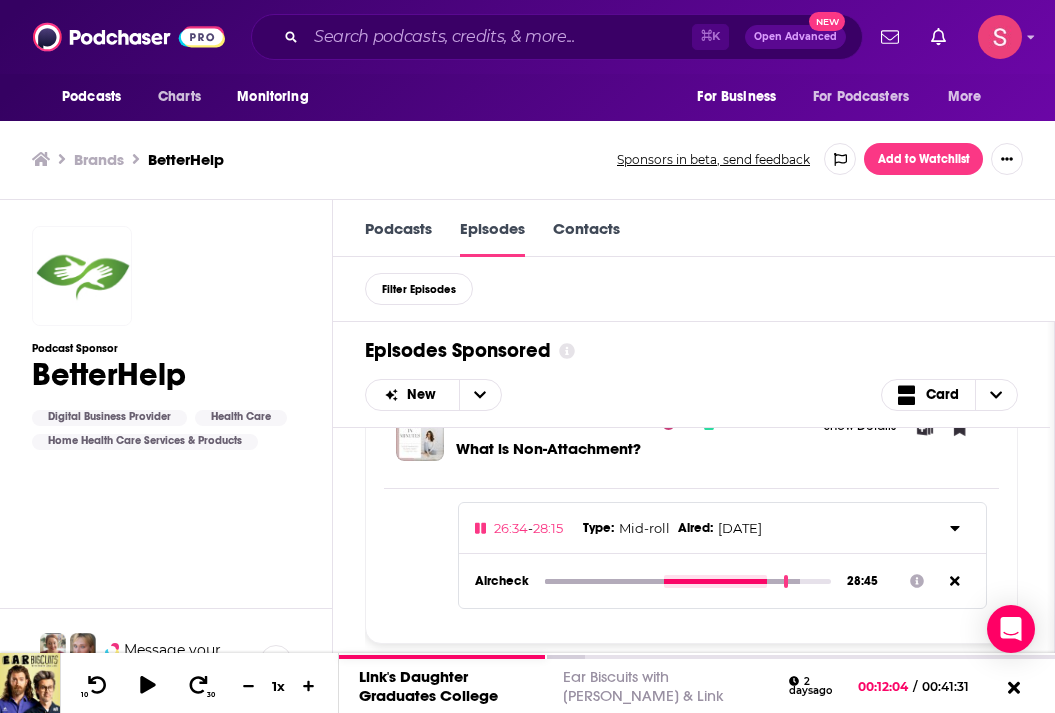 click at bounding box center (688, 581) 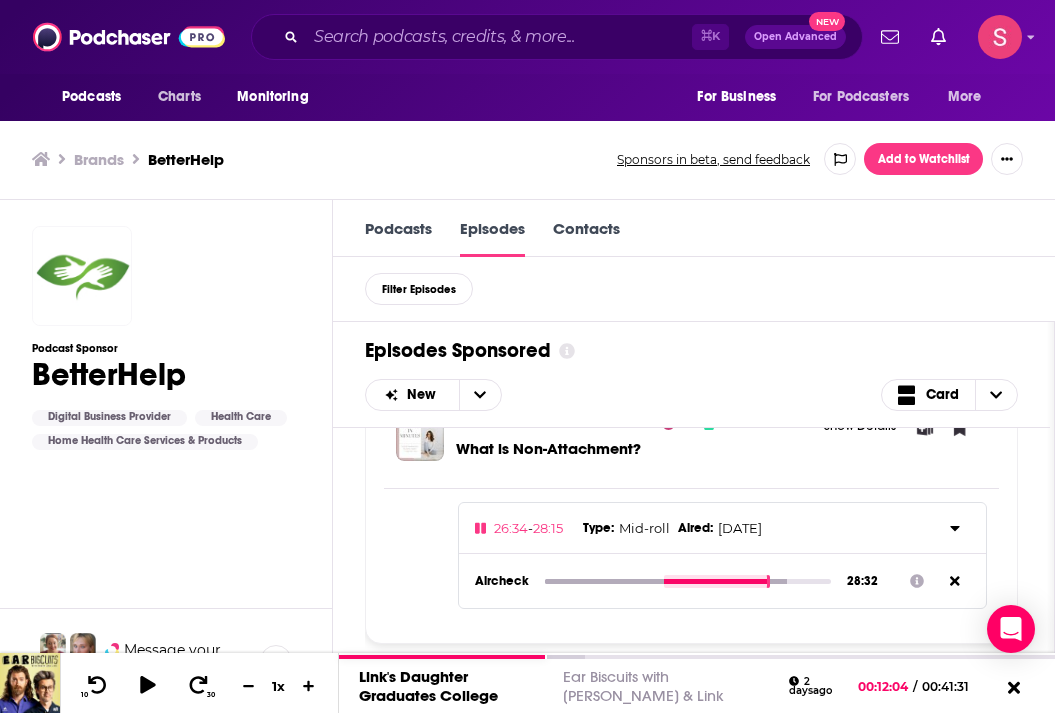 click at bounding box center (688, 581) 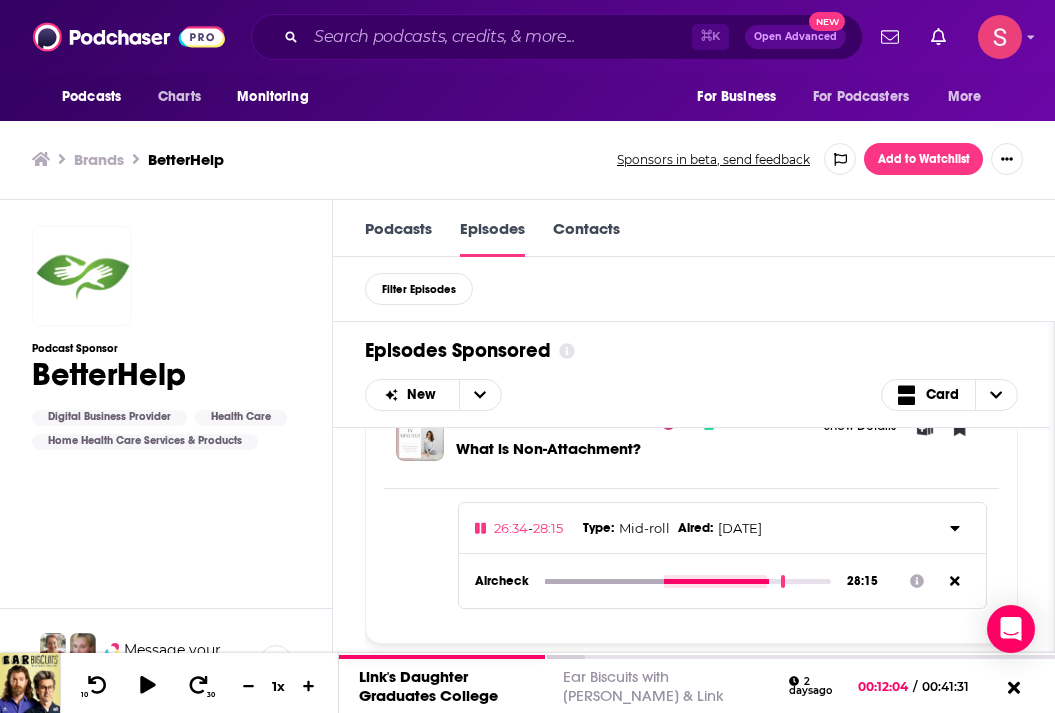 click at bounding box center [688, 581] 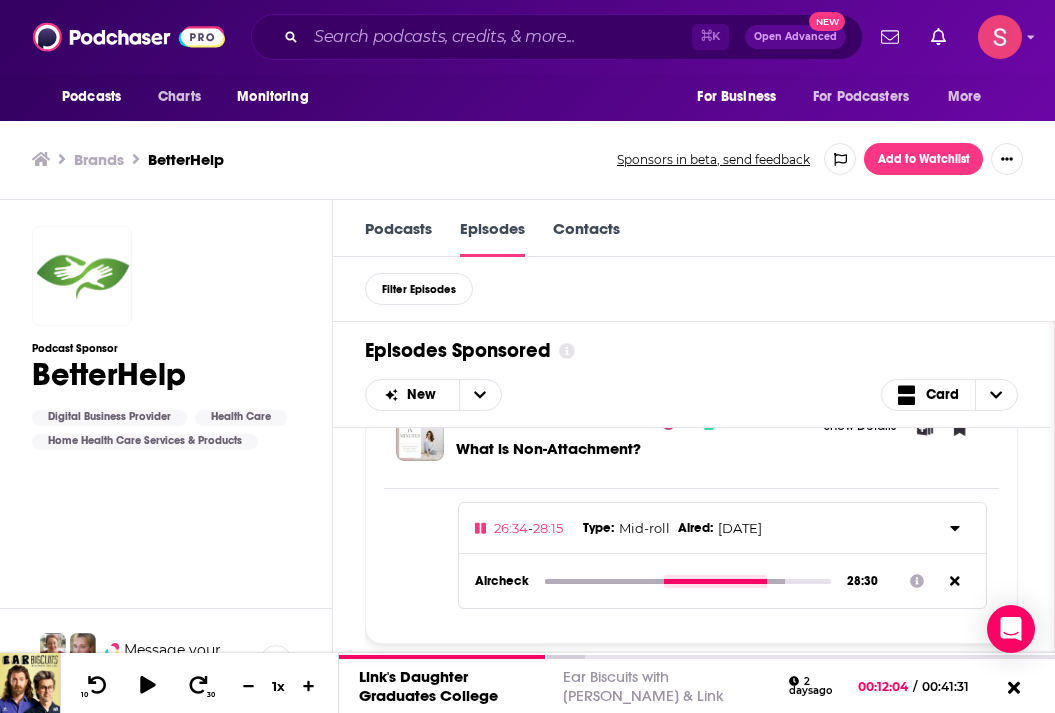 click at bounding box center (688, 581) 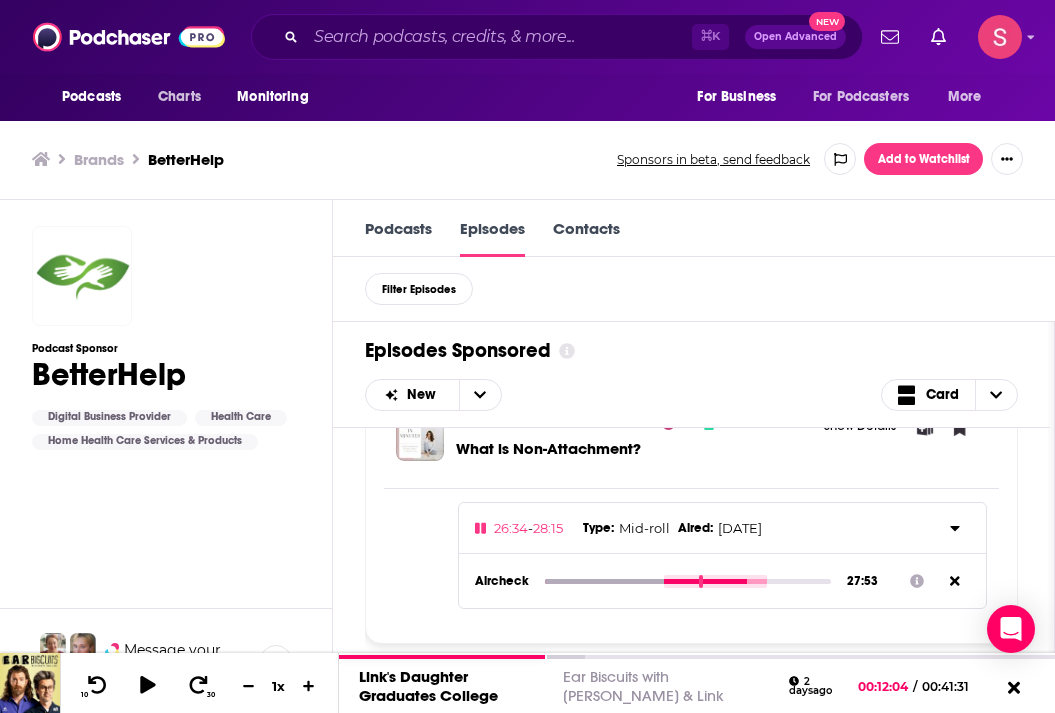 click at bounding box center [688, 581] 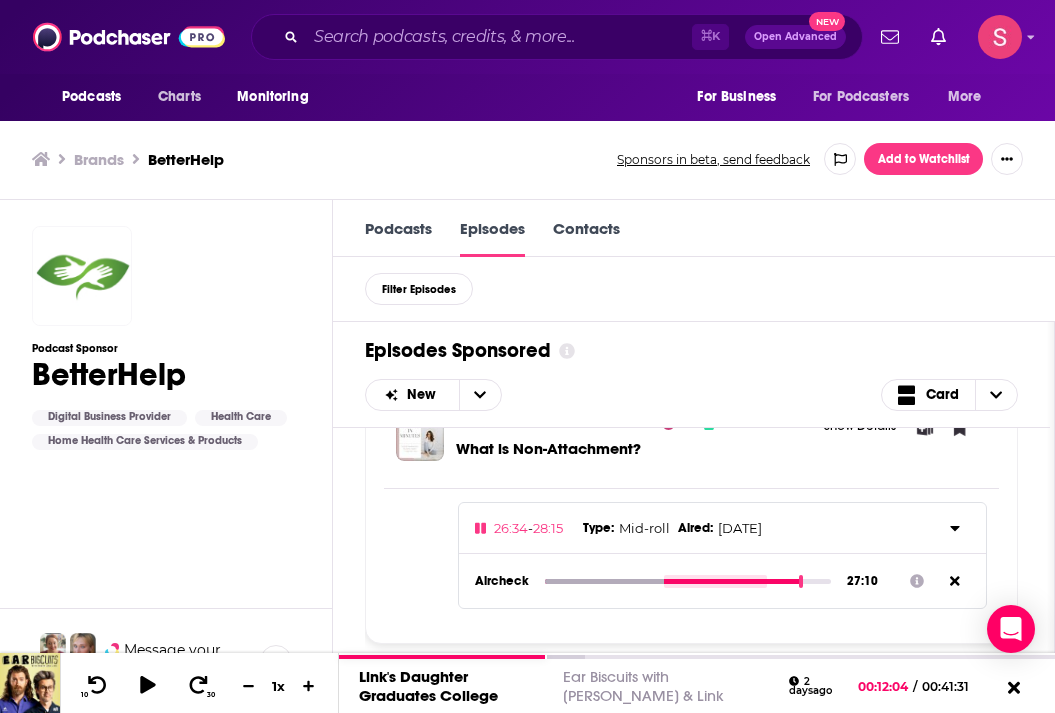 click at bounding box center (688, 581) 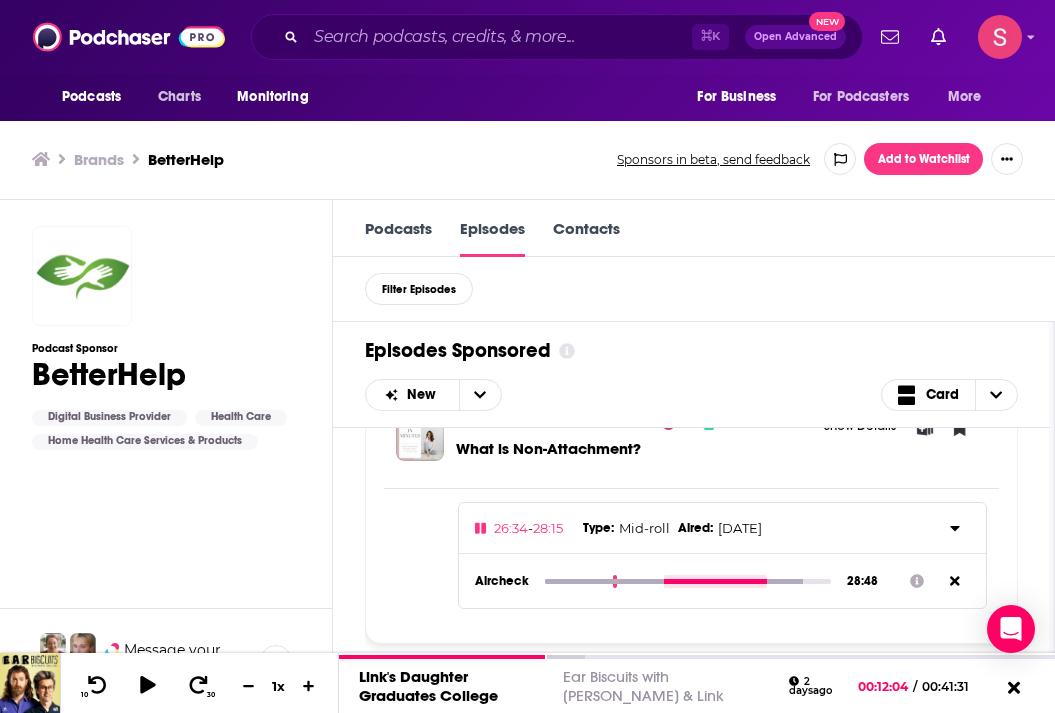 click at bounding box center (688, 581) 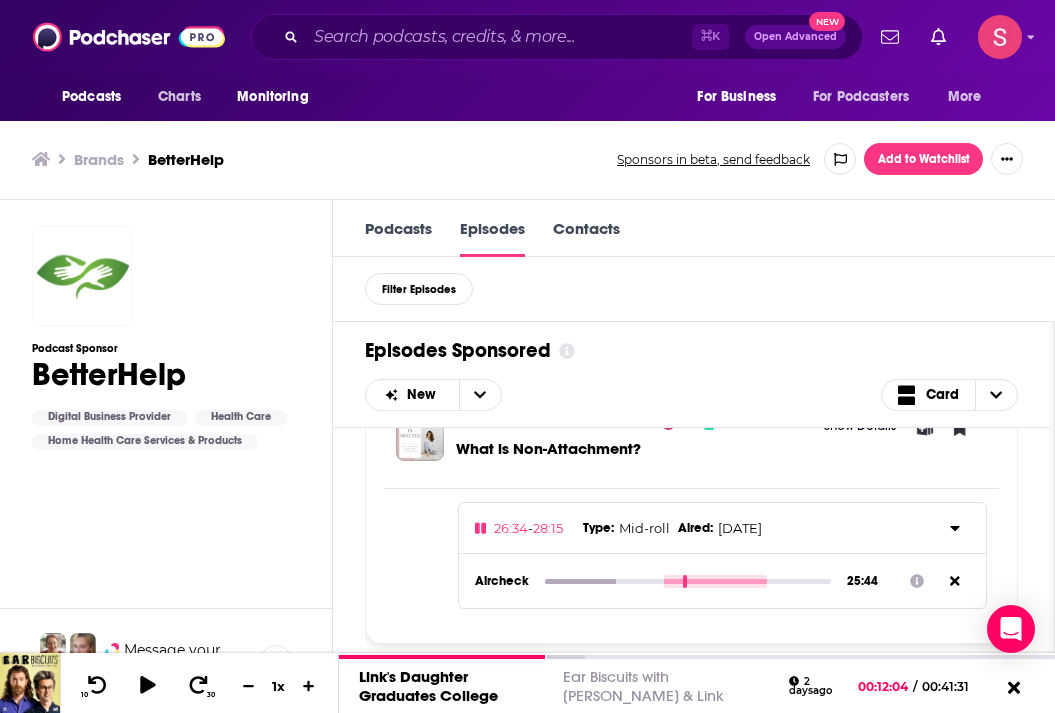 click at bounding box center [688, 581] 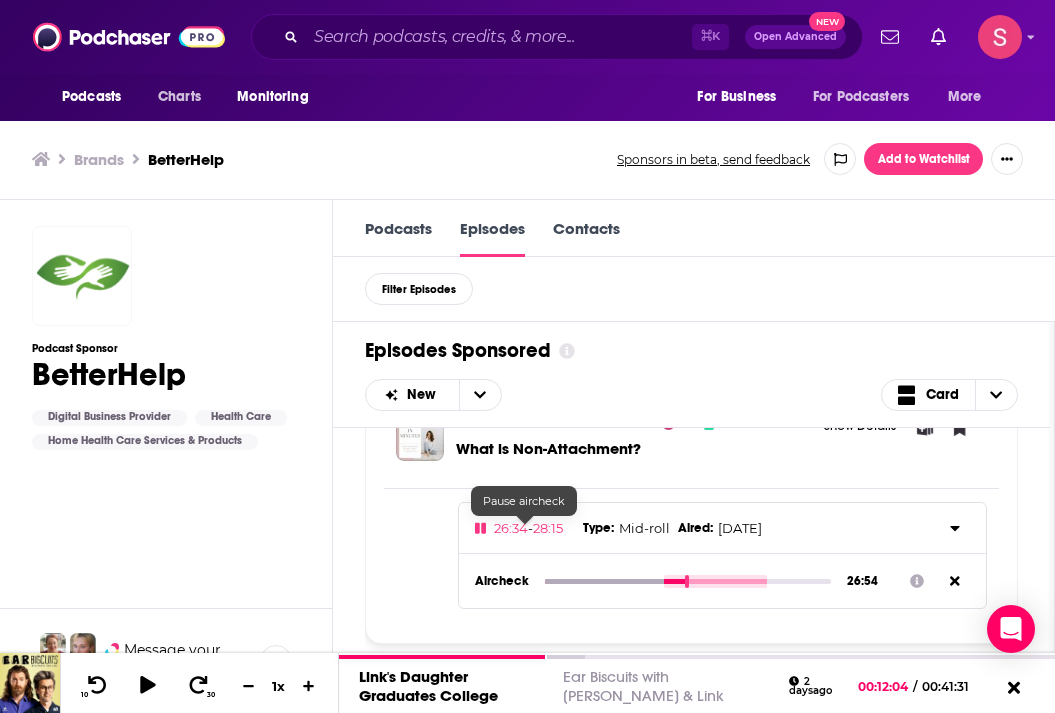 click 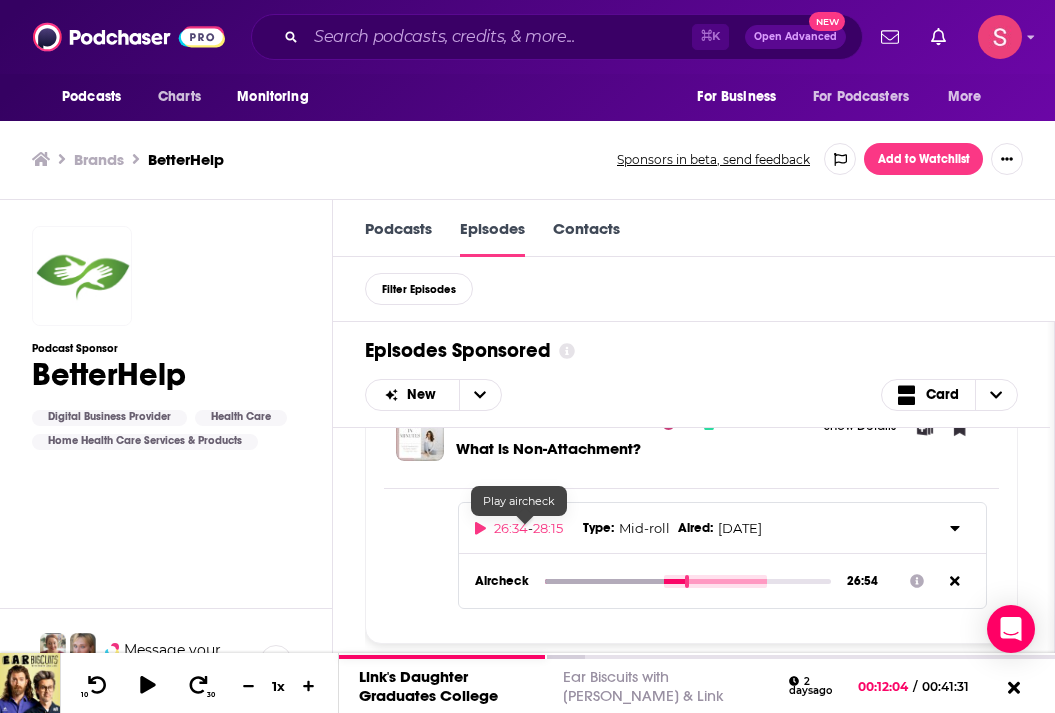 type on "1614.79" 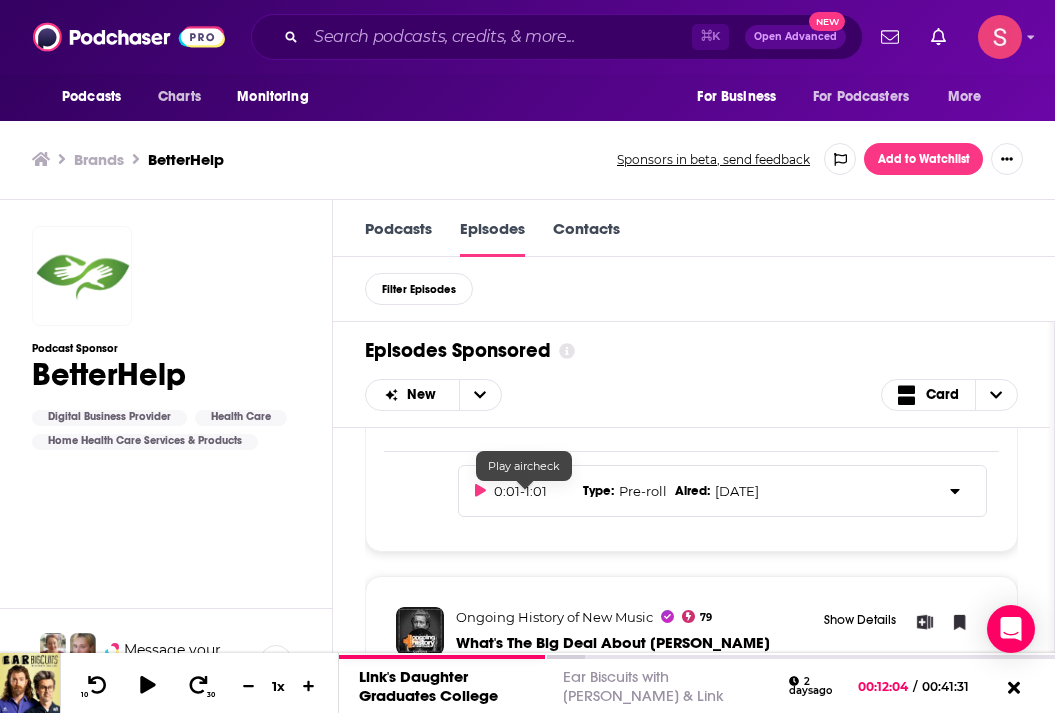 click 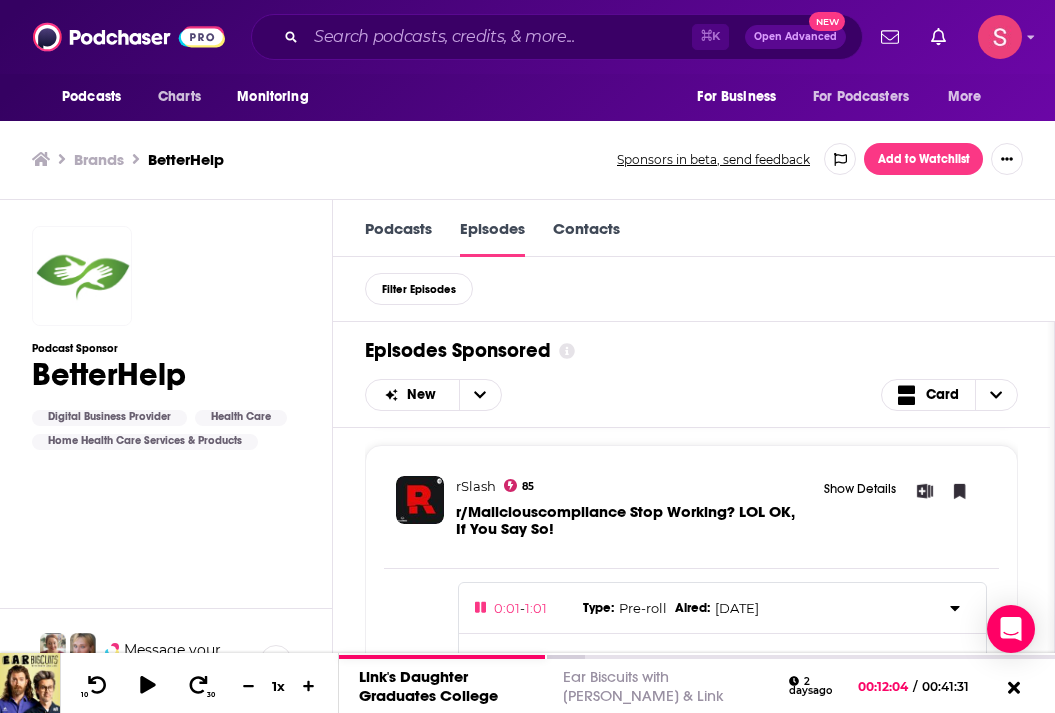 scroll, scrollTop: 1357, scrollLeft: 0, axis: vertical 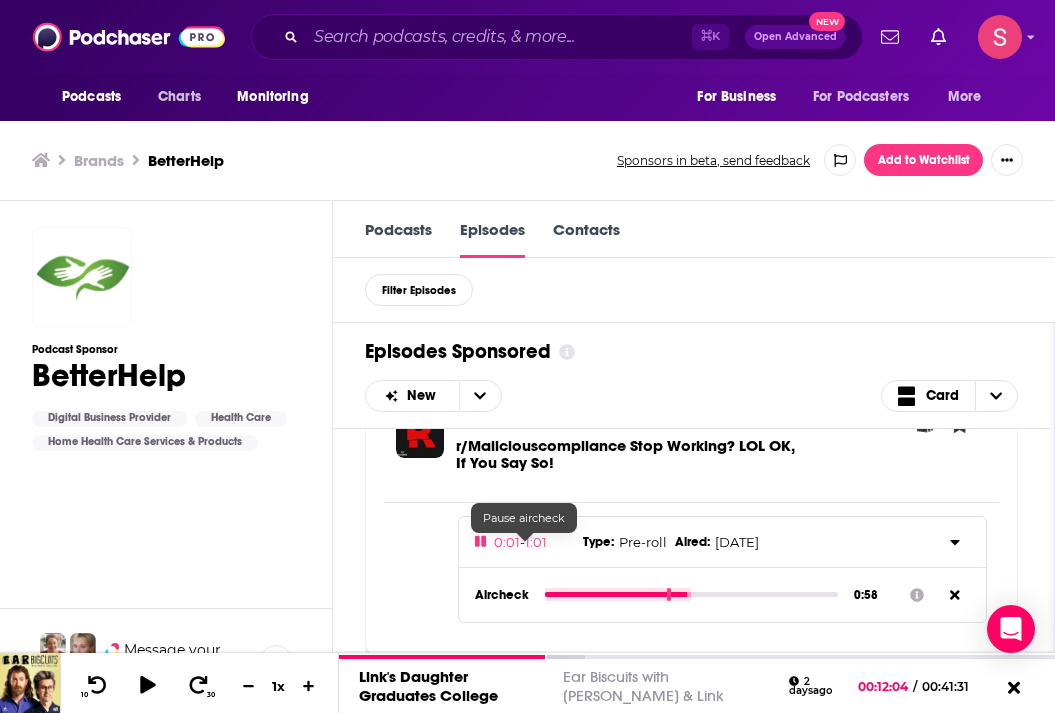 click at bounding box center (692, 594) 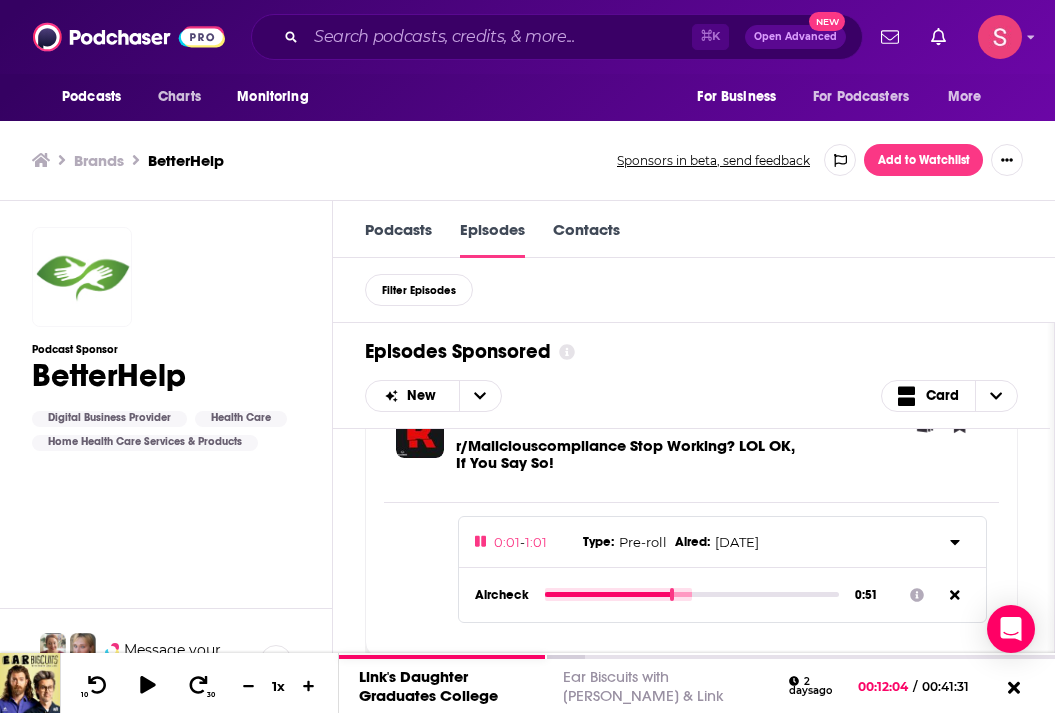 click at bounding box center (692, 594) 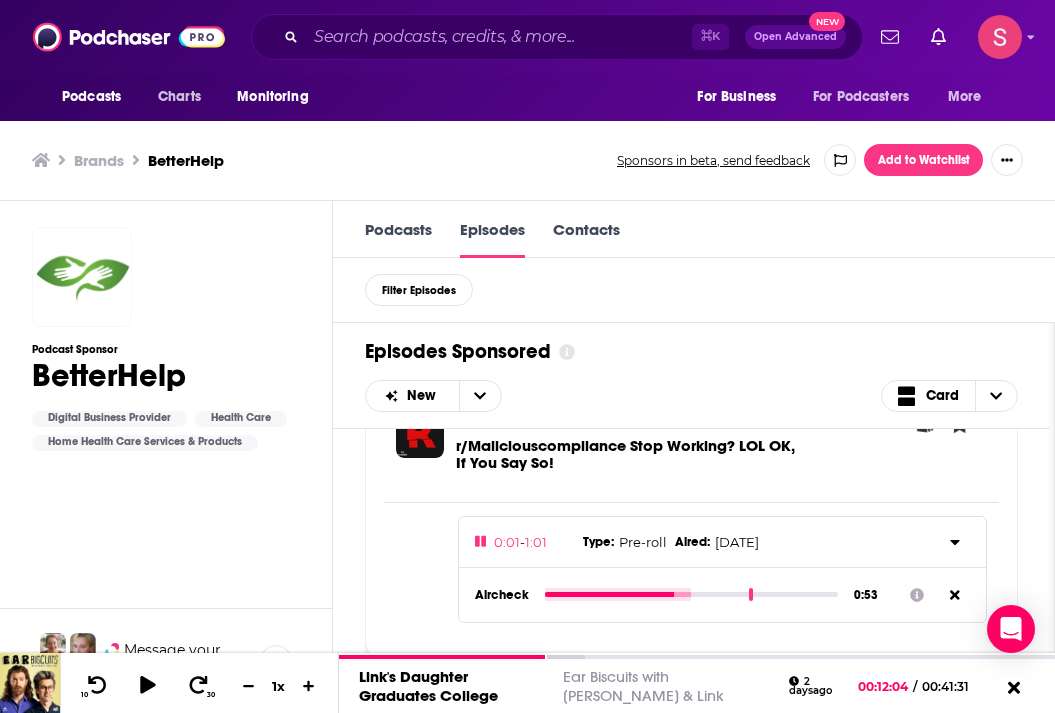 click at bounding box center (692, 594) 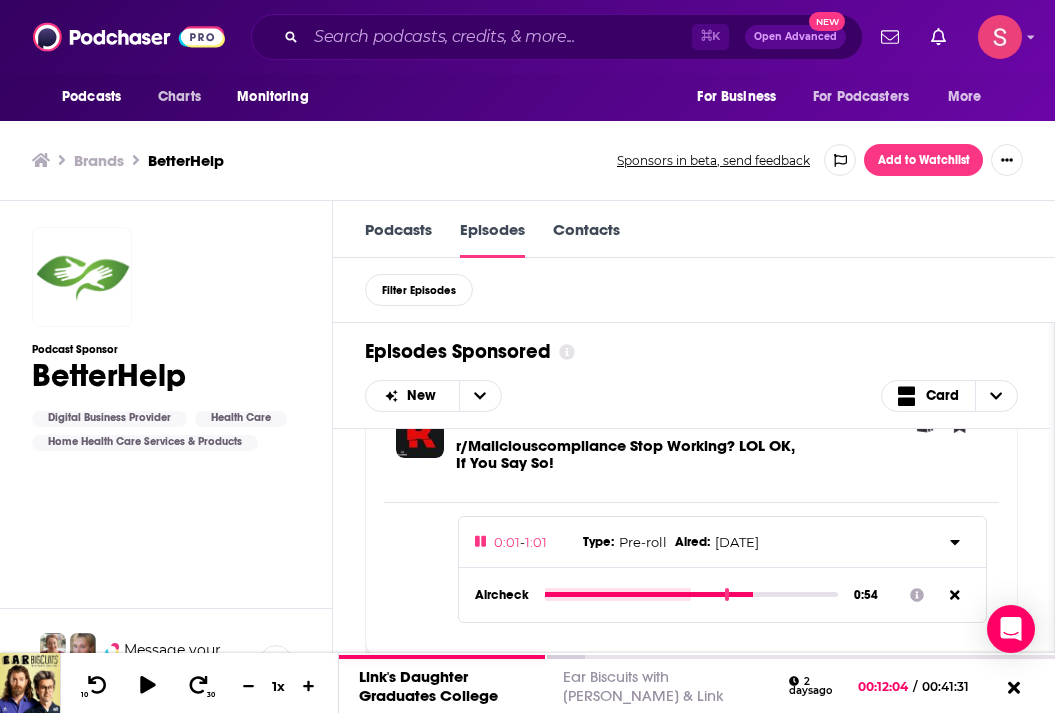 click at bounding box center (692, 594) 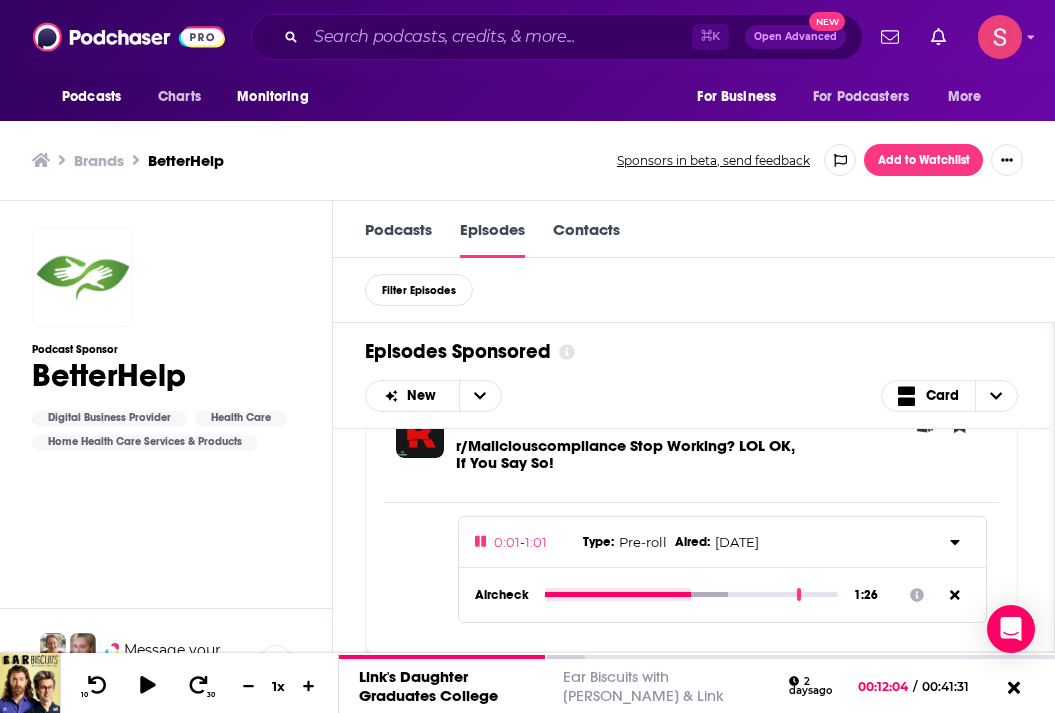 click at bounding box center [692, 594] 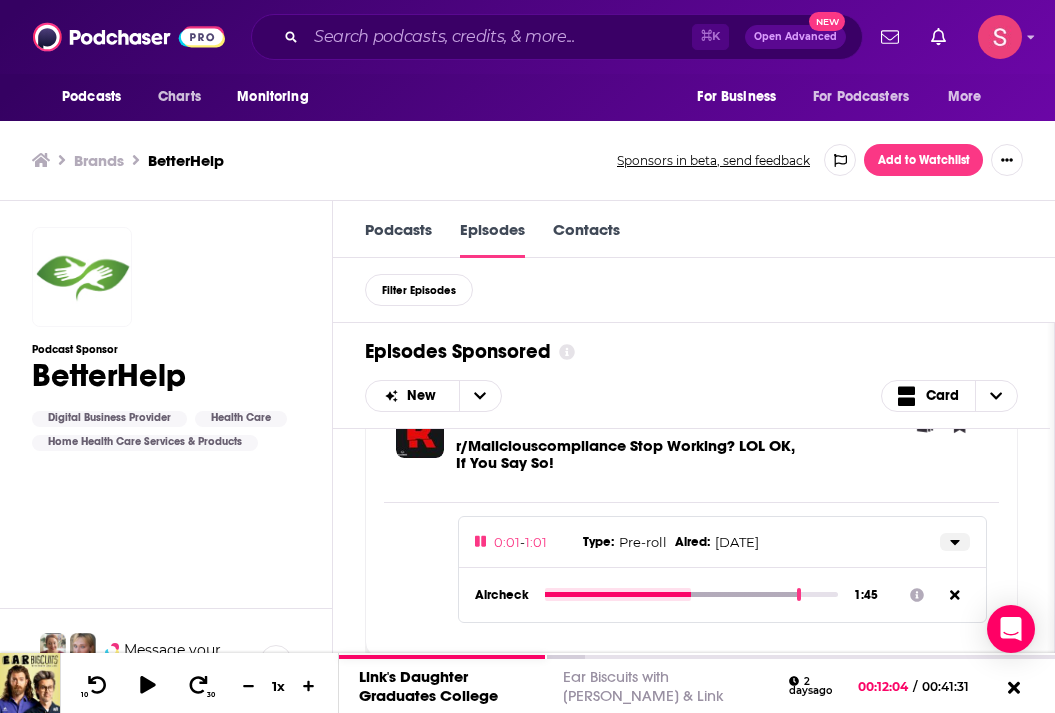 click 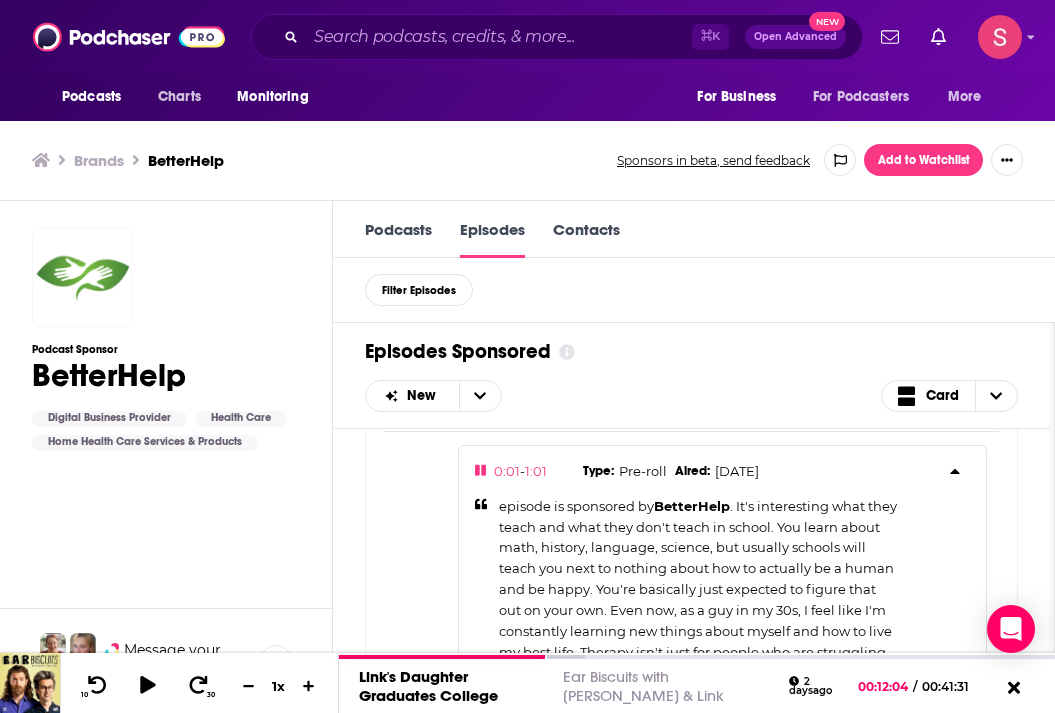 scroll, scrollTop: 1300, scrollLeft: 0, axis: vertical 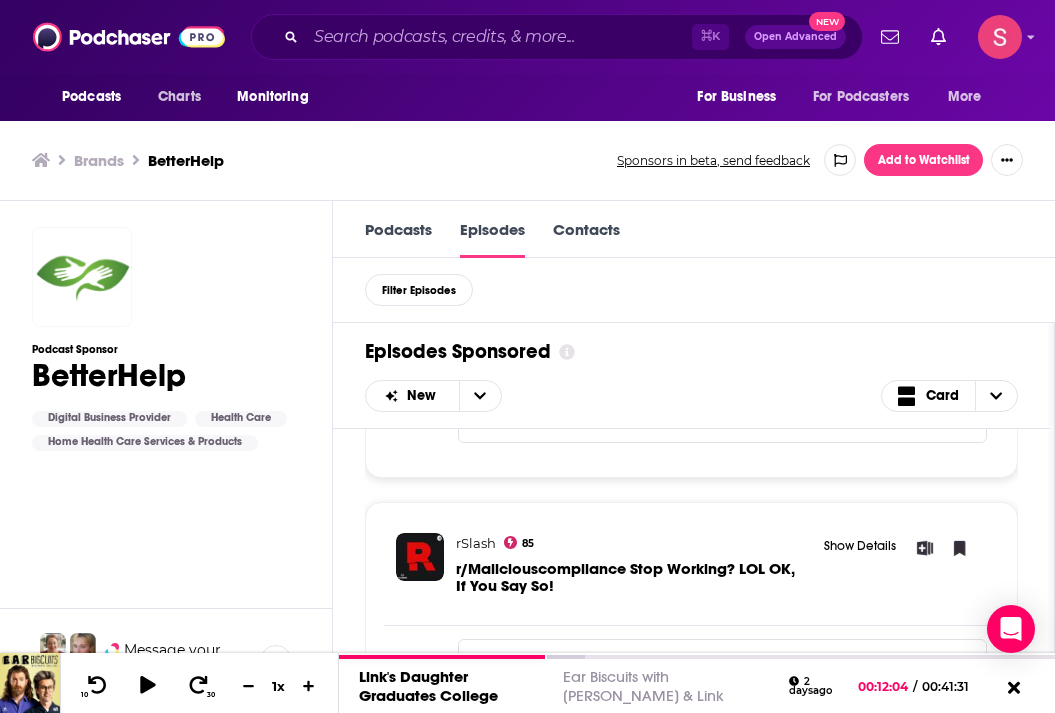 type on "114" 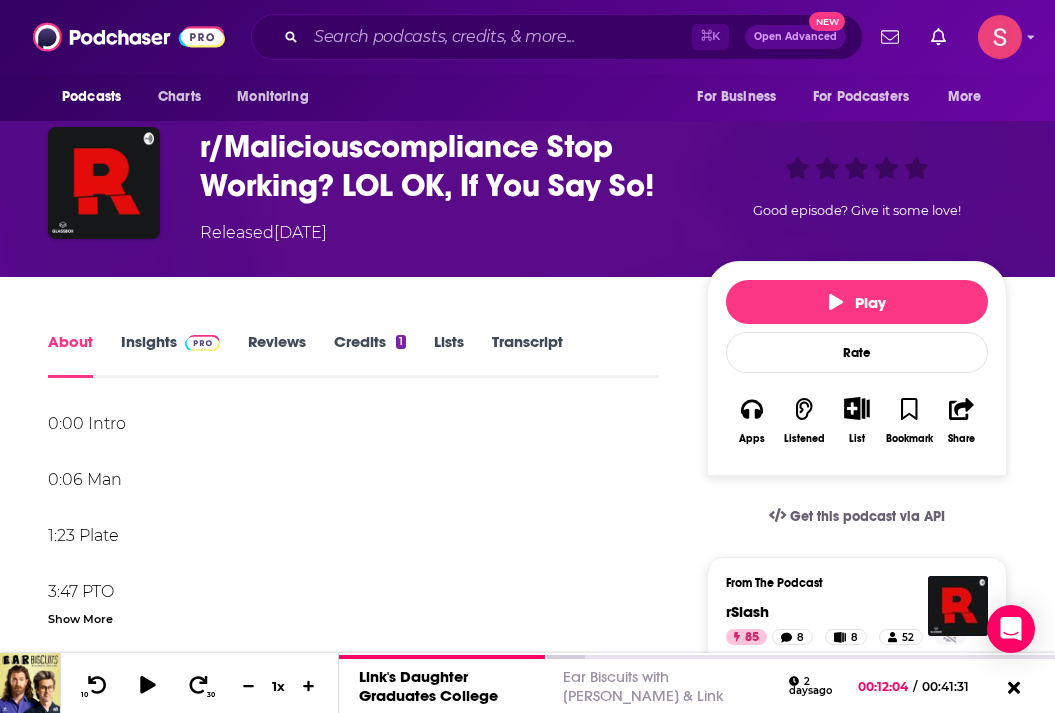 scroll, scrollTop: 95, scrollLeft: 0, axis: vertical 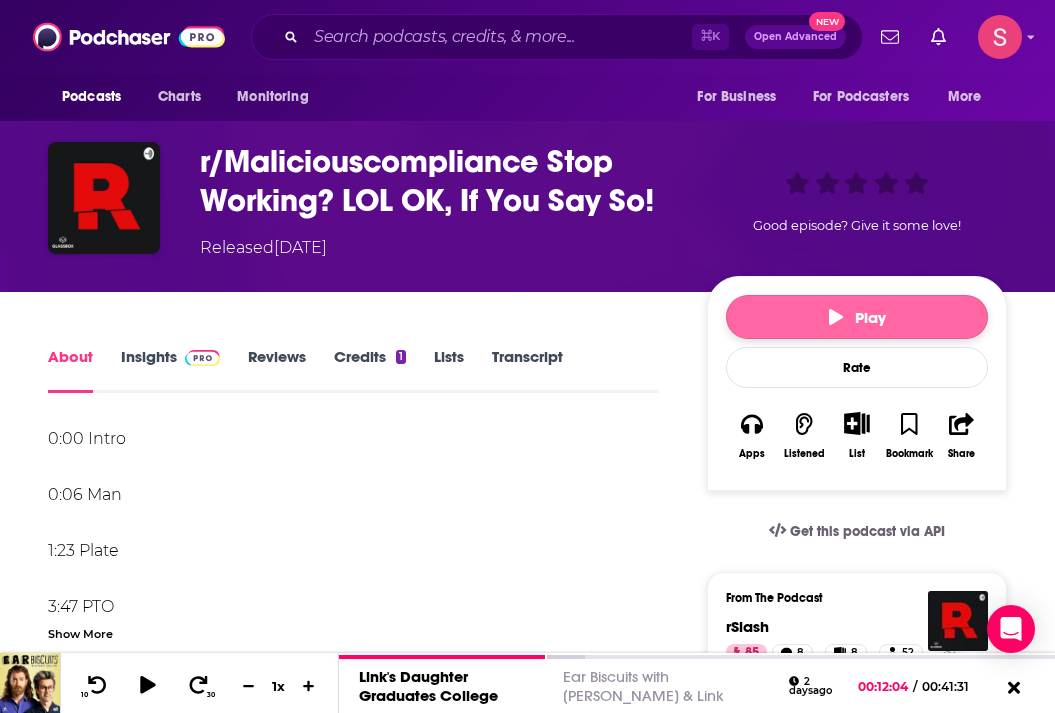 click on "Play" at bounding box center [857, 317] 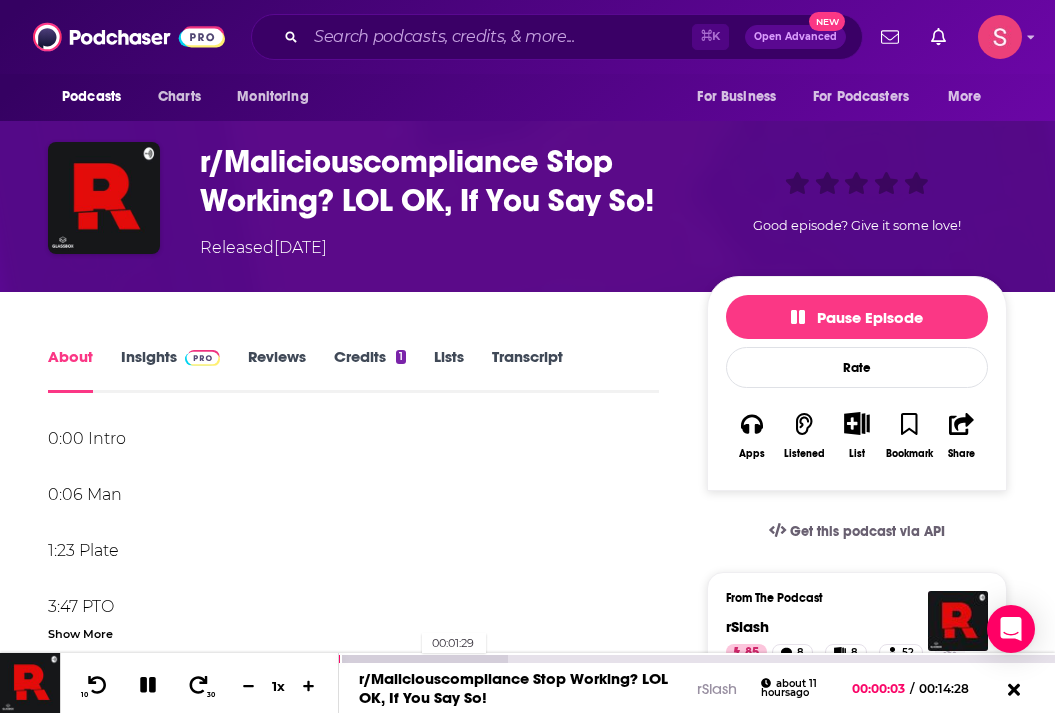 click at bounding box center [423, 659] 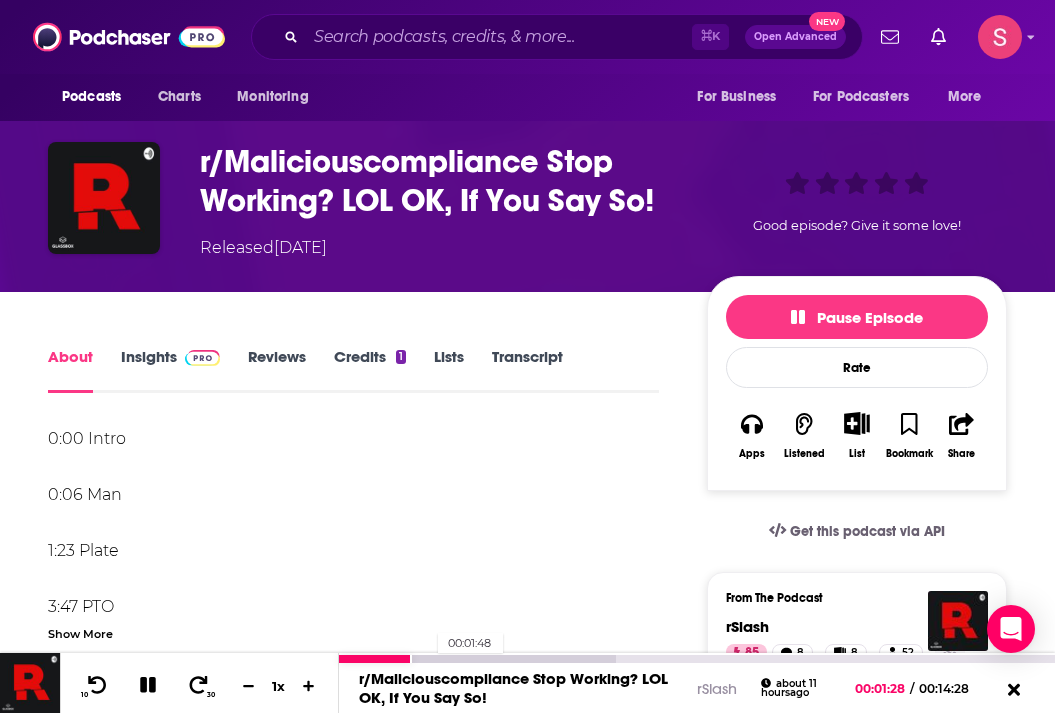 click at bounding box center [477, 659] 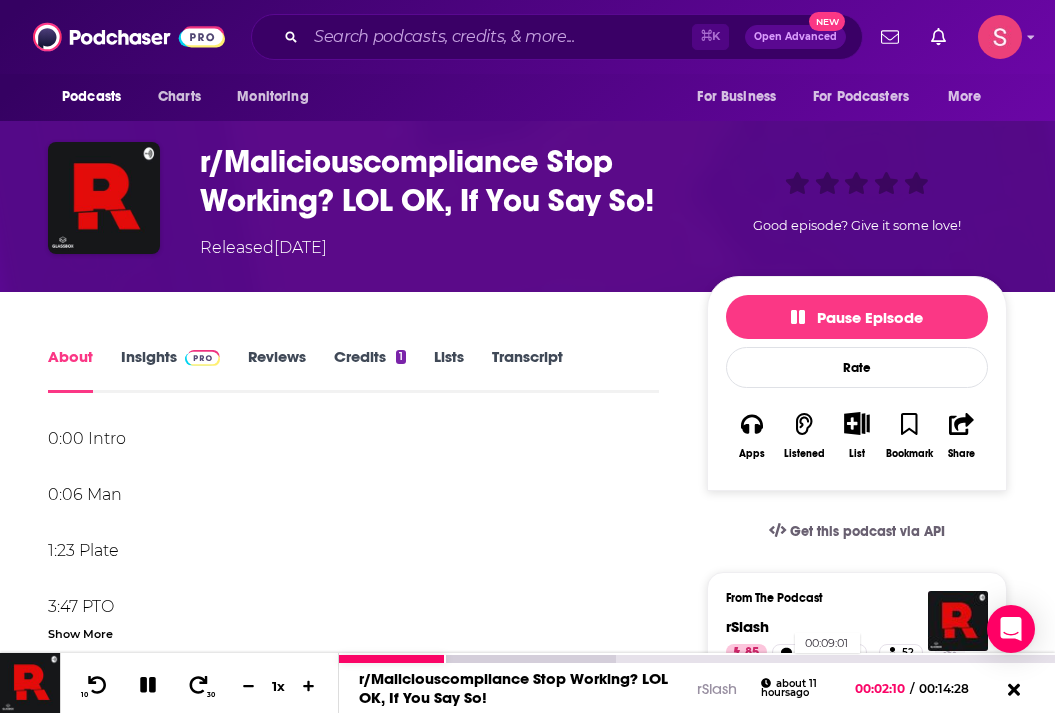 click on "00:09:01" at bounding box center (697, 659) 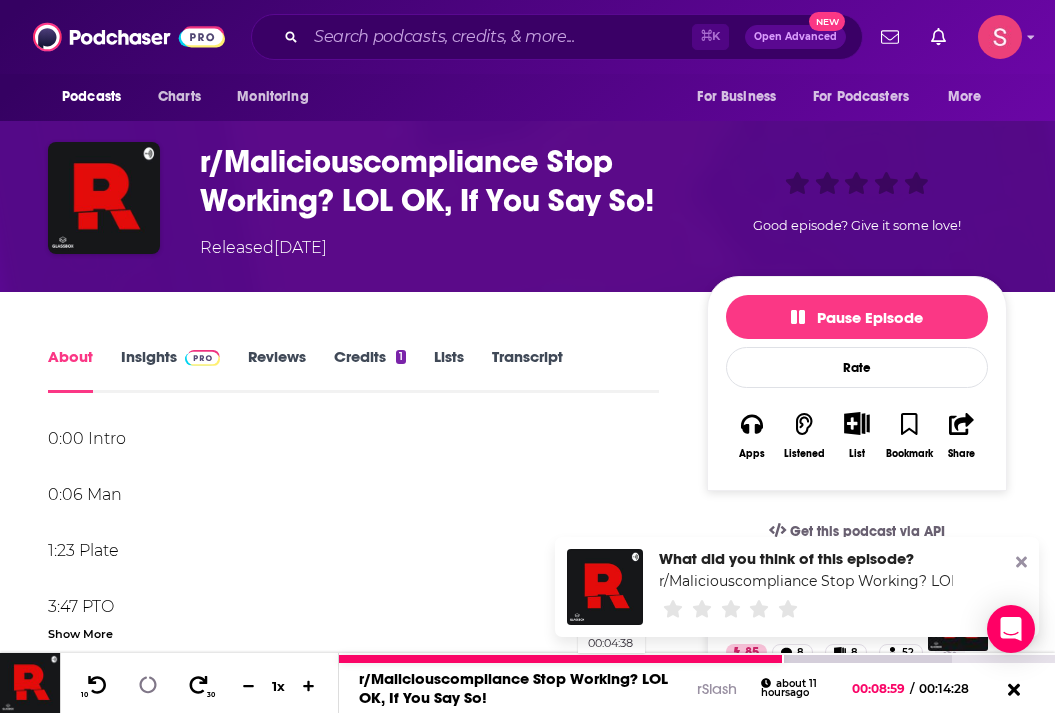 click at bounding box center (561, 659) 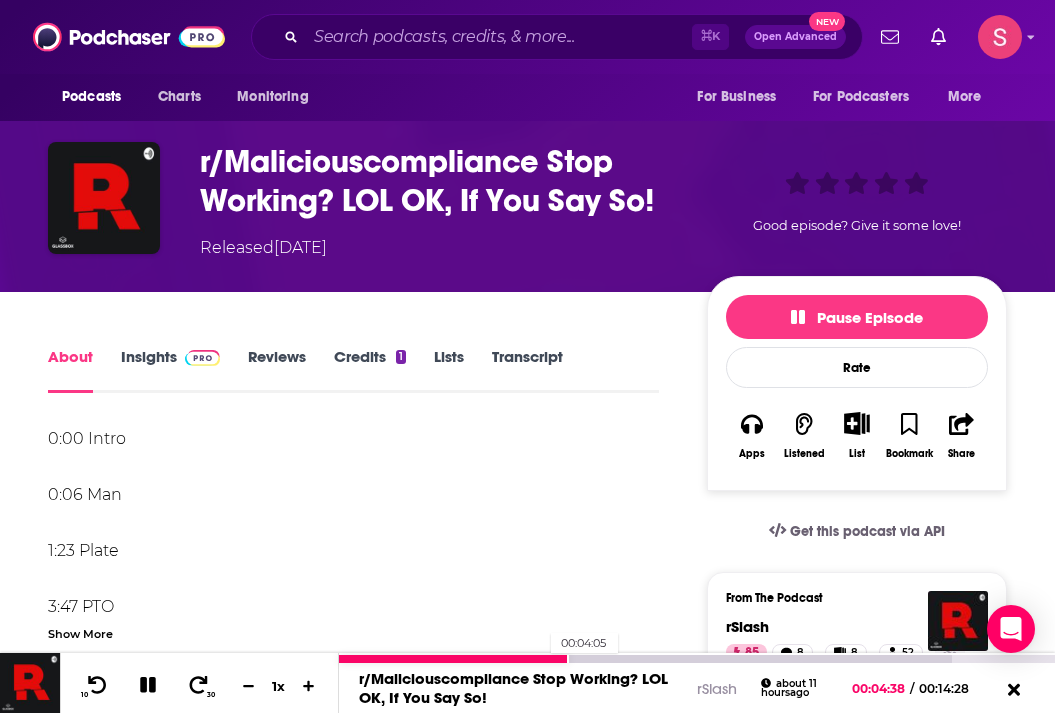 click at bounding box center [453, 659] 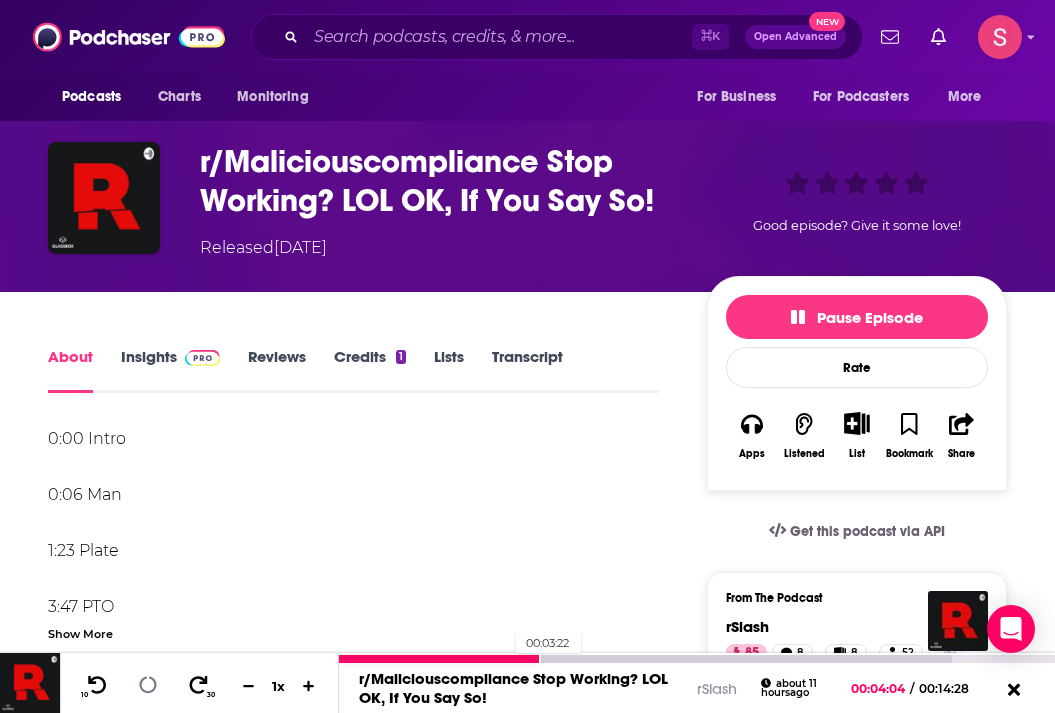 click at bounding box center (439, 659) 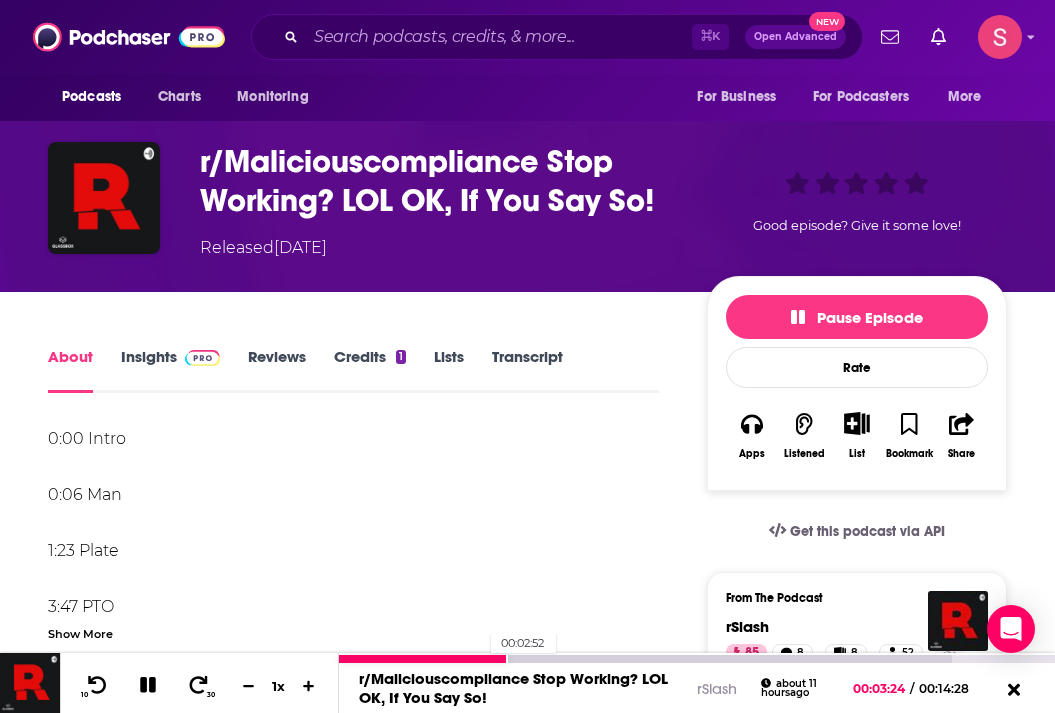click at bounding box center [423, 659] 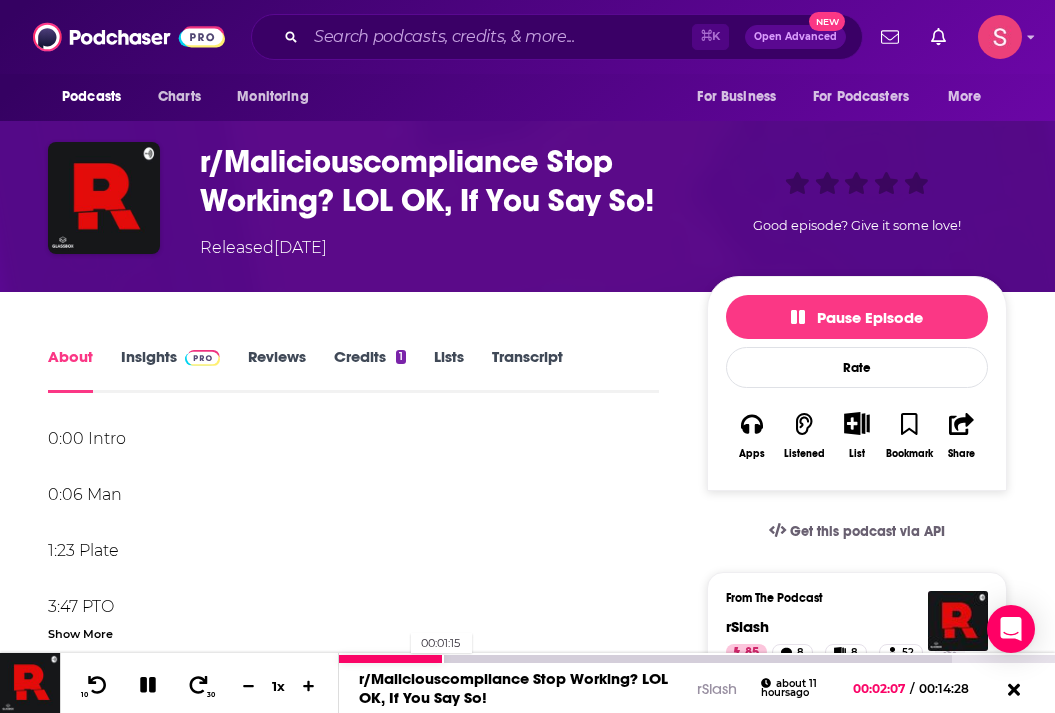 click at bounding box center [391, 659] 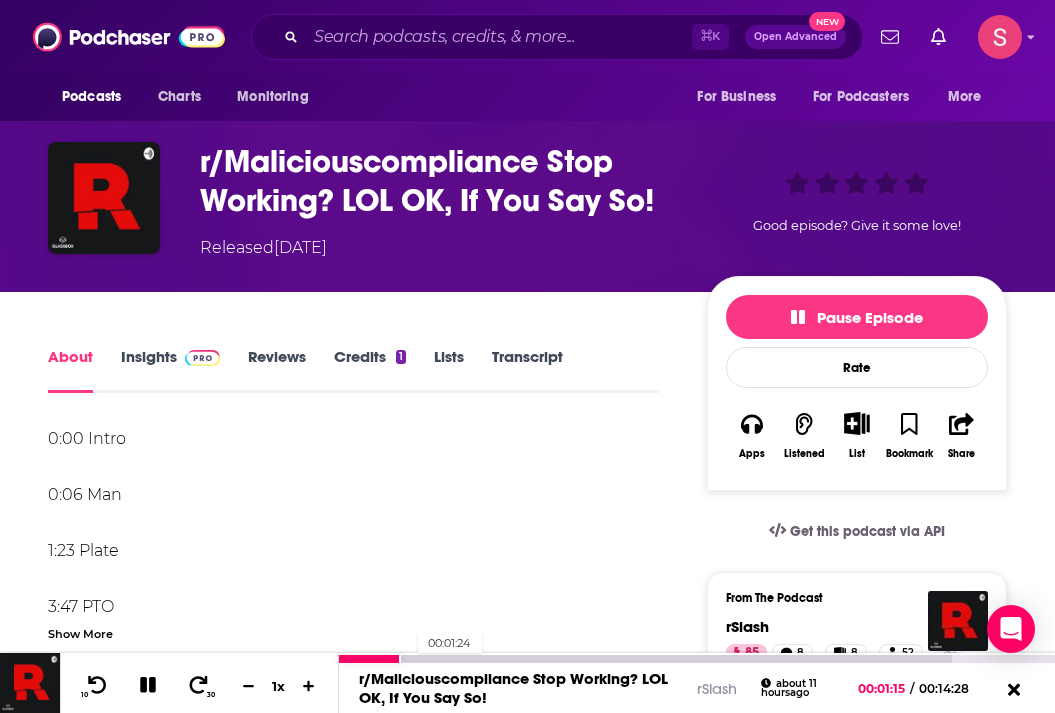 click at bounding box center [645, 659] 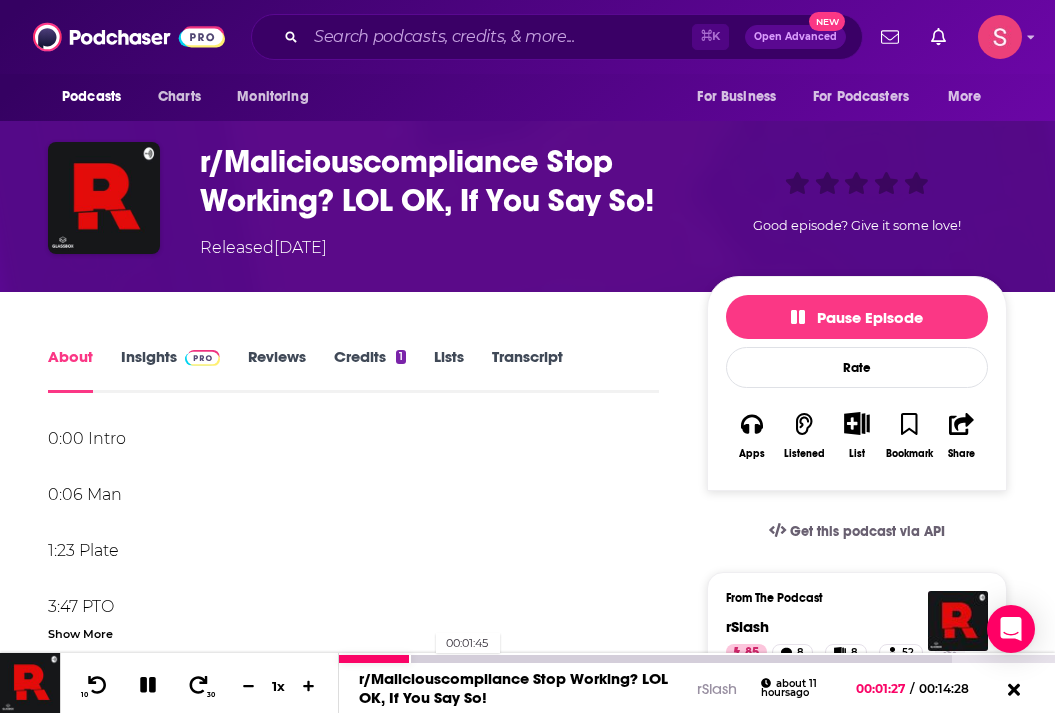 click at bounding box center (645, 659) 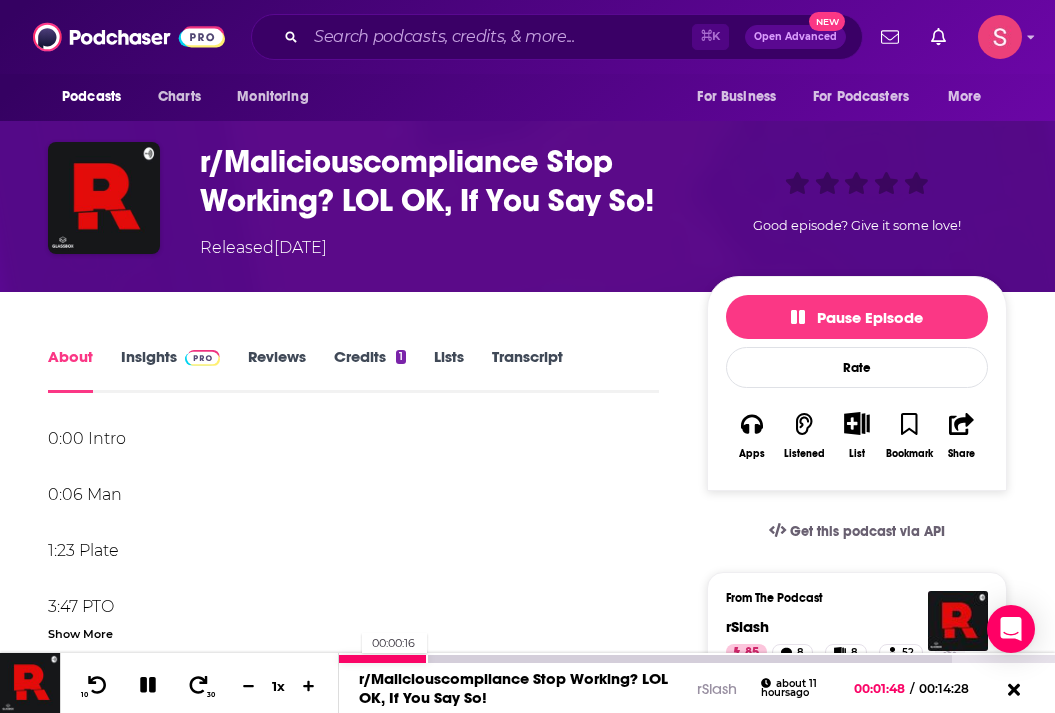 click at bounding box center (383, 659) 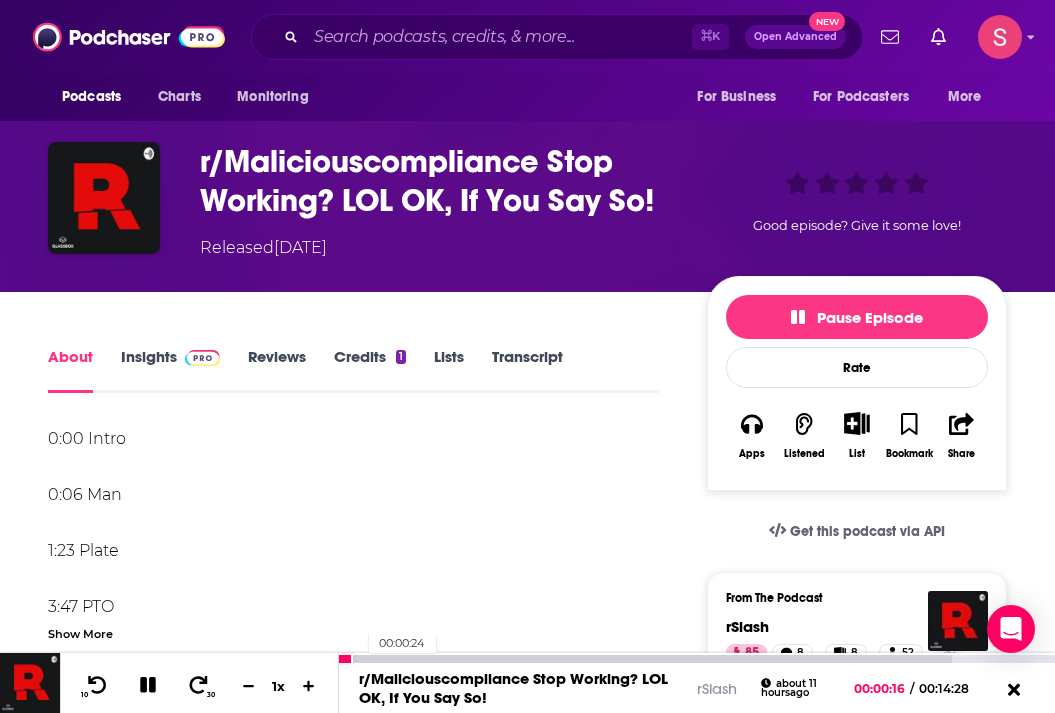 click at bounding box center [645, 659] 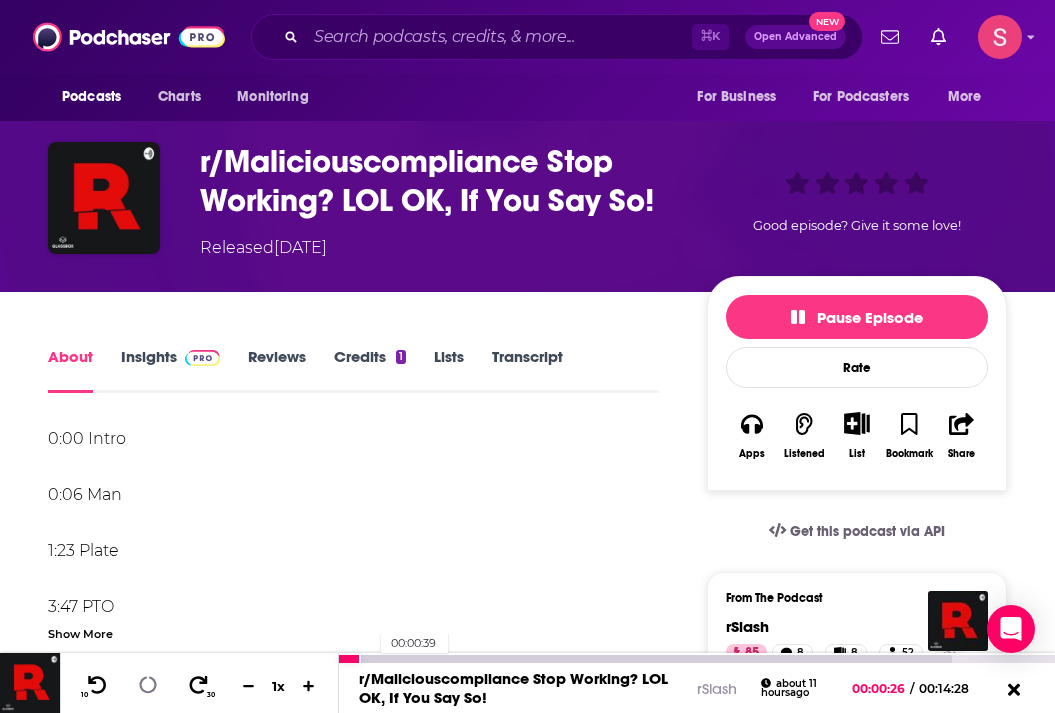 click at bounding box center (645, 659) 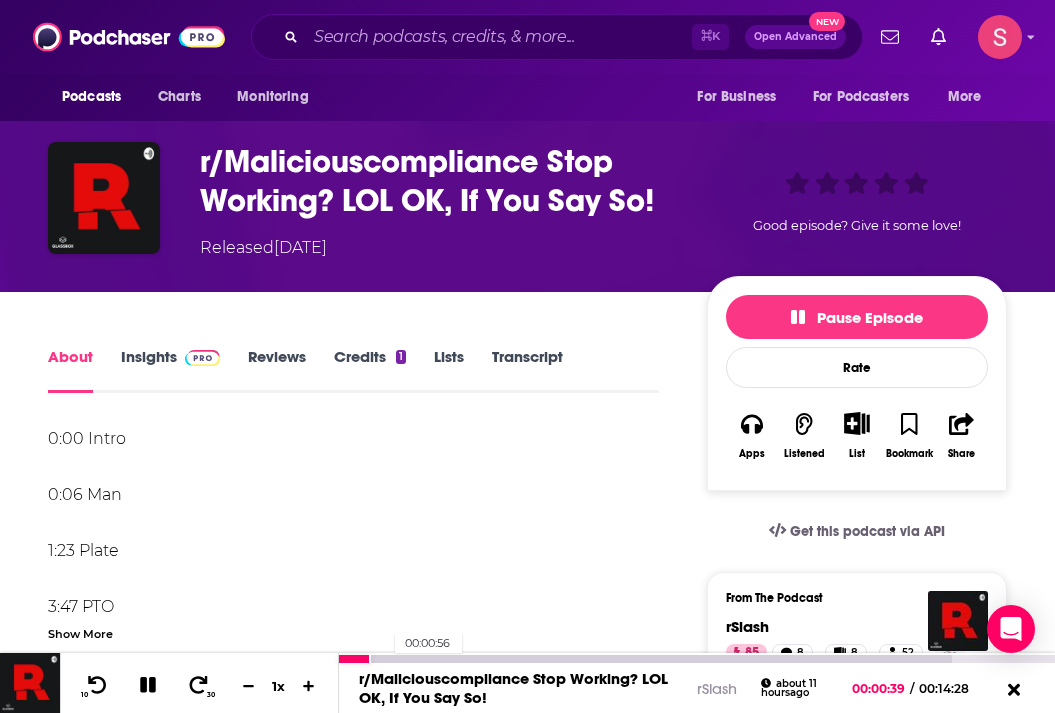 click at bounding box center [645, 659] 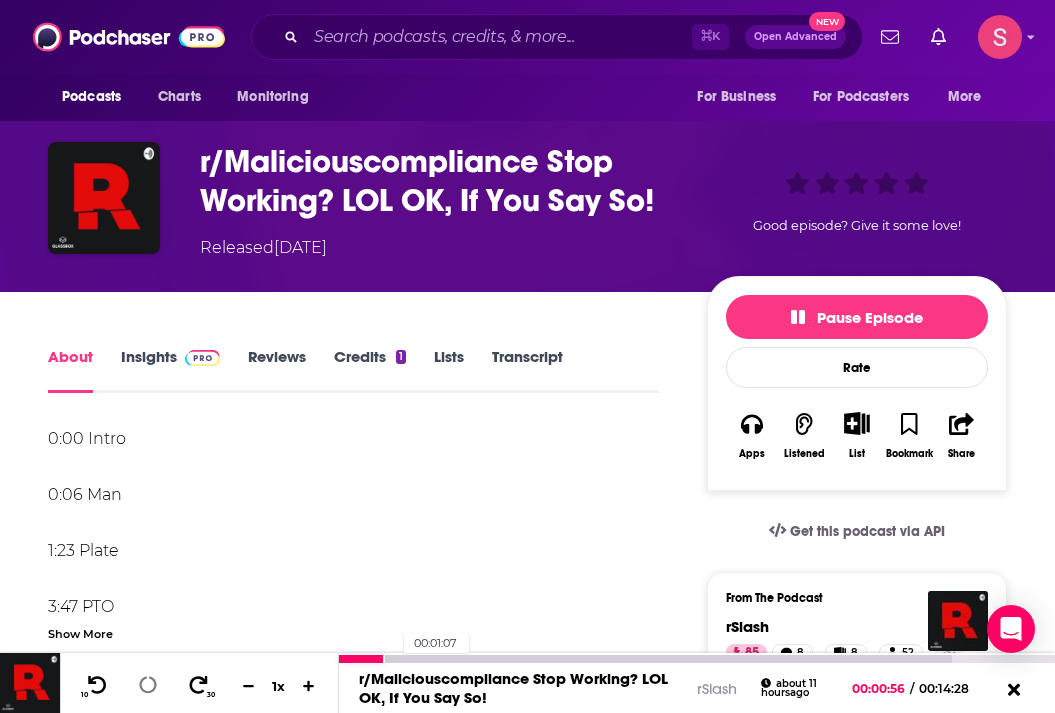 click at bounding box center (645, 659) 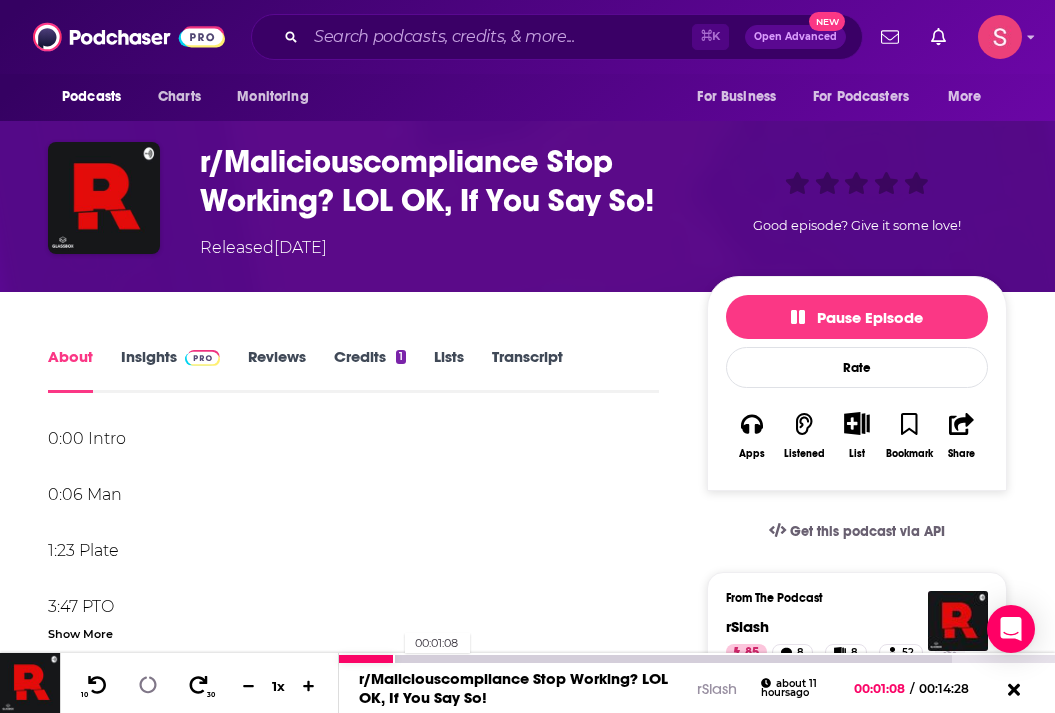 click at bounding box center [645, 659] 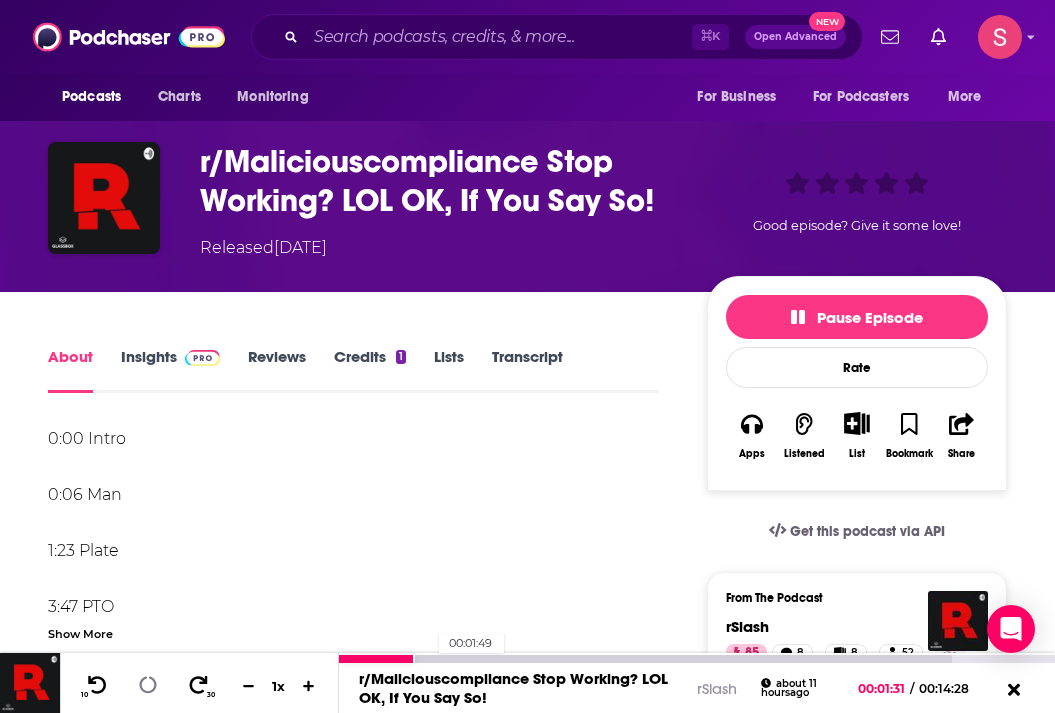 click at bounding box center [645, 659] 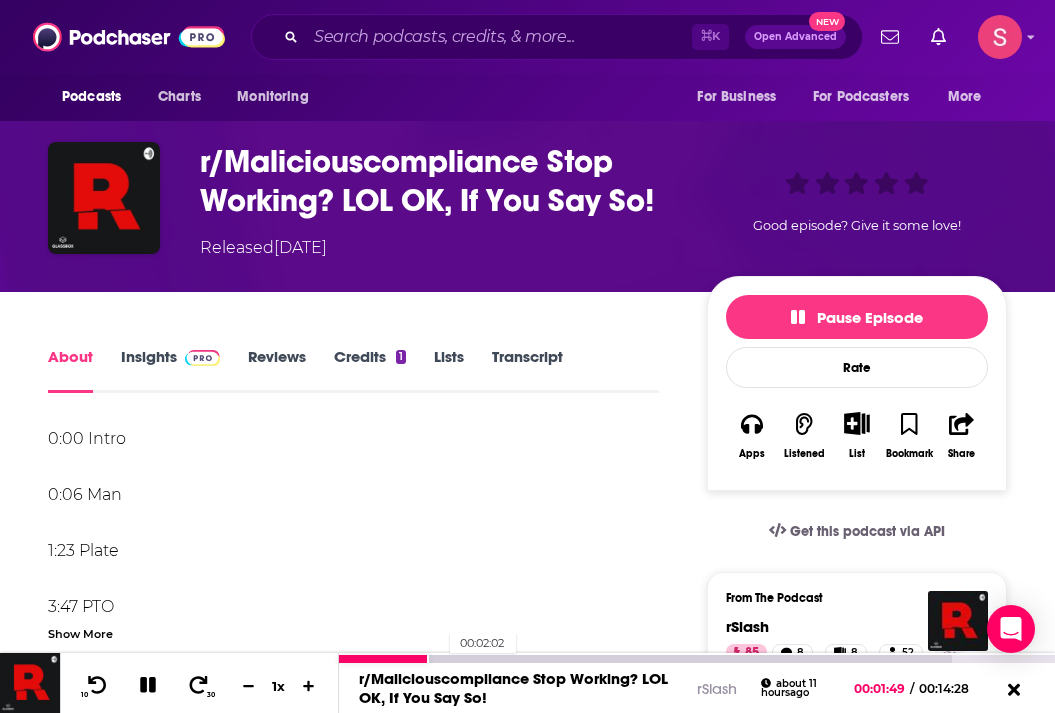 click at bounding box center (645, 659) 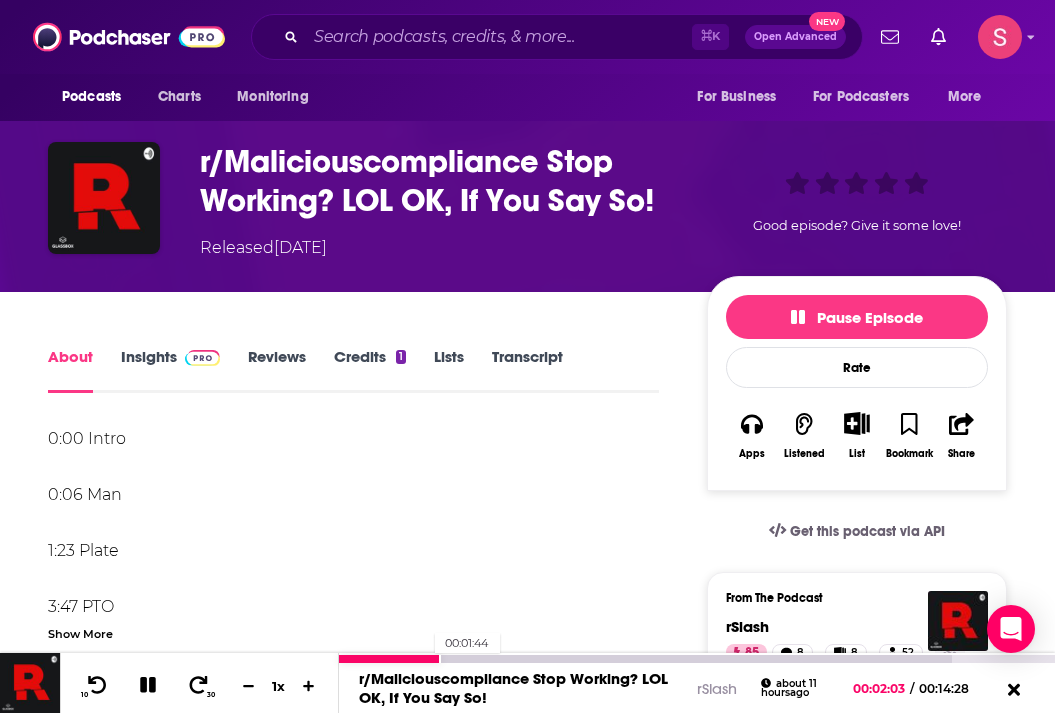 click at bounding box center [389, 659] 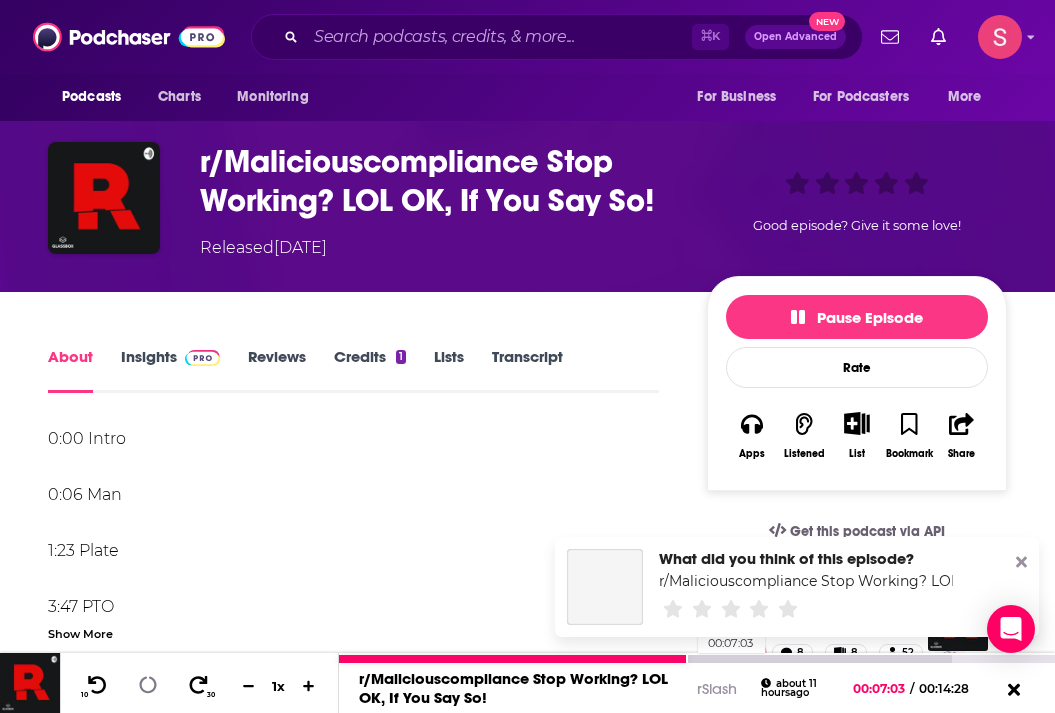 click at bounding box center [645, 659] 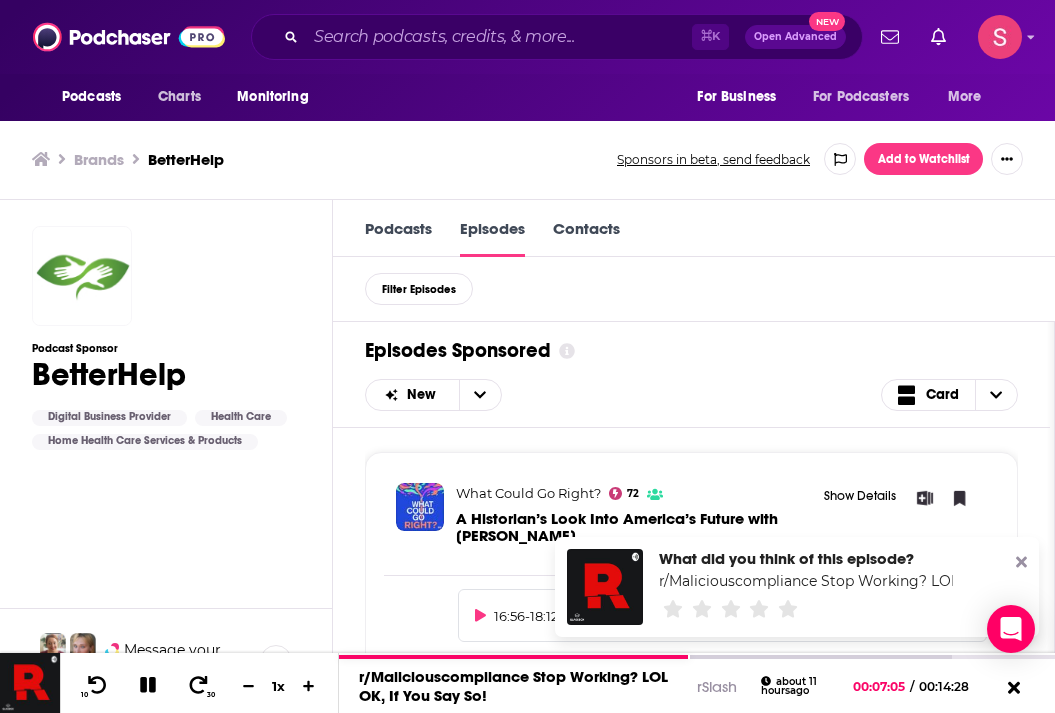 scroll, scrollTop: 0, scrollLeft: 0, axis: both 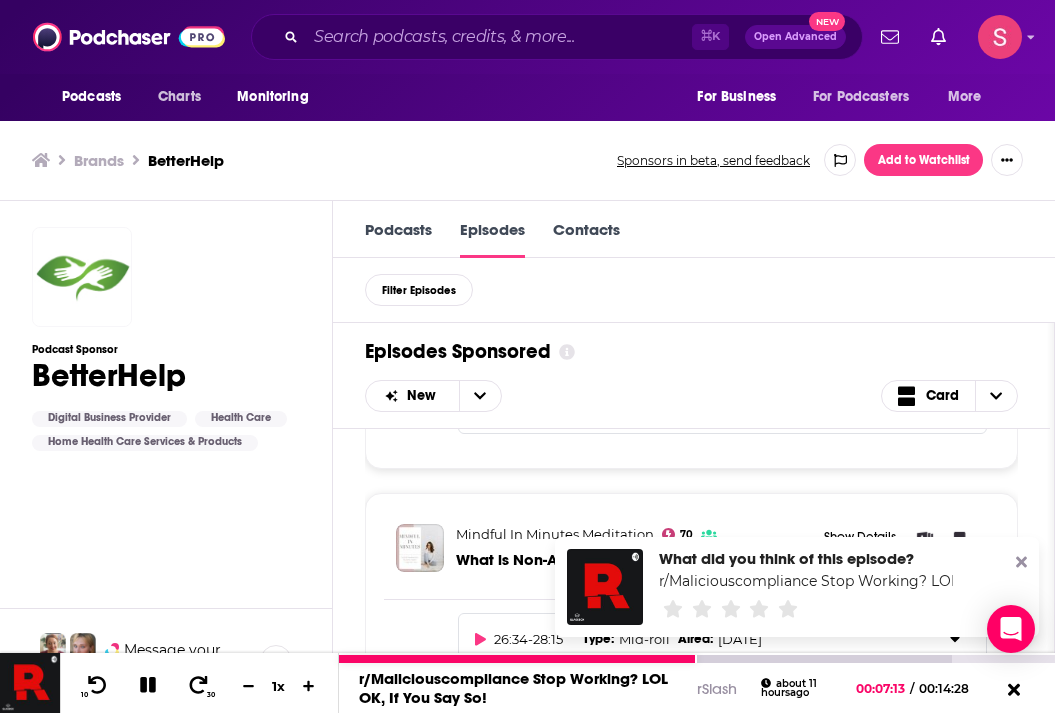 click 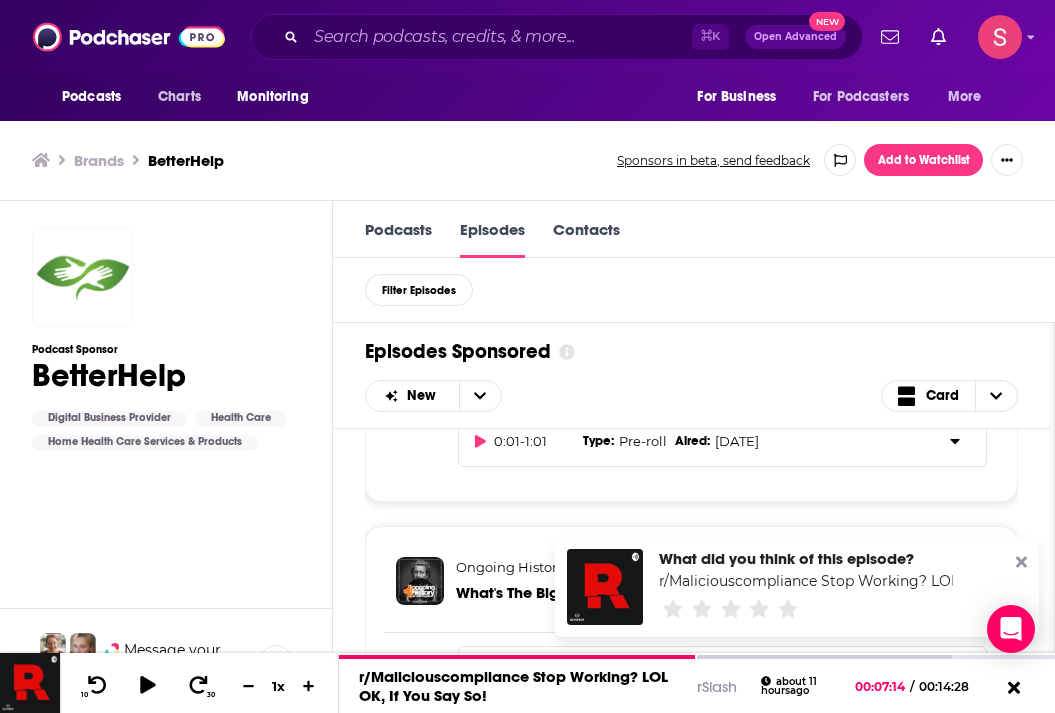 scroll, scrollTop: 1386, scrollLeft: 0, axis: vertical 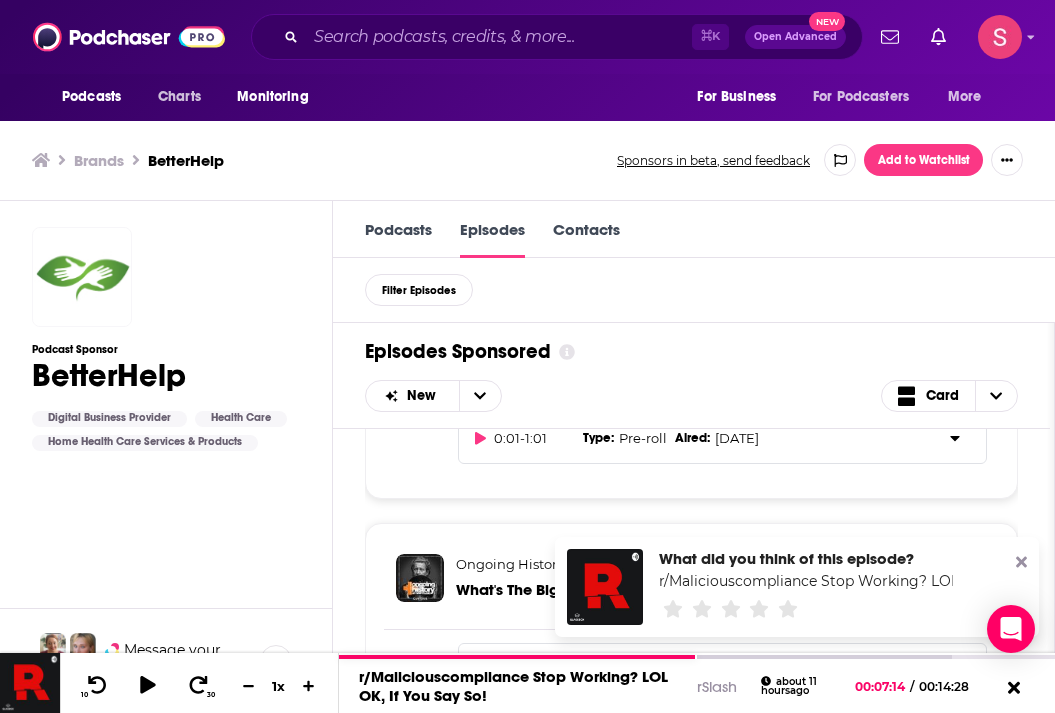 click on "0:01  -  1:01" at bounding box center [525, 438] 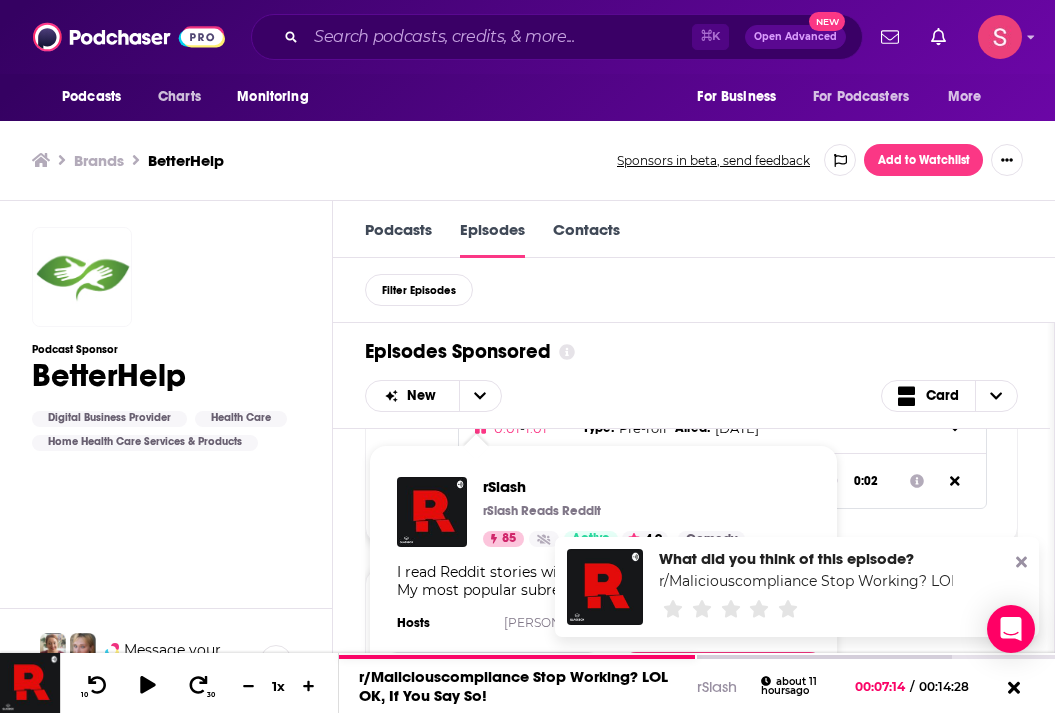 scroll, scrollTop: 1415, scrollLeft: 0, axis: vertical 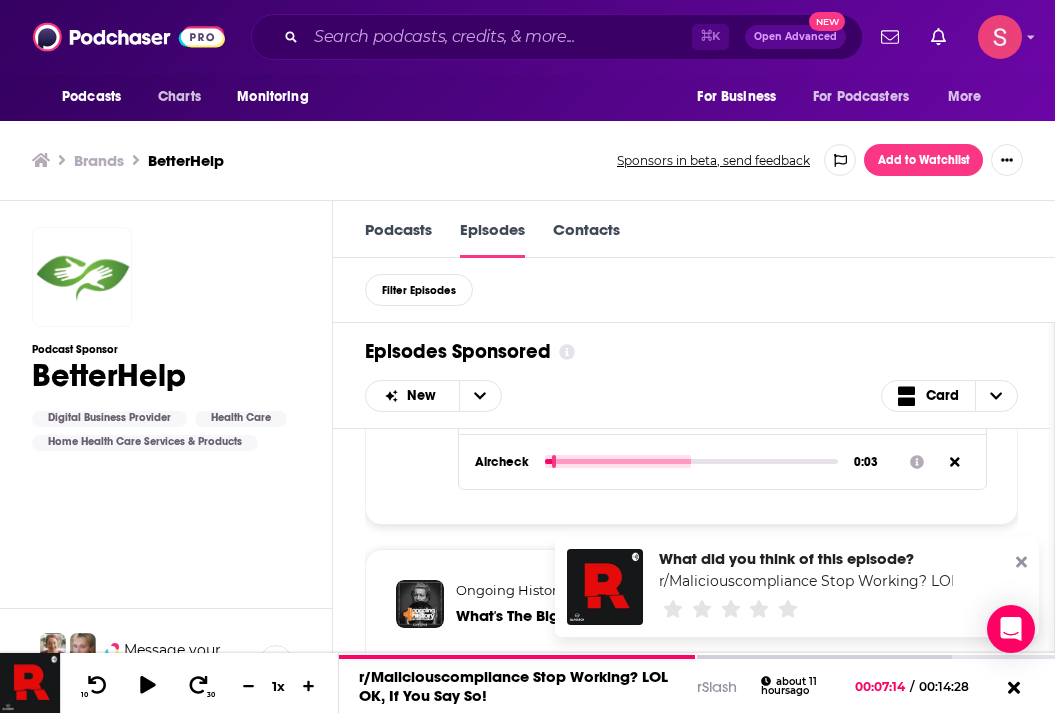 click 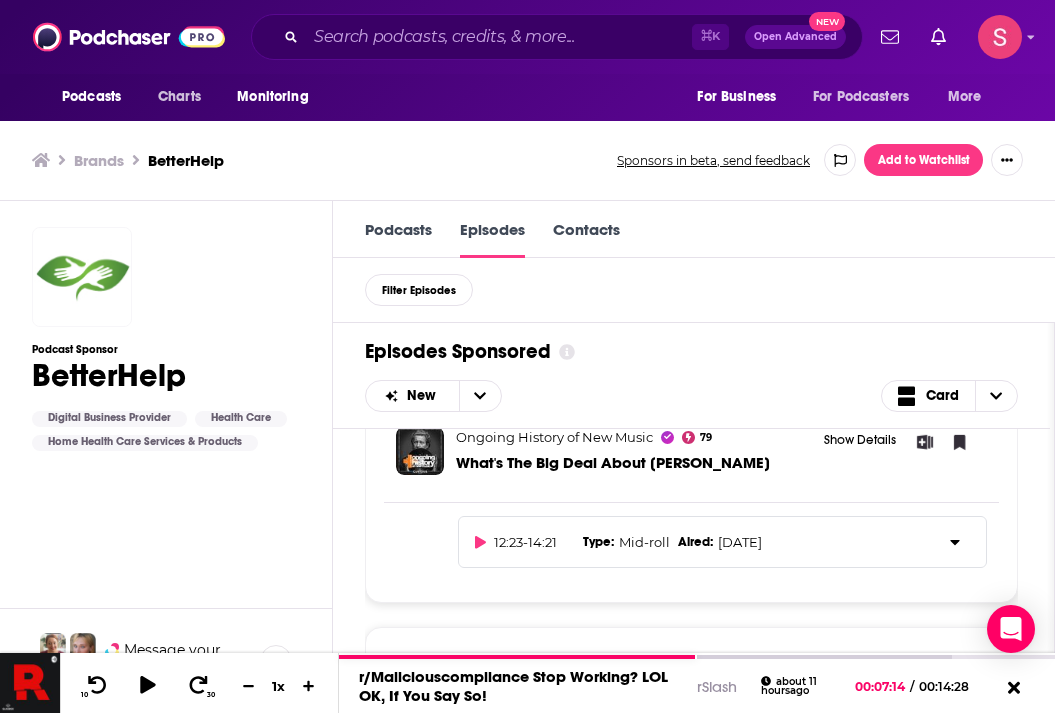 scroll, scrollTop: 1572, scrollLeft: 0, axis: vertical 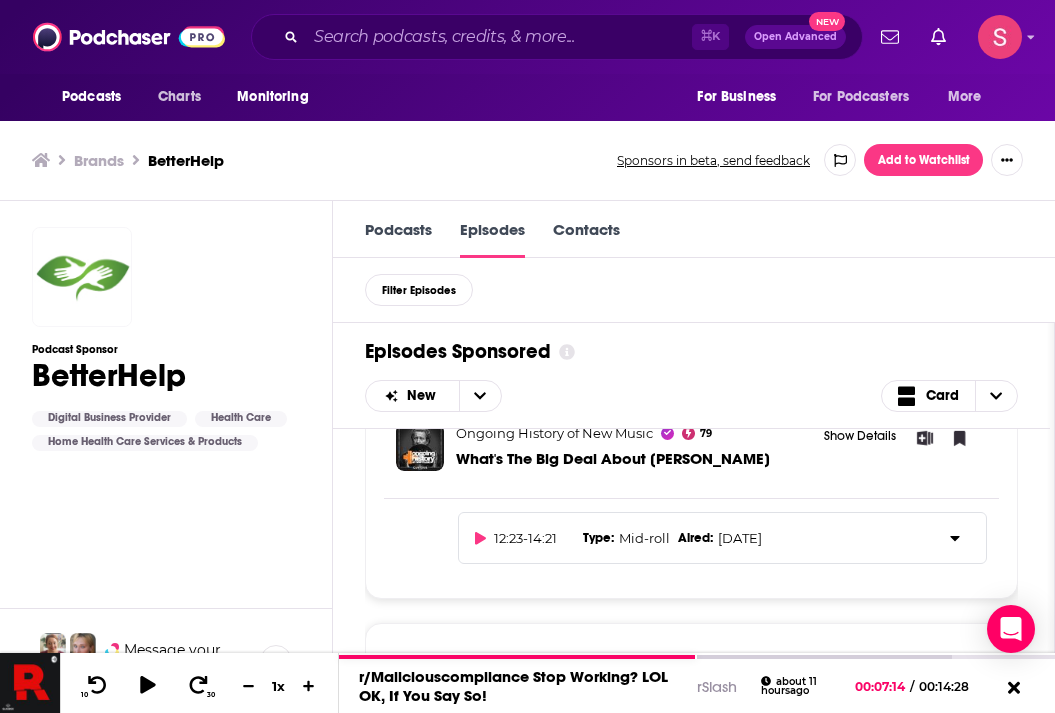 type on "6" 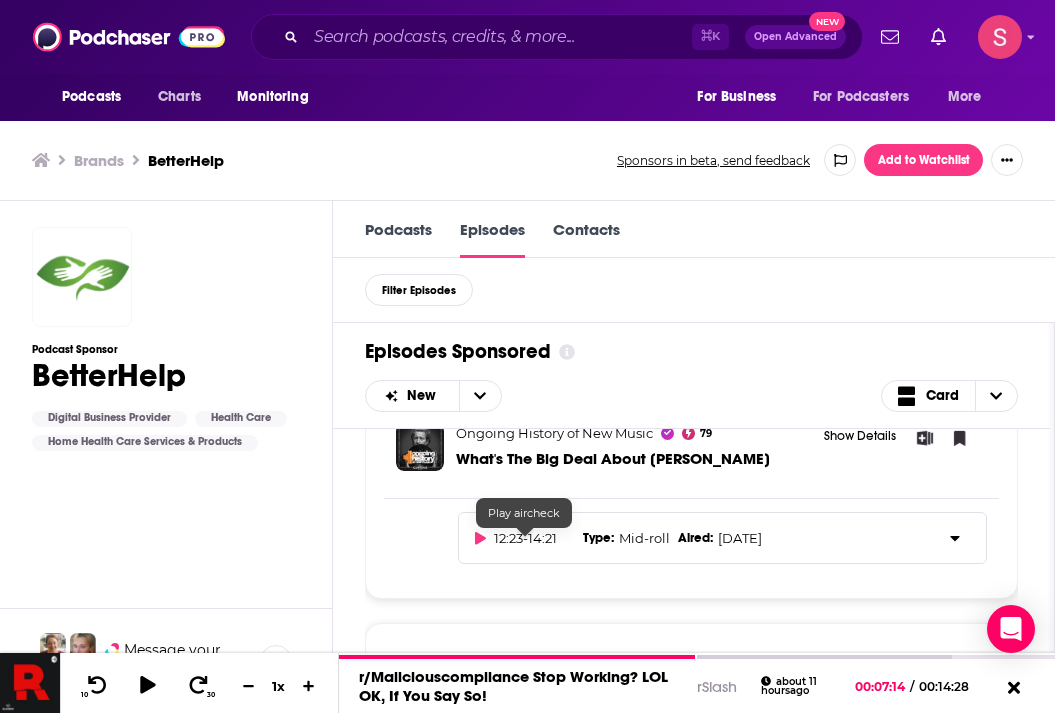 click 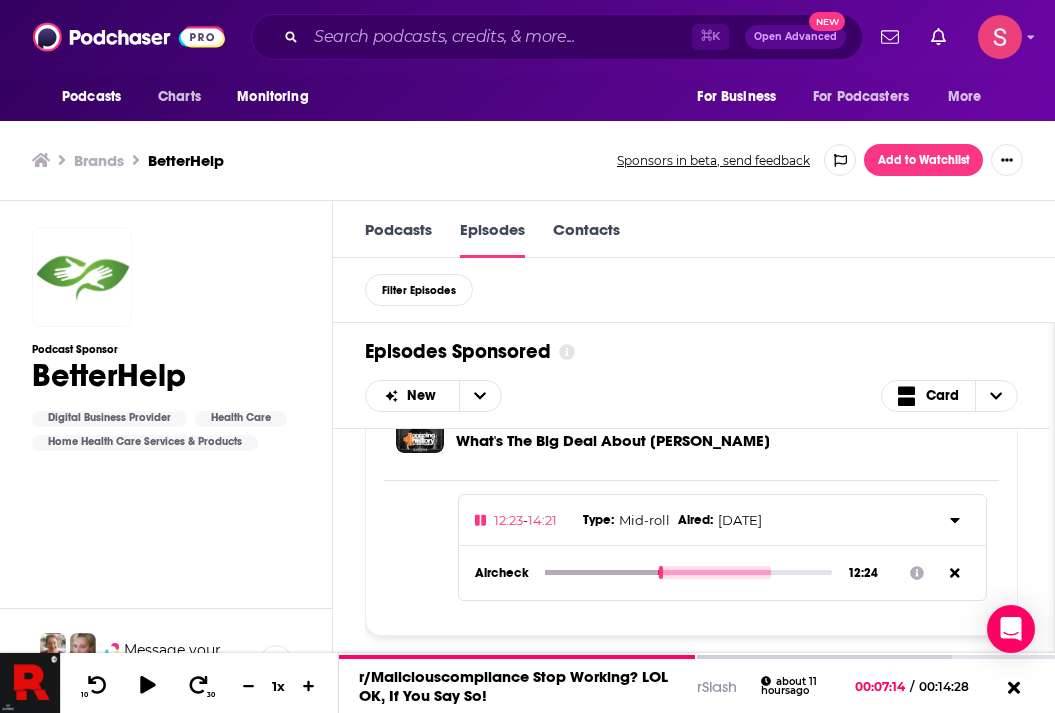 scroll, scrollTop: 1551, scrollLeft: 0, axis: vertical 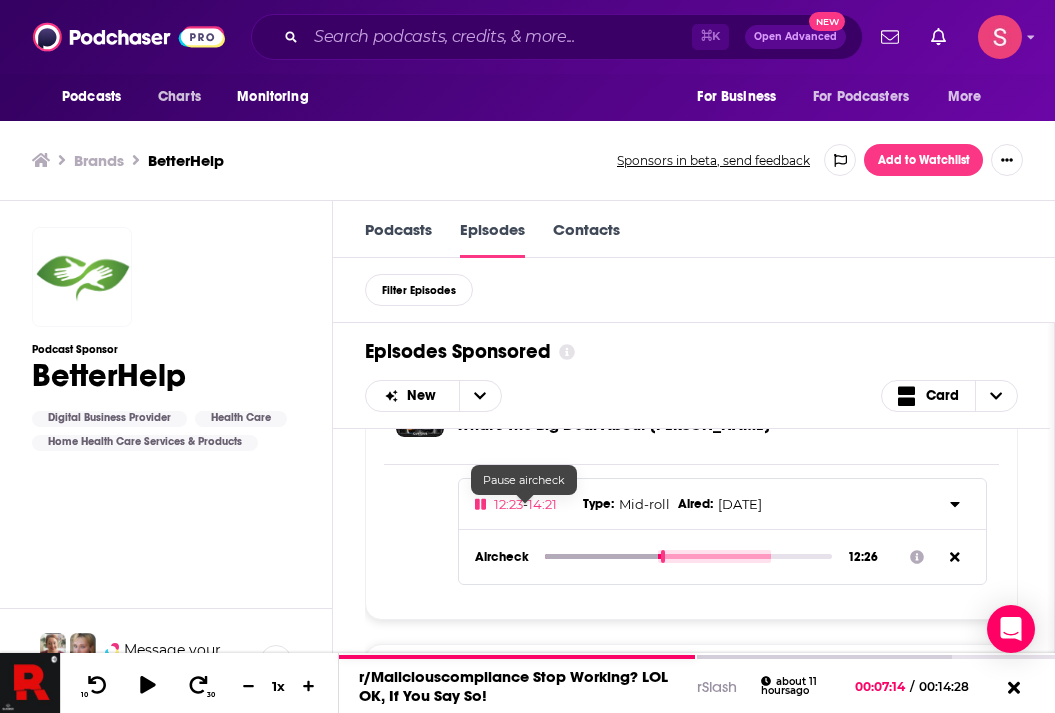 click 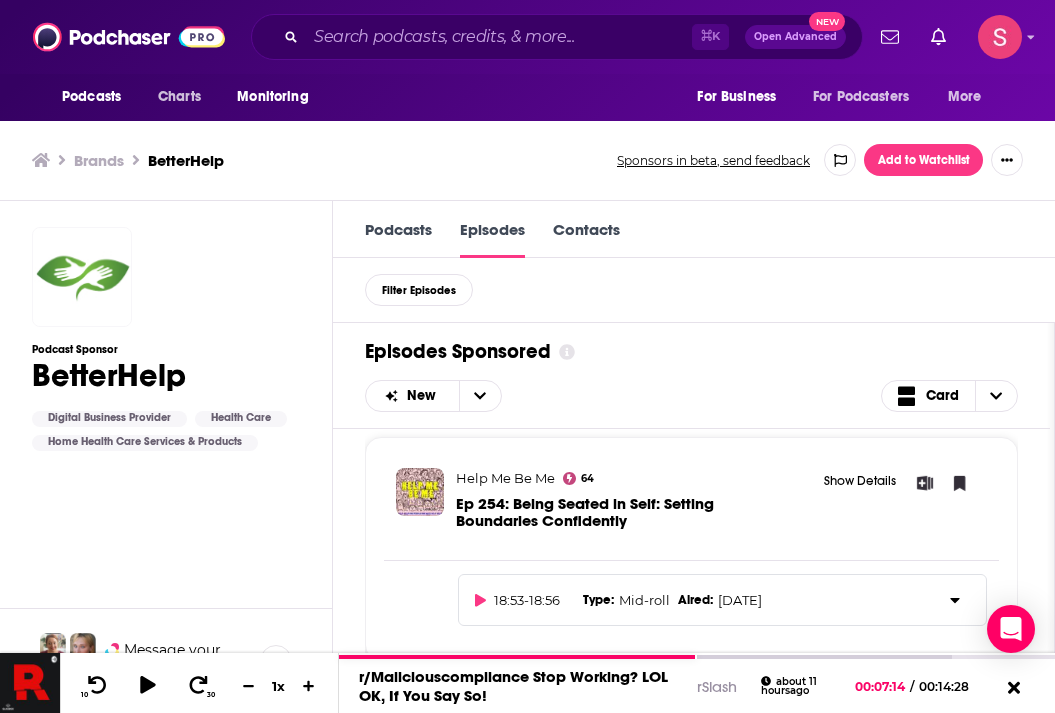 type on "746.19" 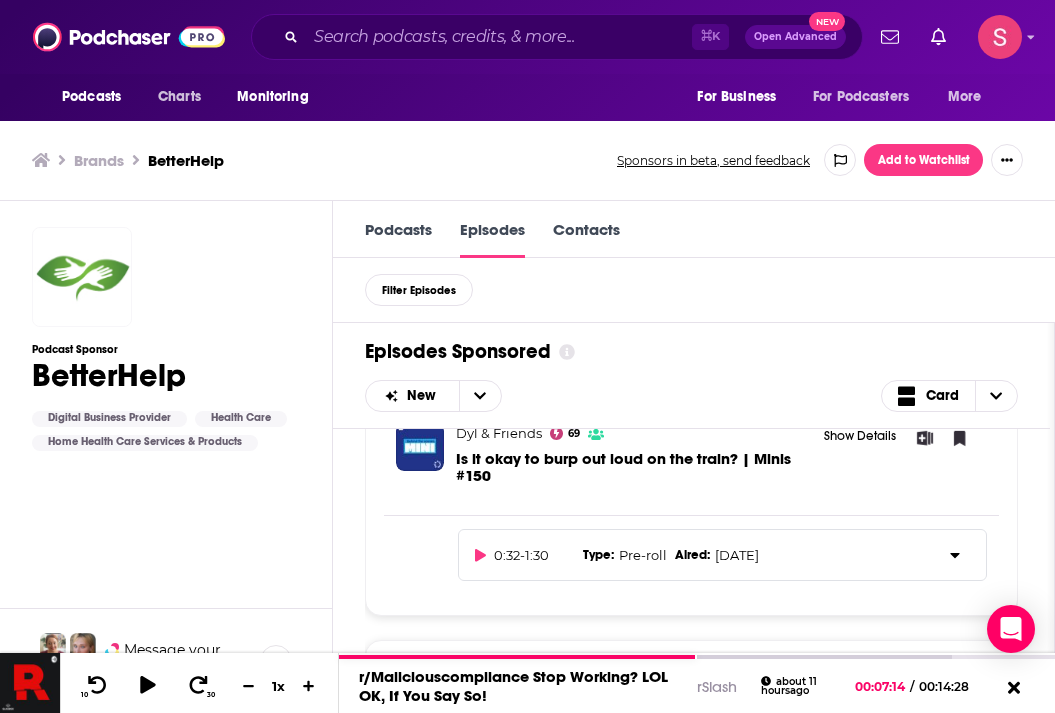 scroll, scrollTop: 2514, scrollLeft: 0, axis: vertical 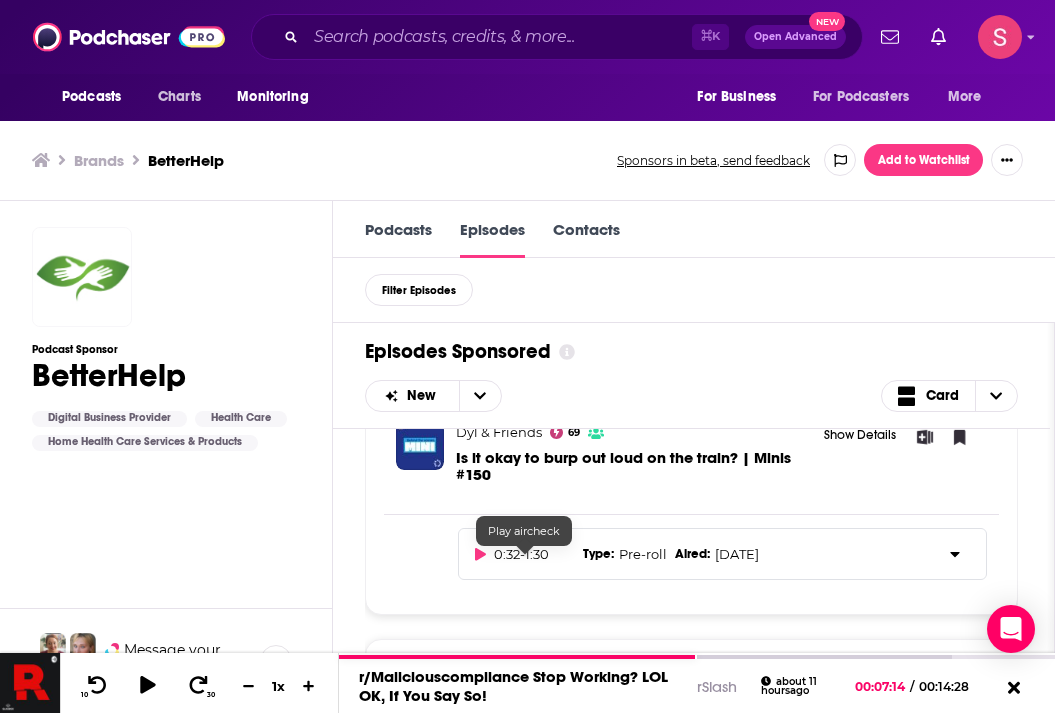 click 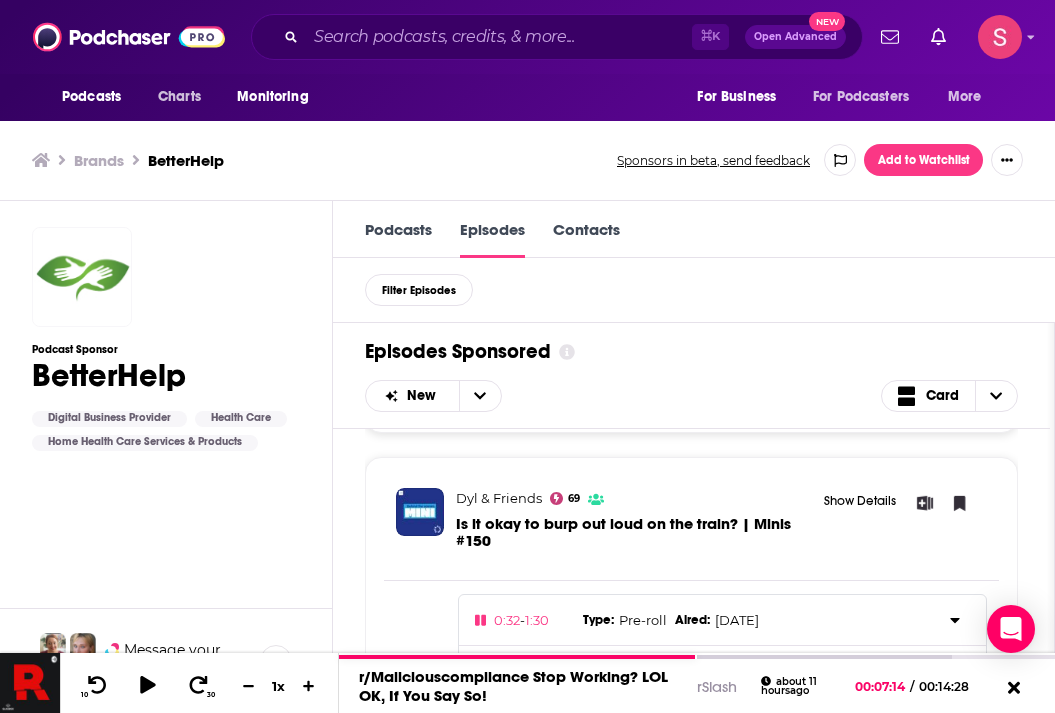 scroll, scrollTop: 2398, scrollLeft: 0, axis: vertical 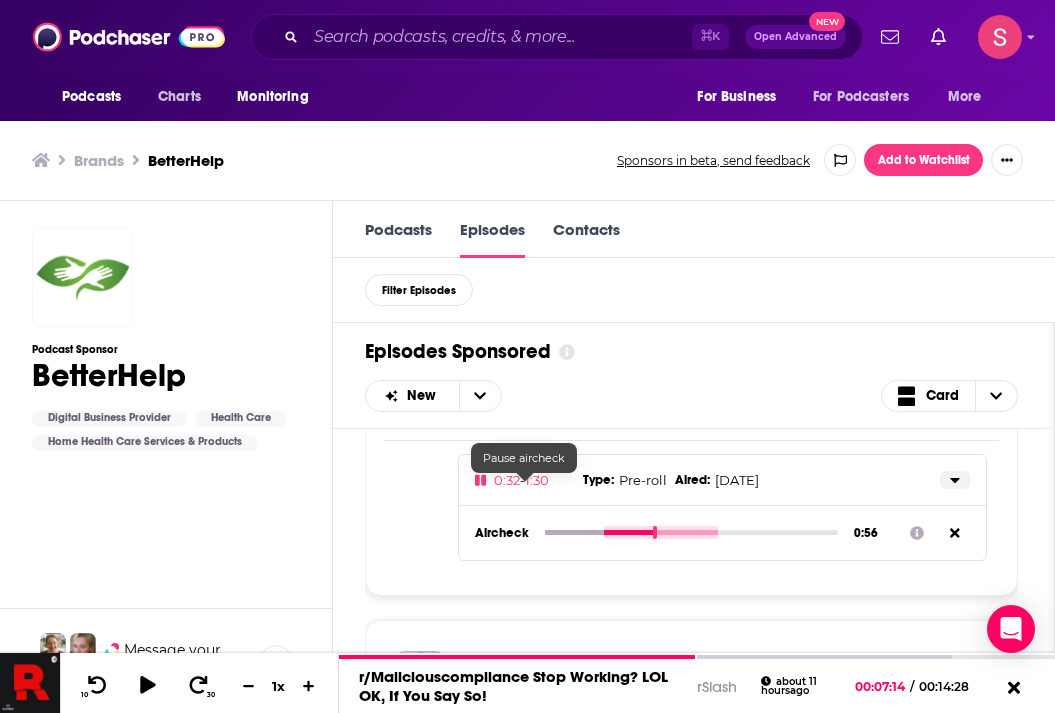 click 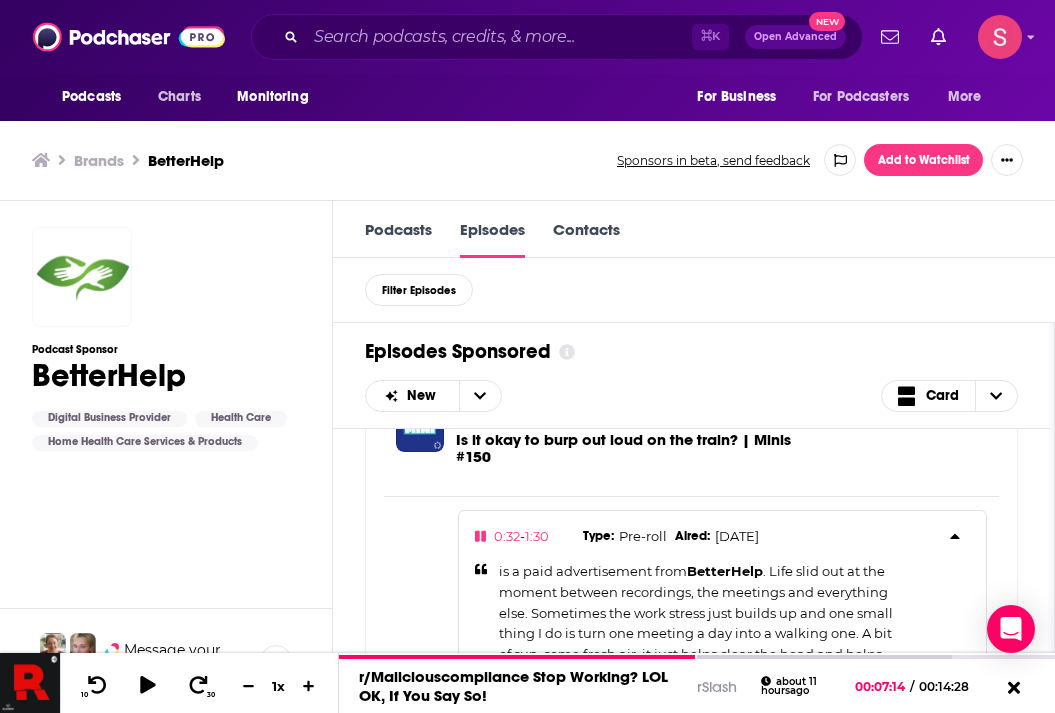 scroll, scrollTop: 2452, scrollLeft: 0, axis: vertical 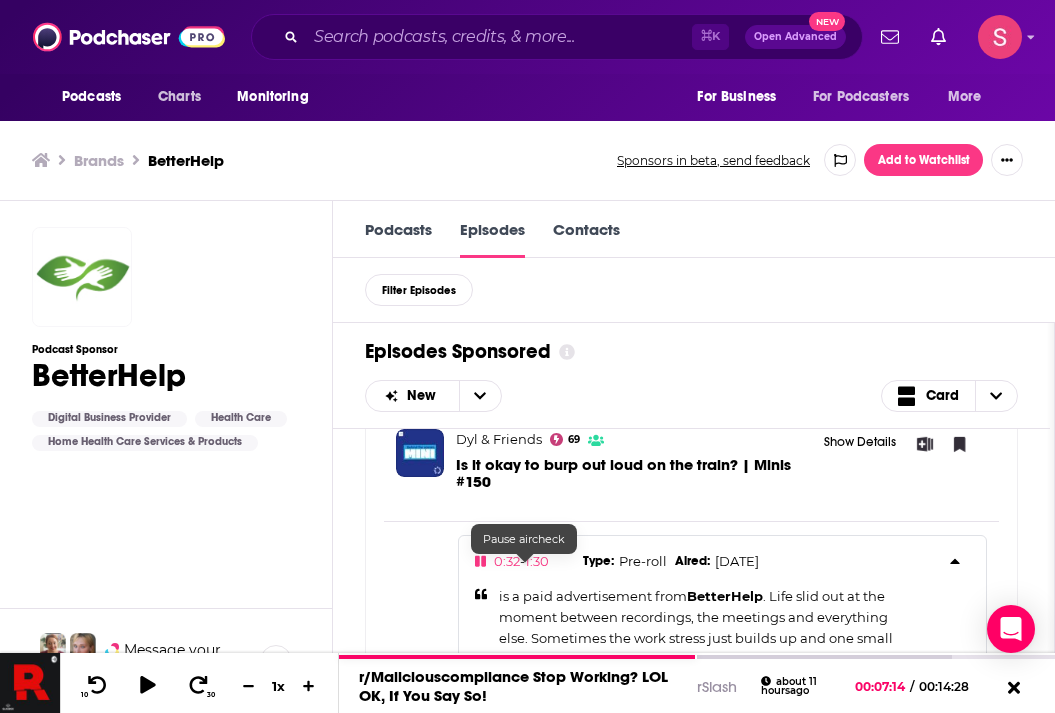type on "58" 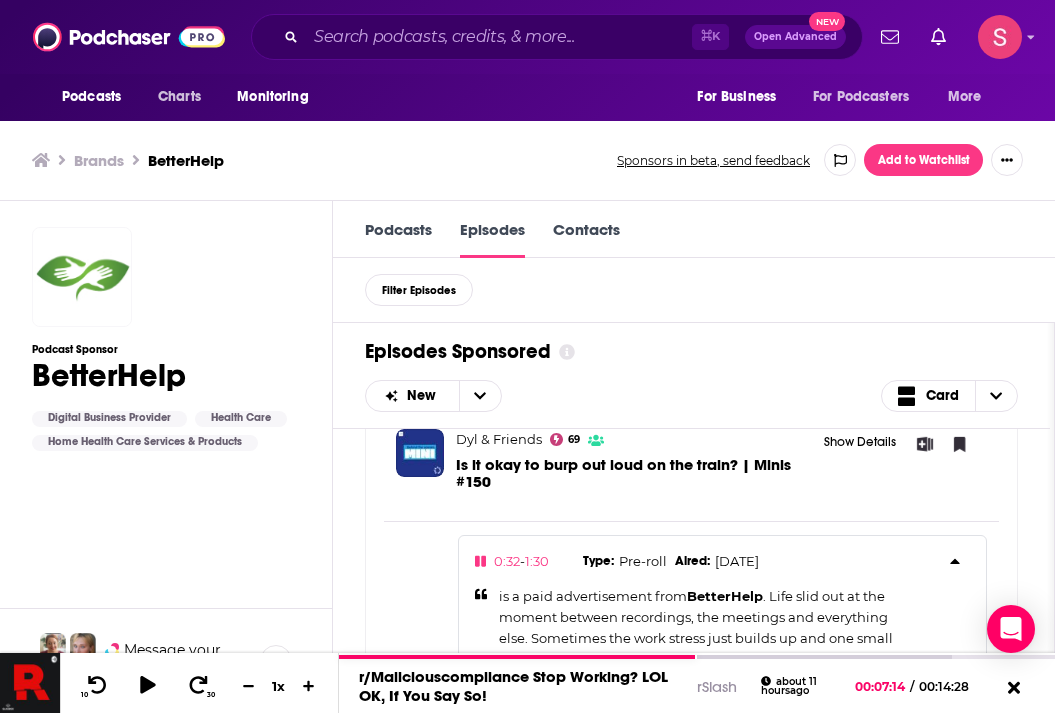 click on "Is it okay to burp out loud on the train? | Minis #150" at bounding box center (623, 473) 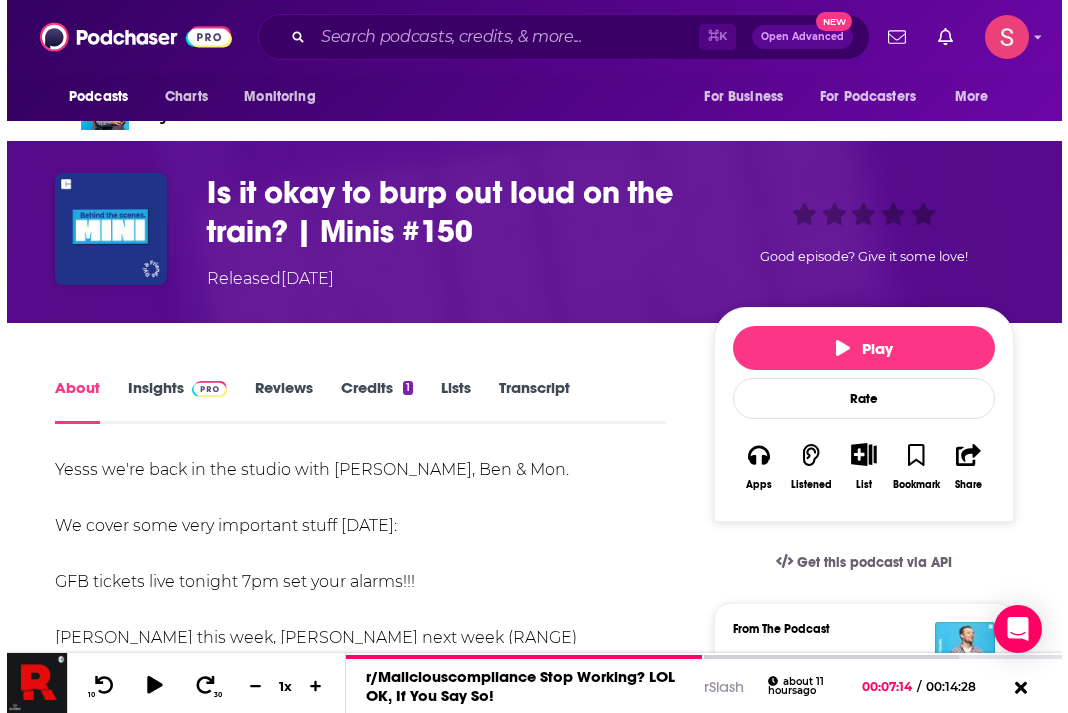 scroll, scrollTop: 114, scrollLeft: 0, axis: vertical 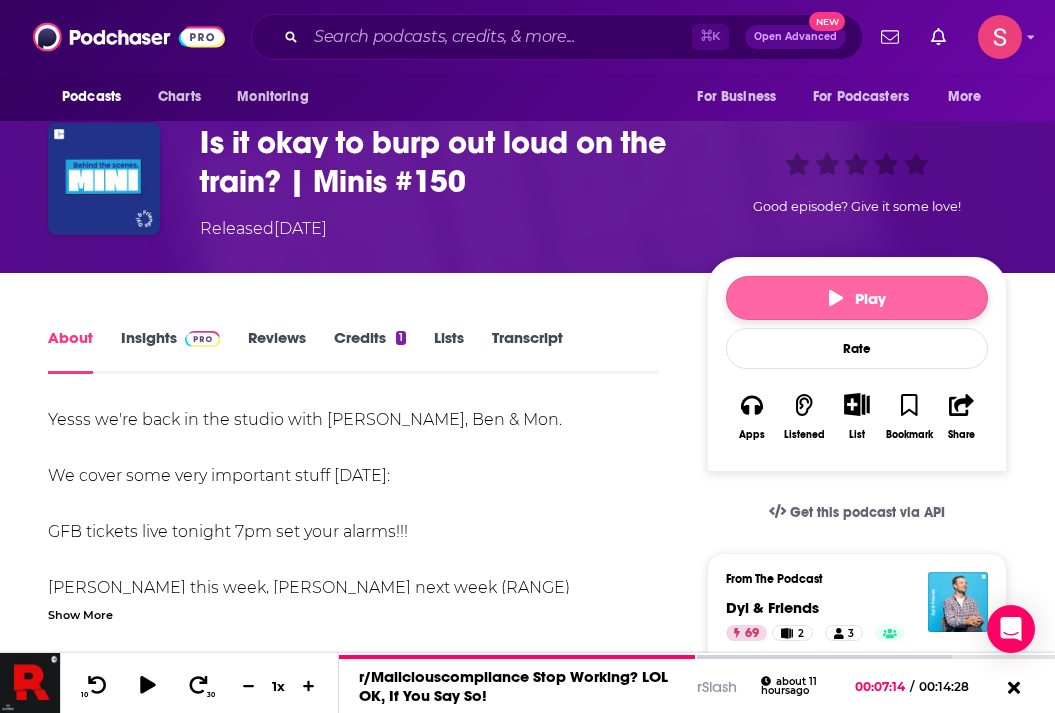 click on "Play" at bounding box center (857, 298) 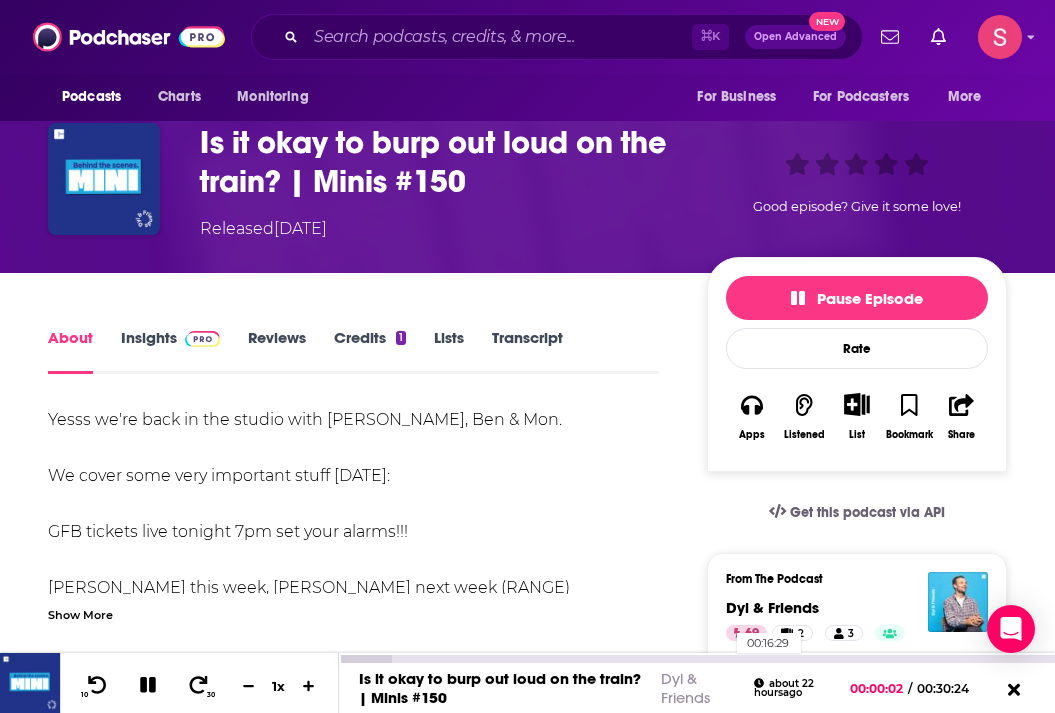 click on "00:16:29" at bounding box center (697, 659) 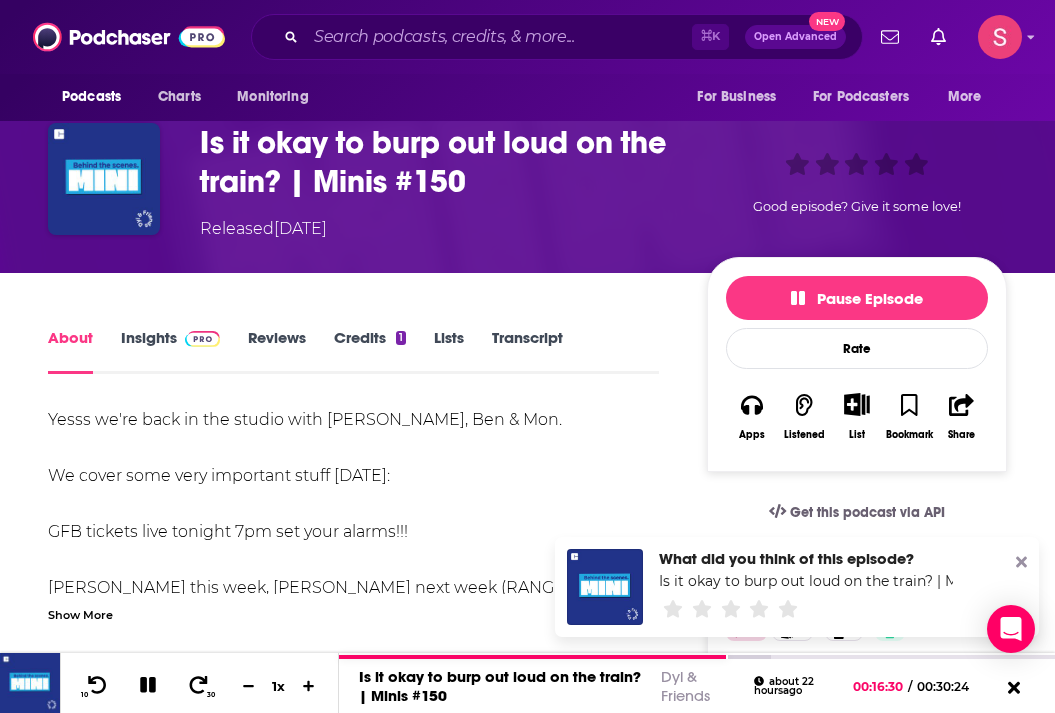 click 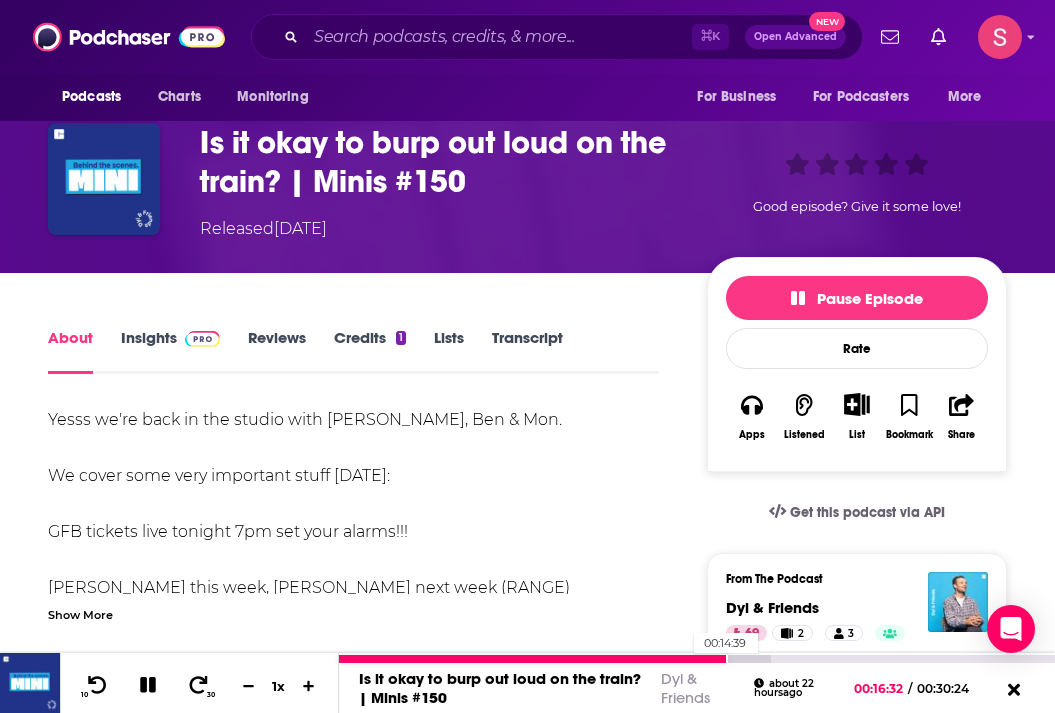 click at bounding box center [533, 659] 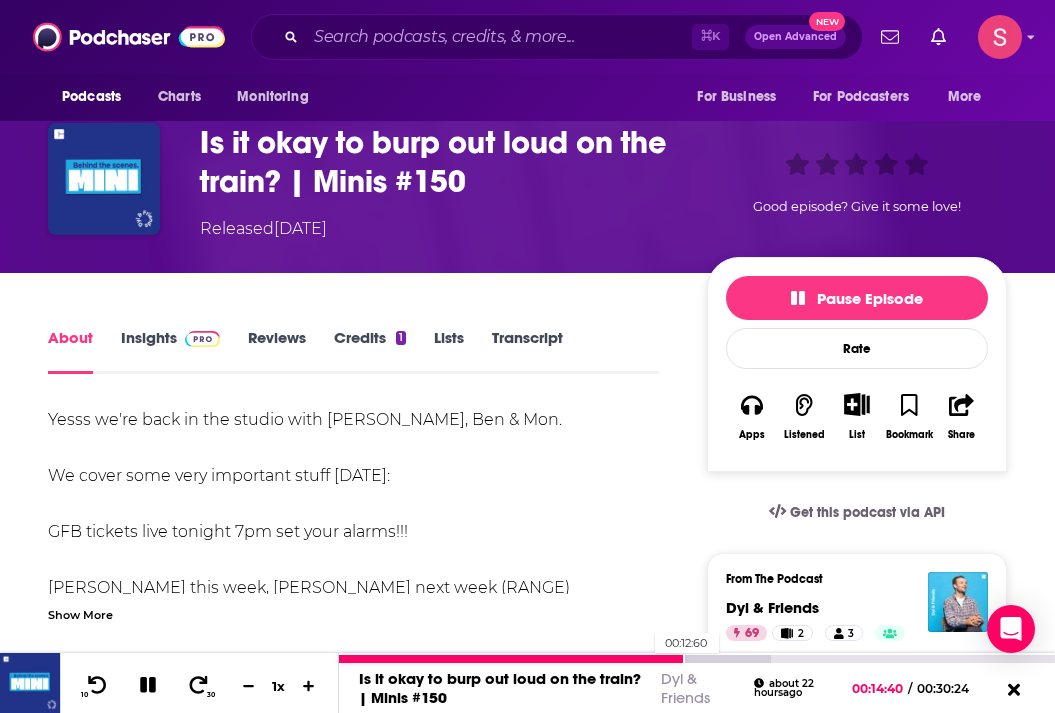 click at bounding box center (511, 659) 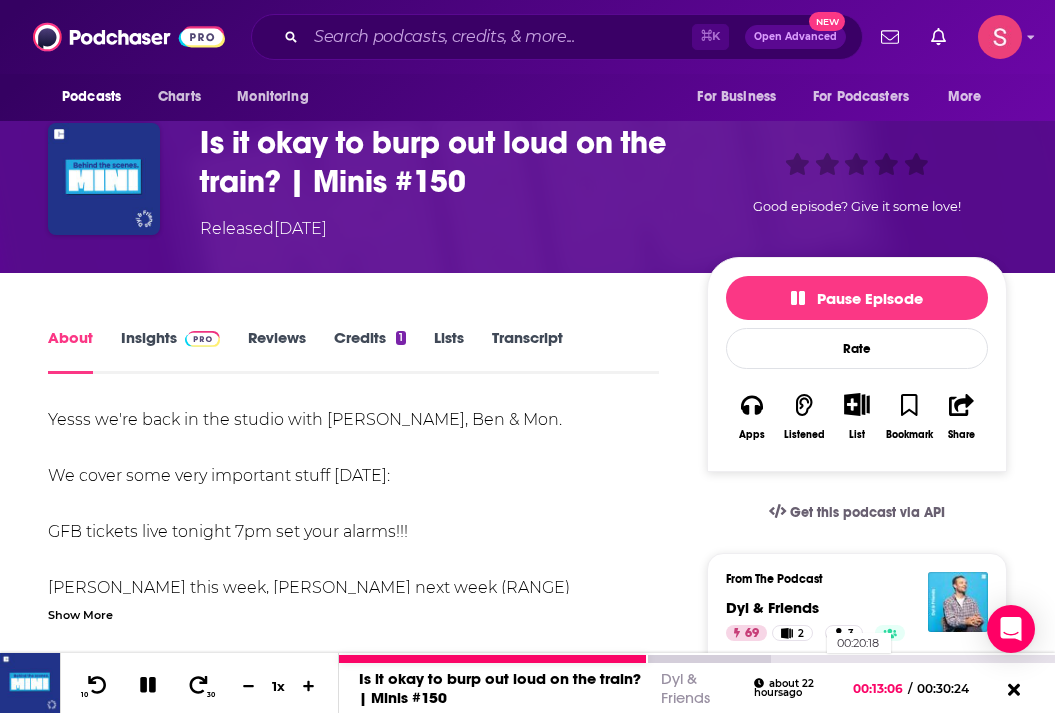 click on "00:20:18" at bounding box center (697, 659) 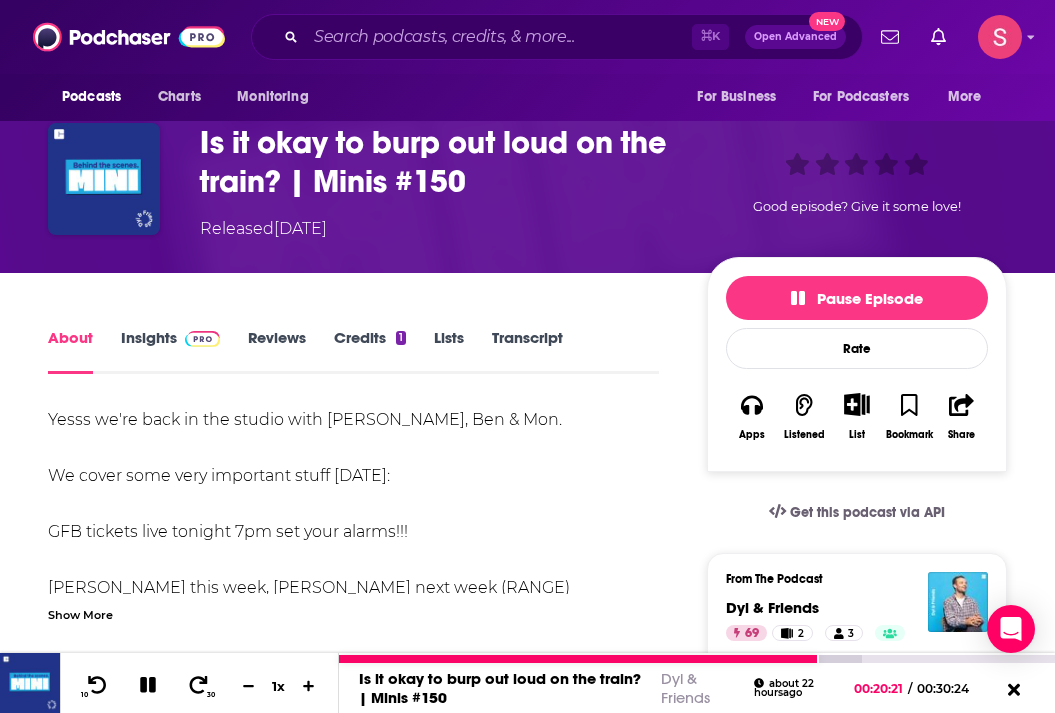 click at bounding box center [578, 659] 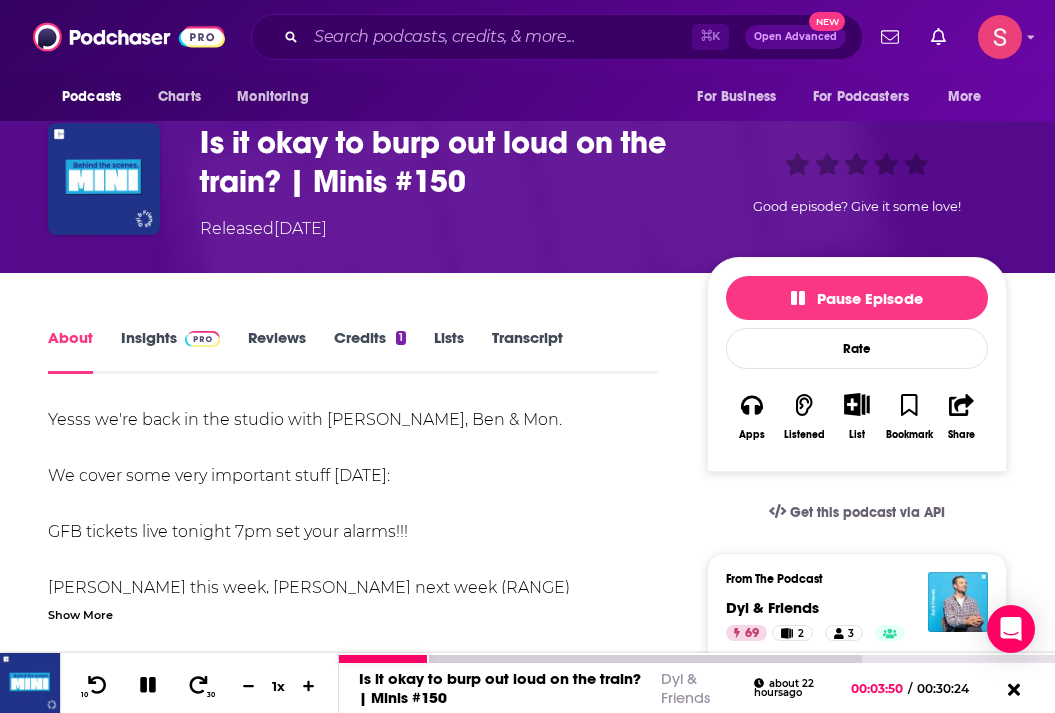 click at bounding box center [384, 659] 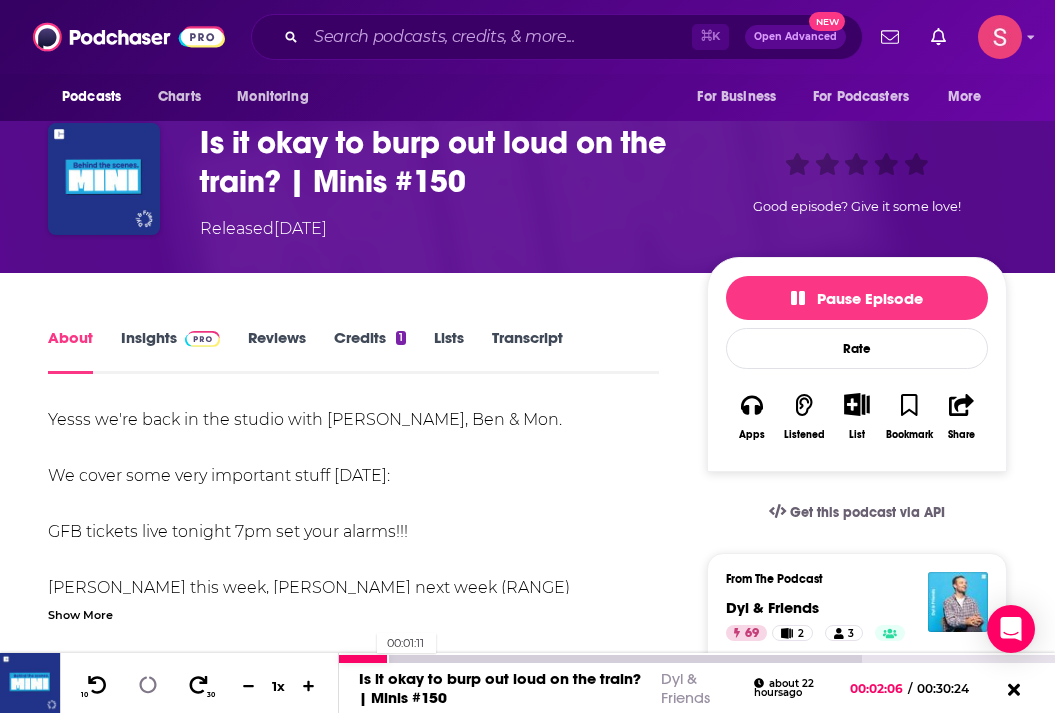 click at bounding box center [363, 659] 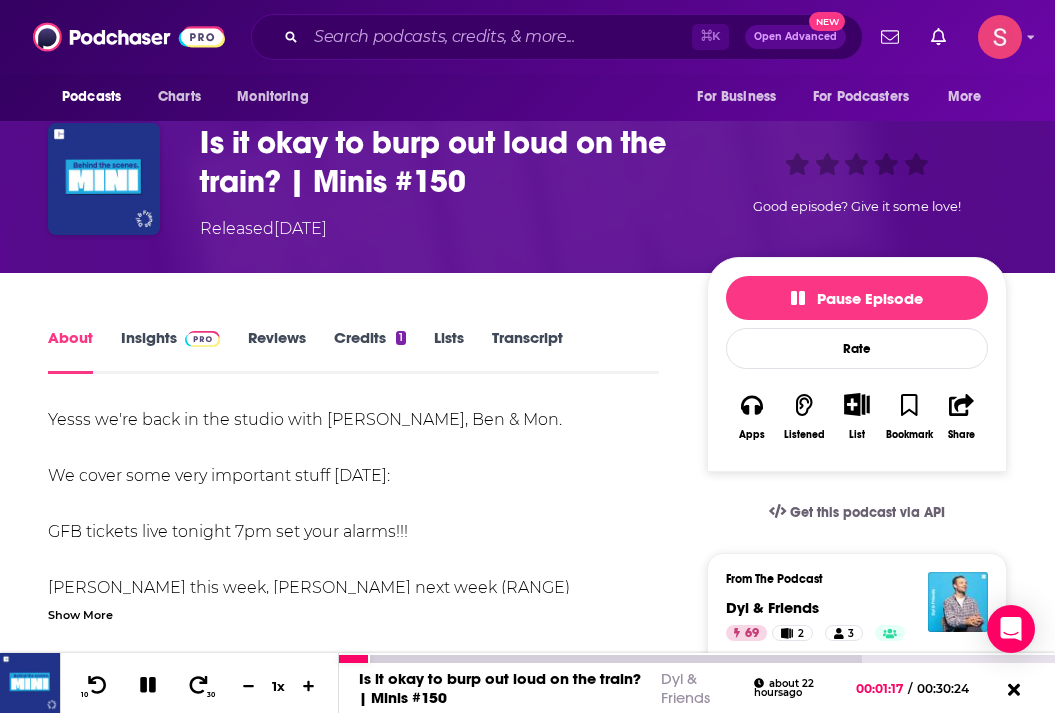 click 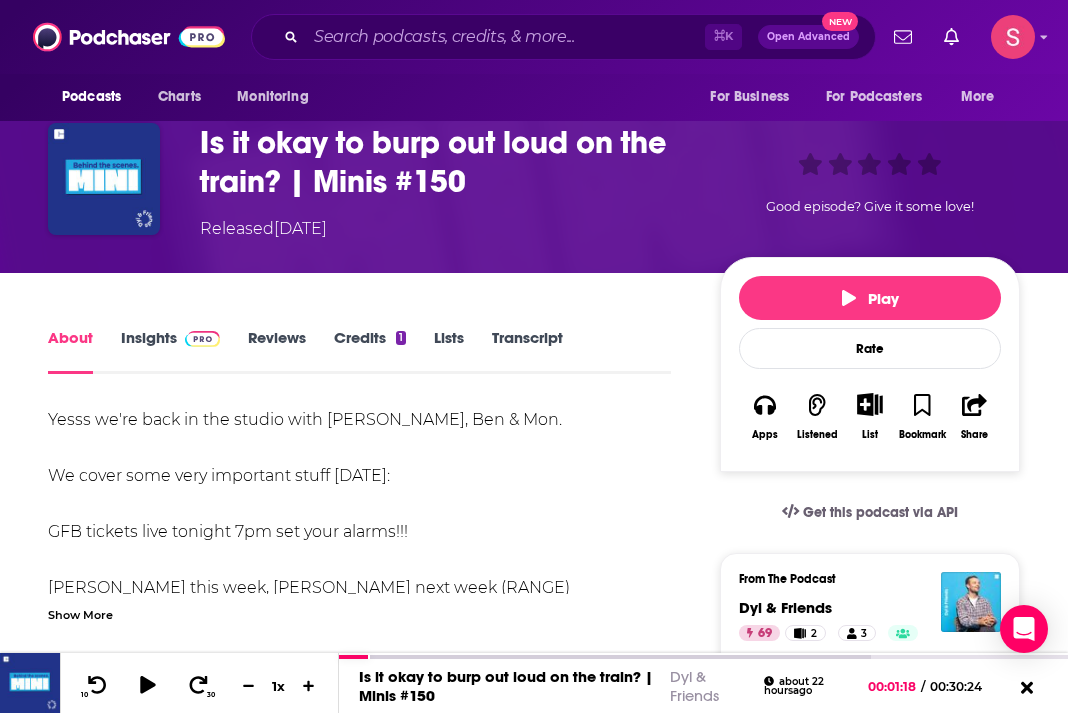 click on "⌘  K Open Advanced New" at bounding box center [563, 37] 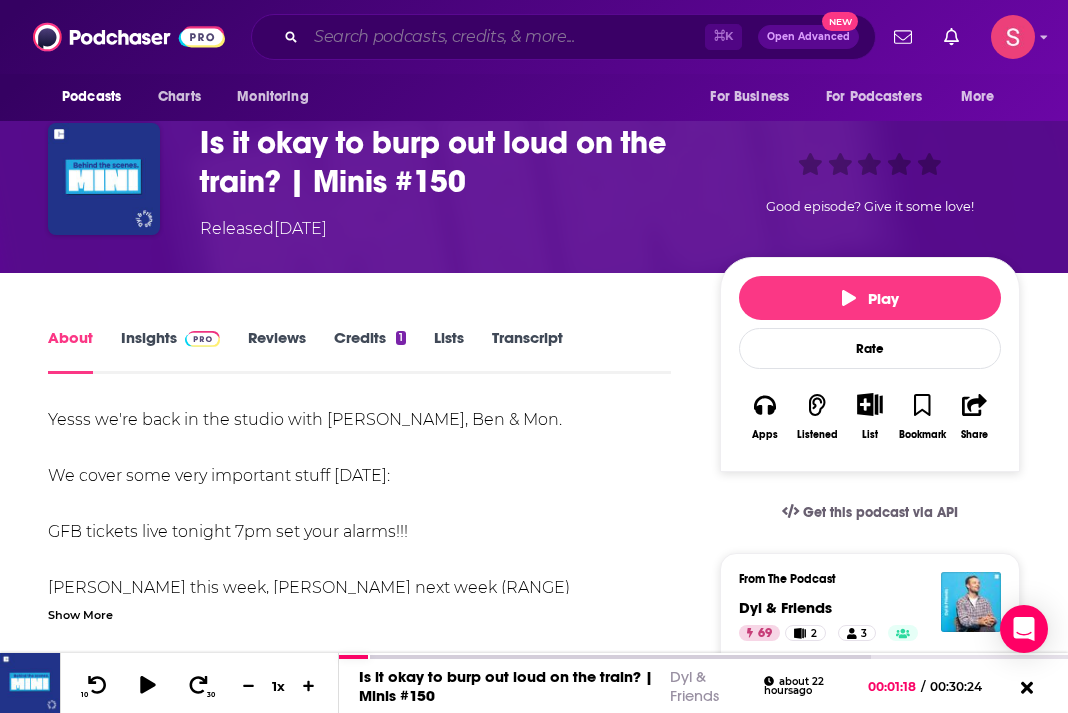 click at bounding box center [505, 37] 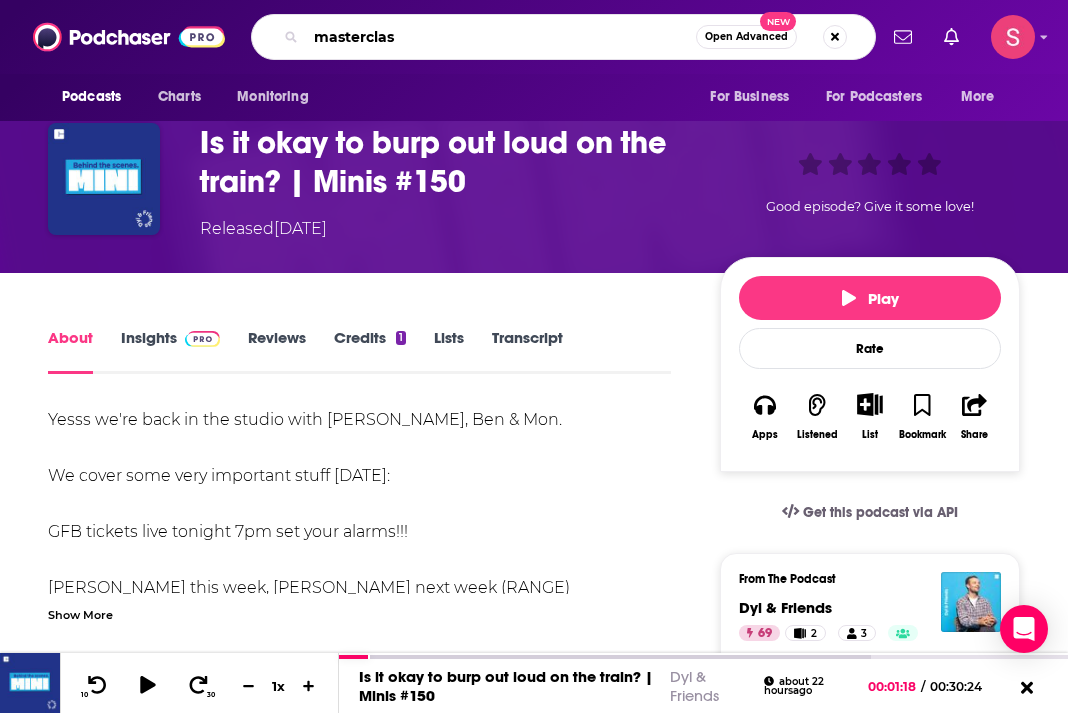 type on "masterclass" 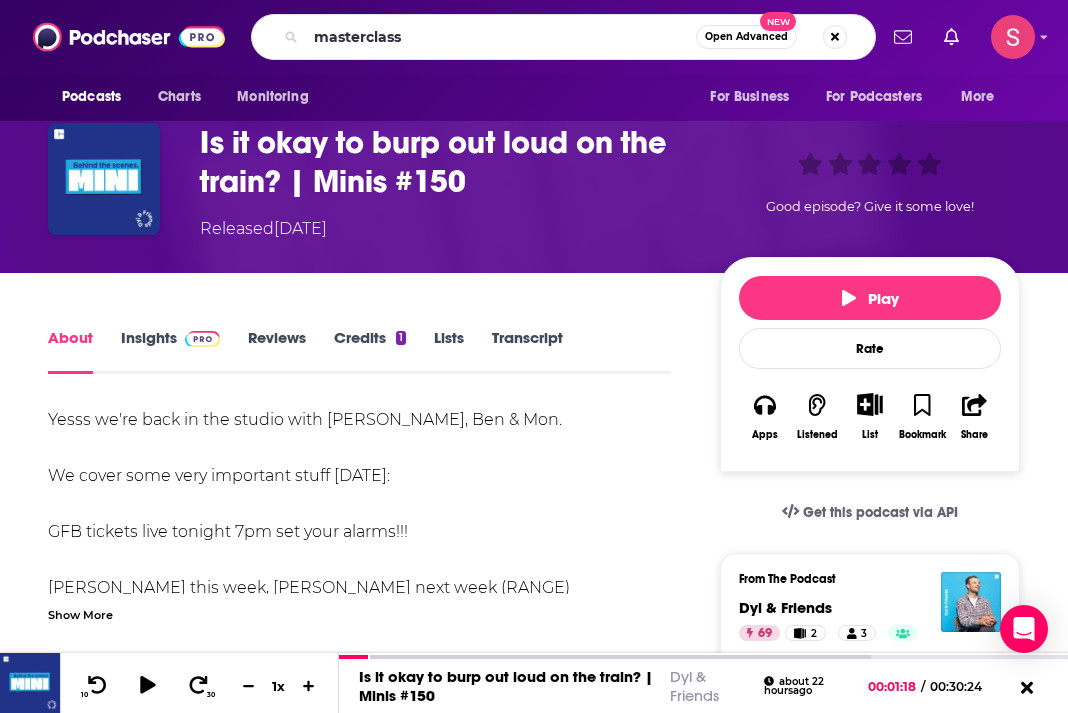 scroll, scrollTop: 0, scrollLeft: 0, axis: both 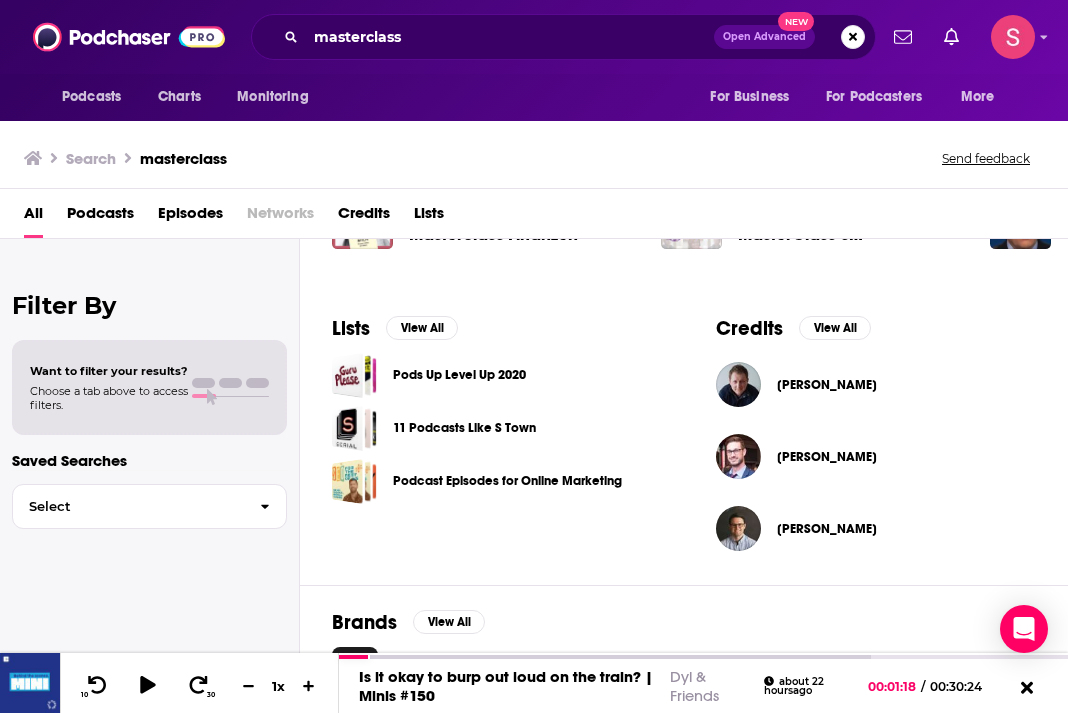 click at bounding box center [355, 670] 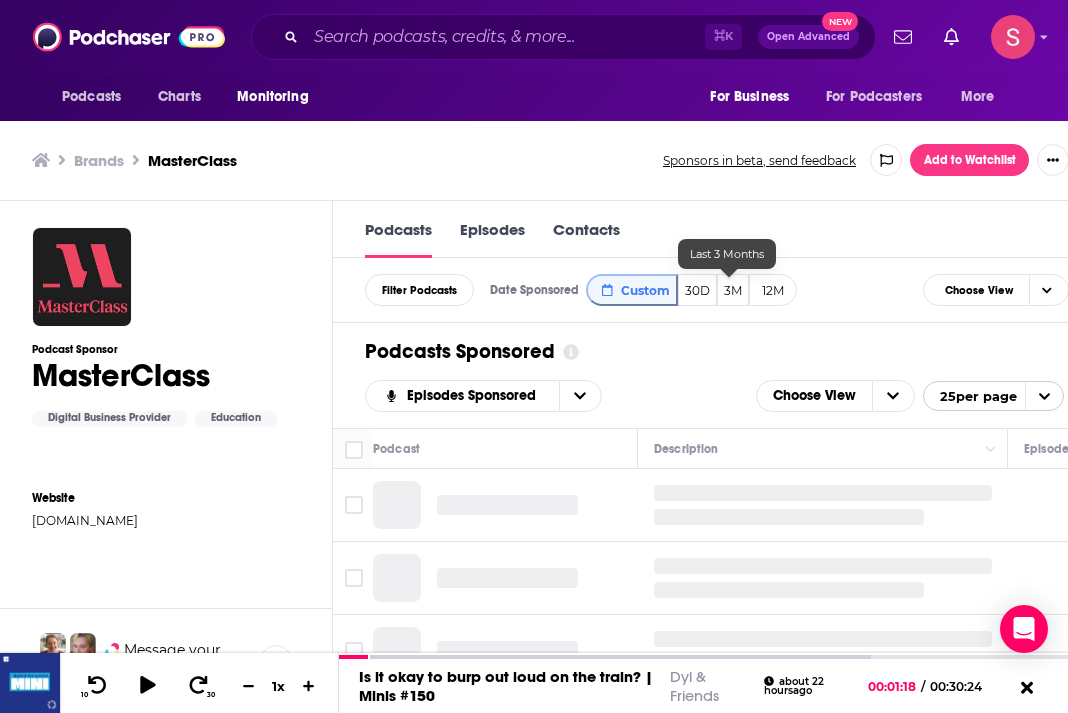 click on "3M" at bounding box center (733, 290) 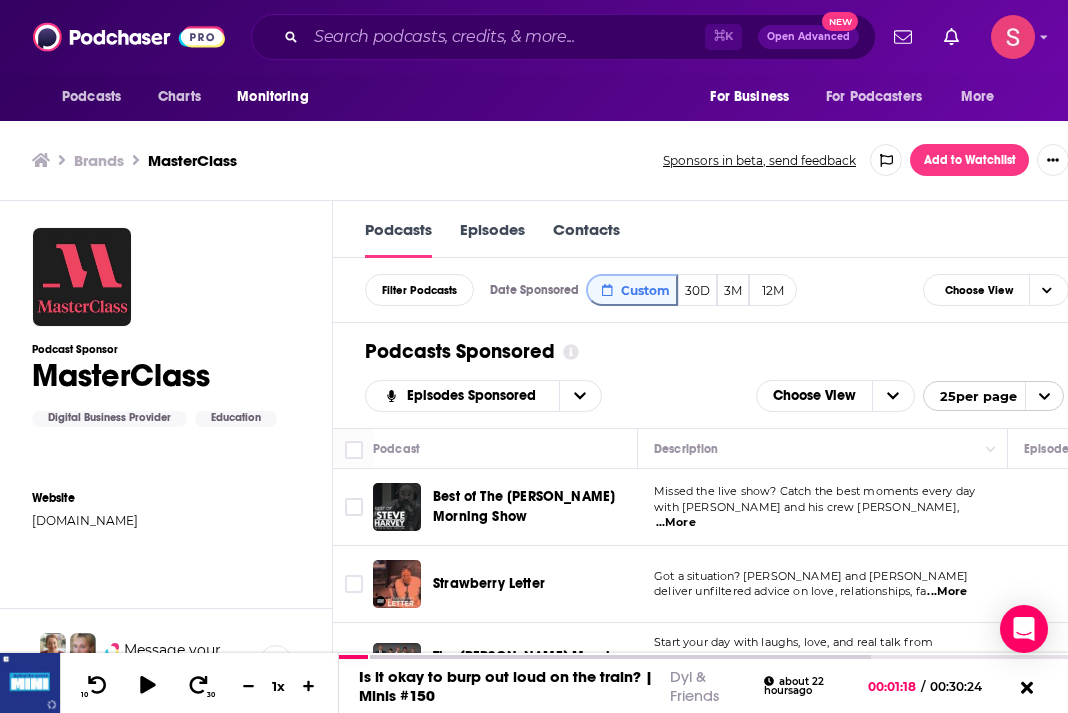 click on "Episodes" at bounding box center [492, 239] 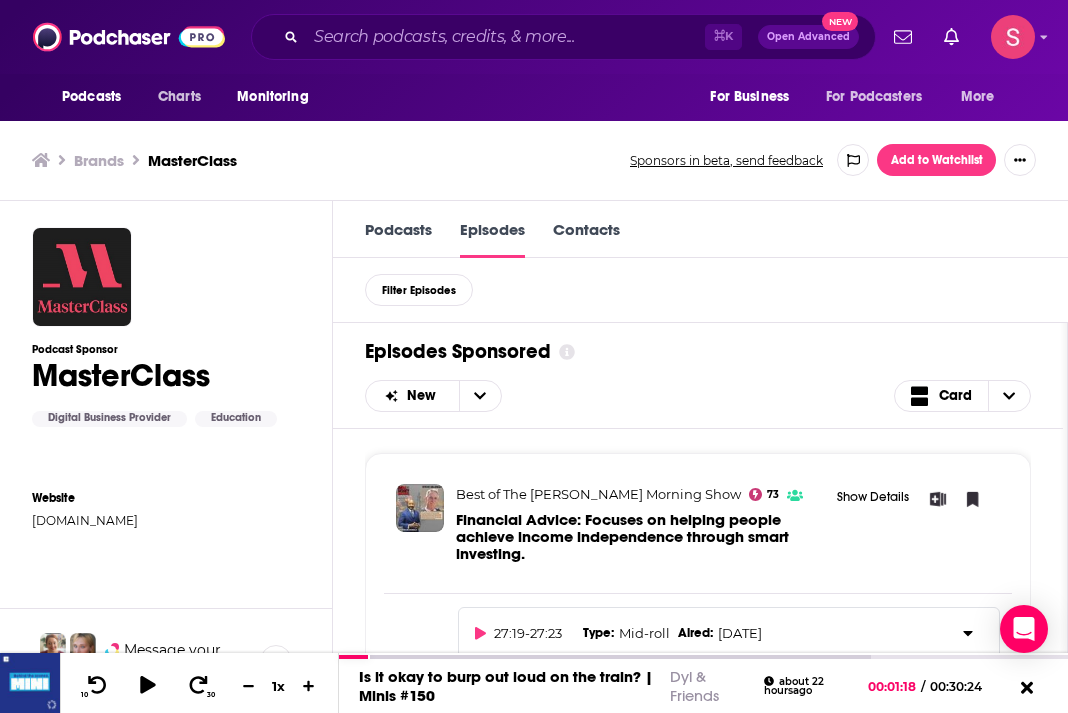 scroll, scrollTop: 1, scrollLeft: 0, axis: vertical 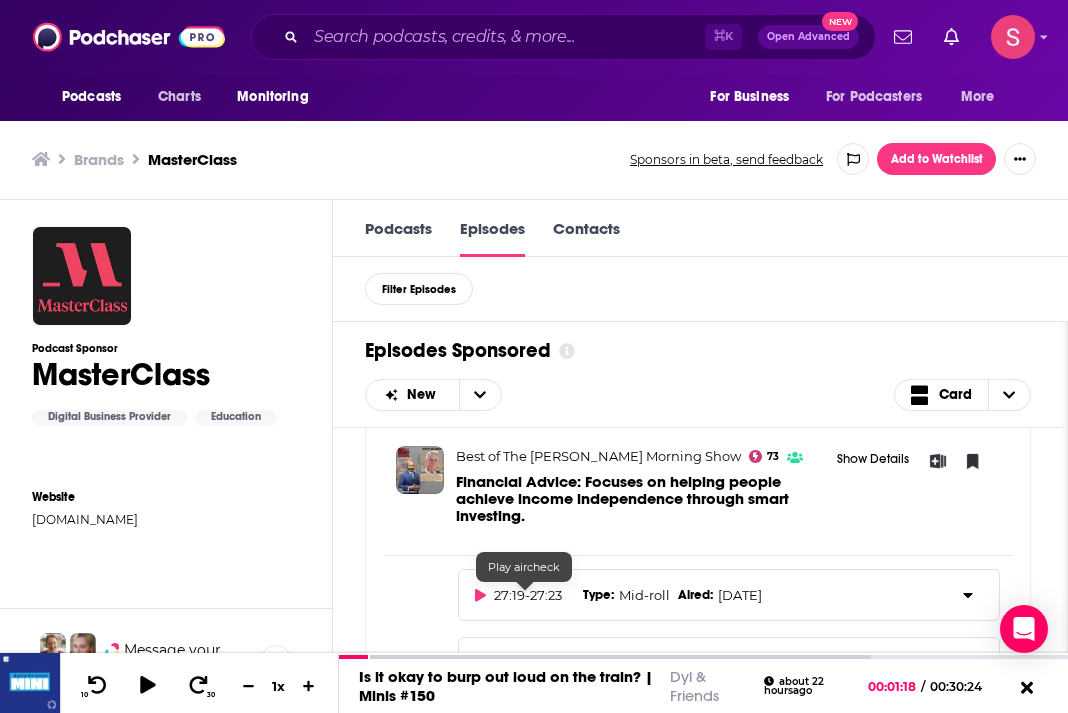 click on "27:19  -  27:23" at bounding box center [525, 595] 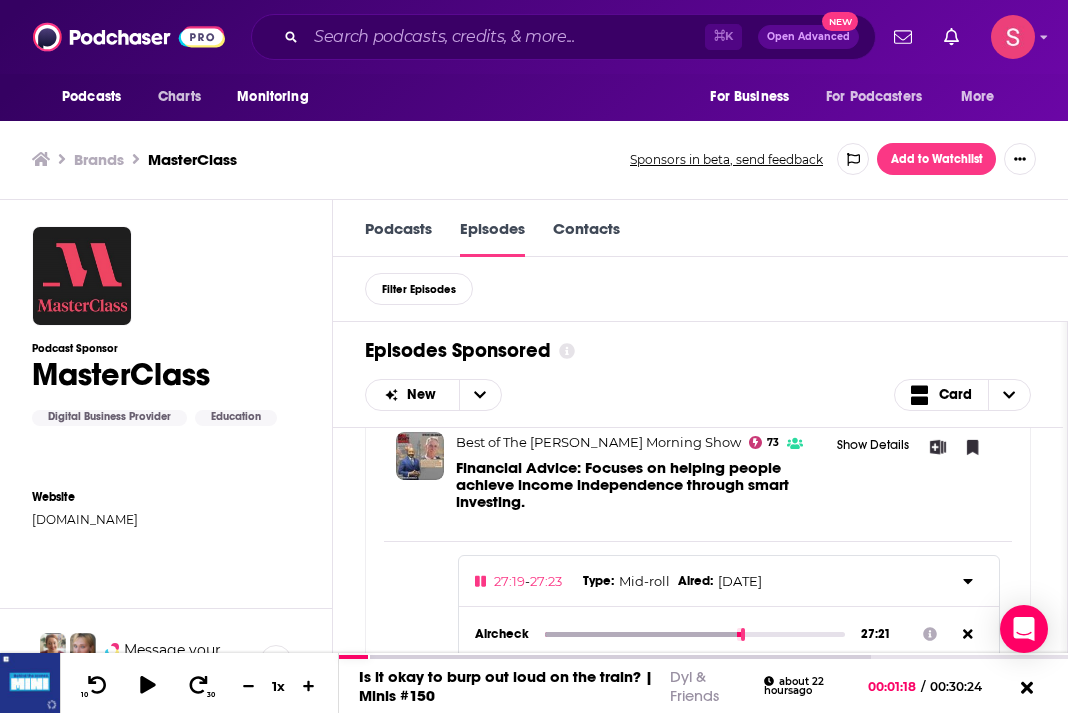 scroll, scrollTop: 46, scrollLeft: 0, axis: vertical 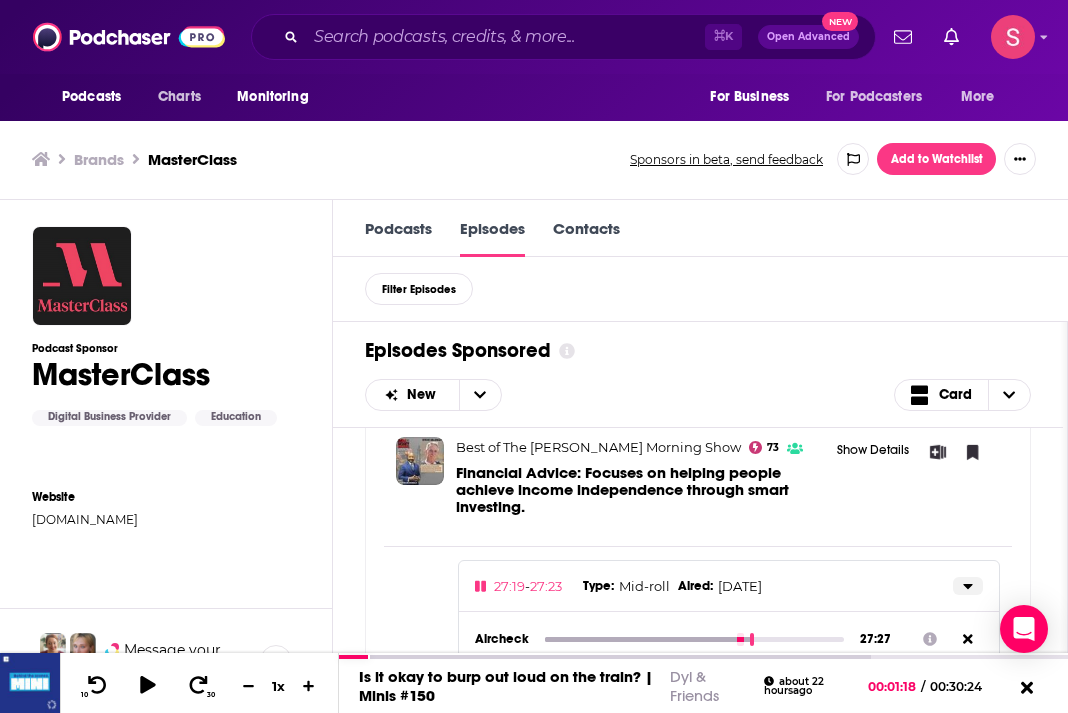 click 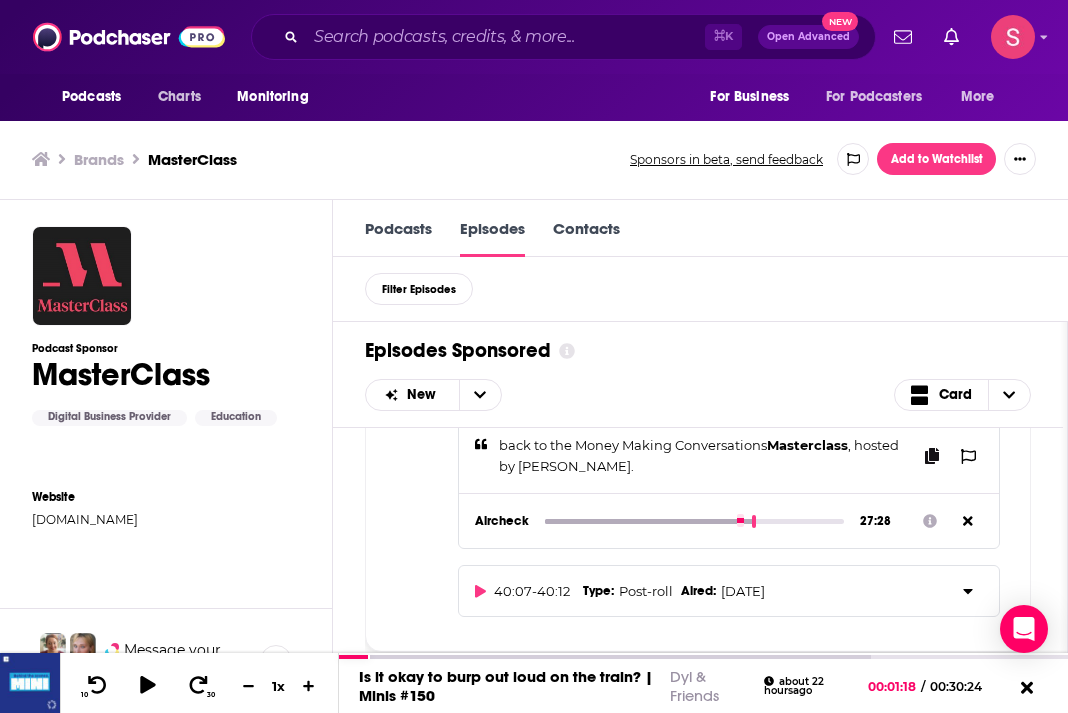 scroll, scrollTop: 225, scrollLeft: 0, axis: vertical 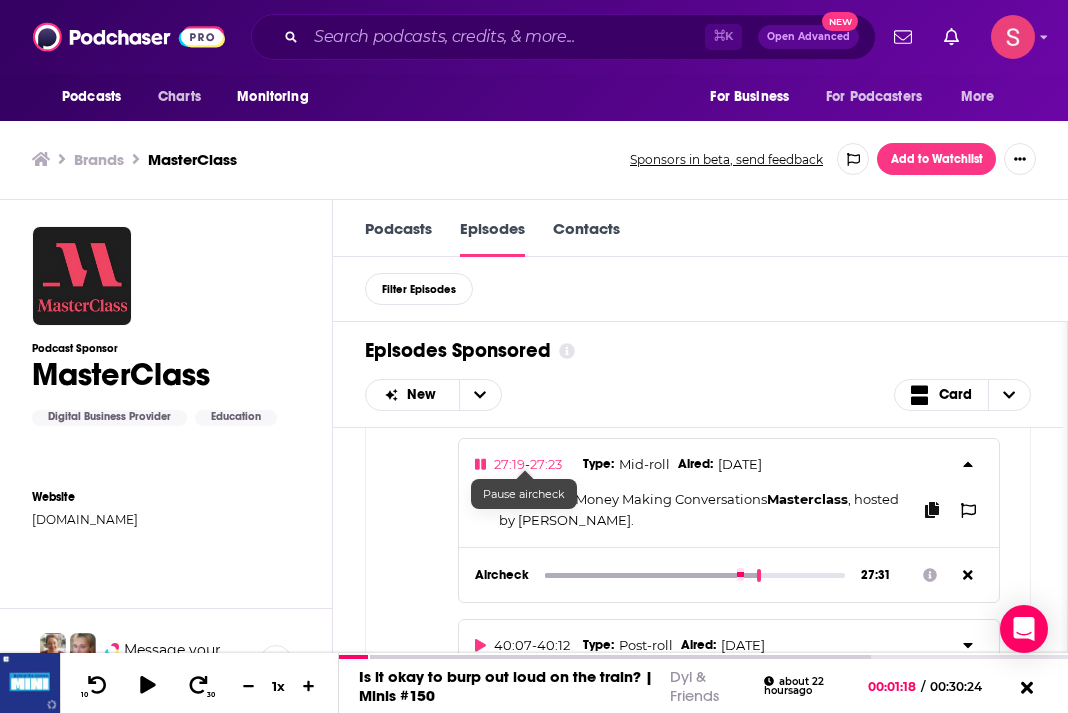 click 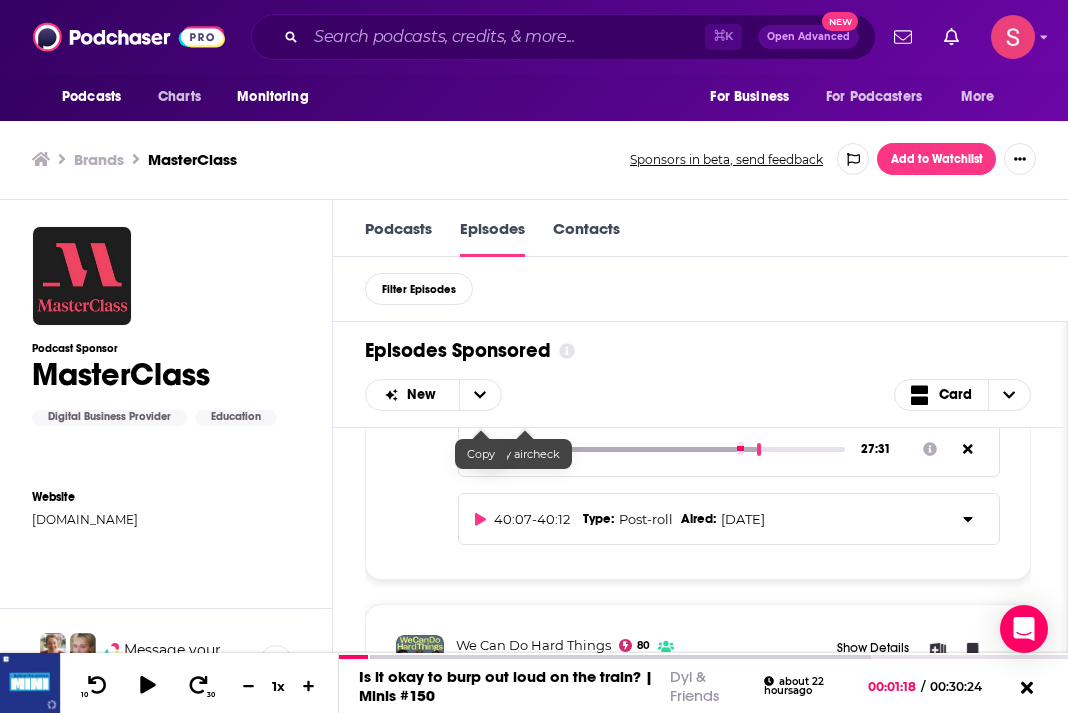 scroll, scrollTop: 457, scrollLeft: 0, axis: vertical 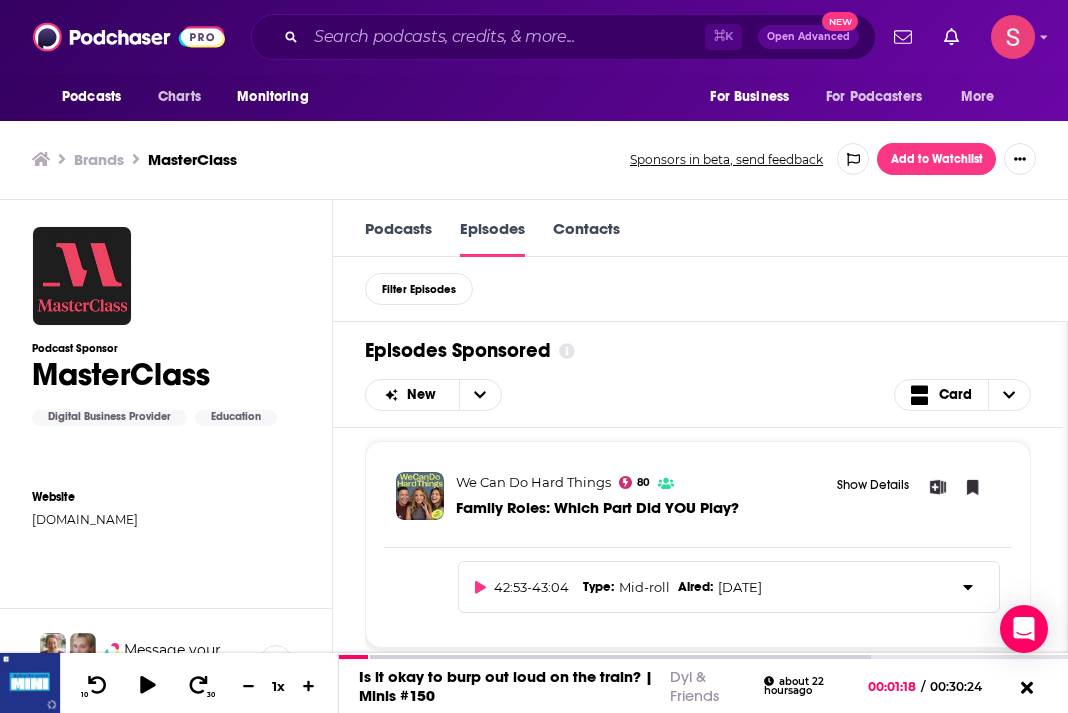 type on "1651.14" 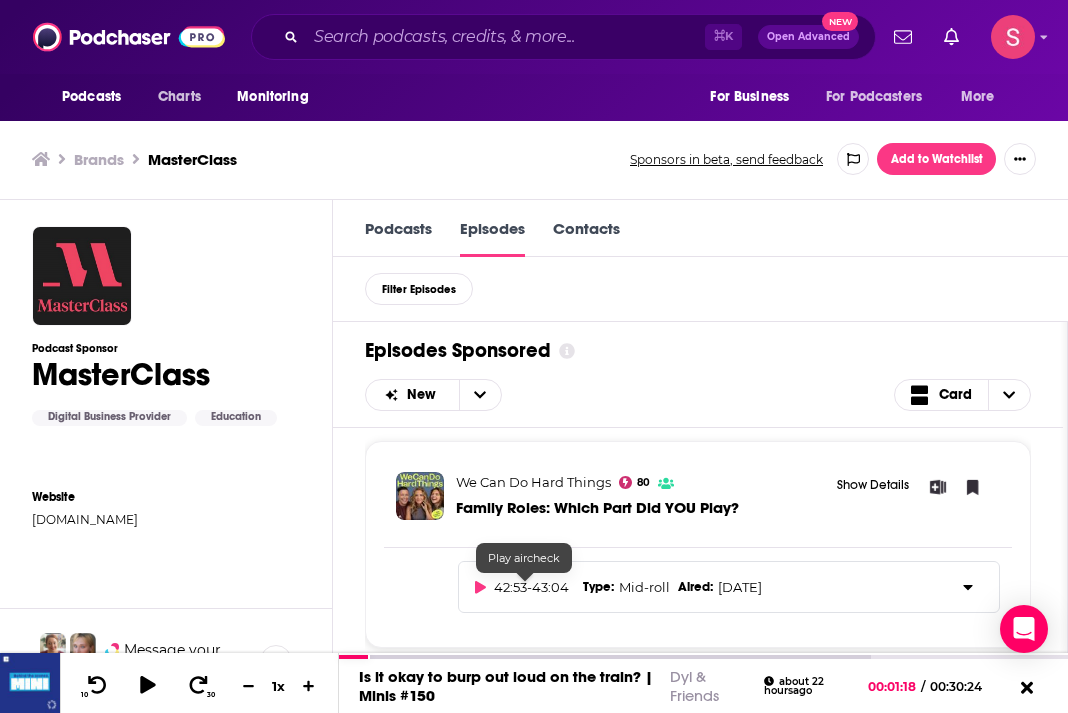 click 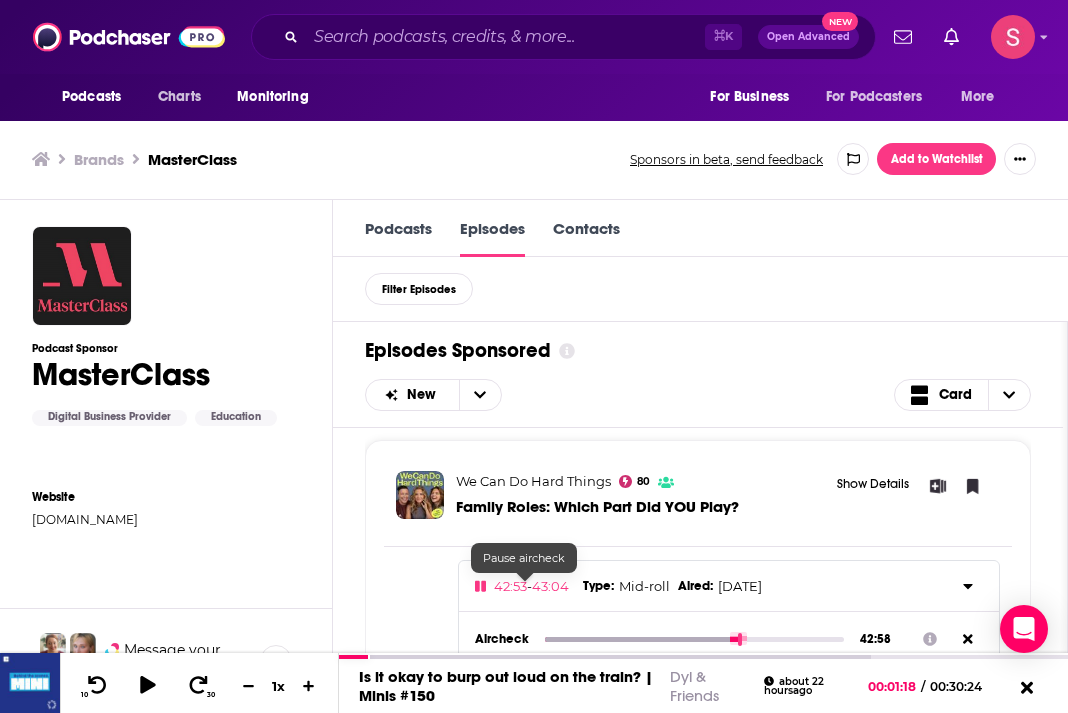 click 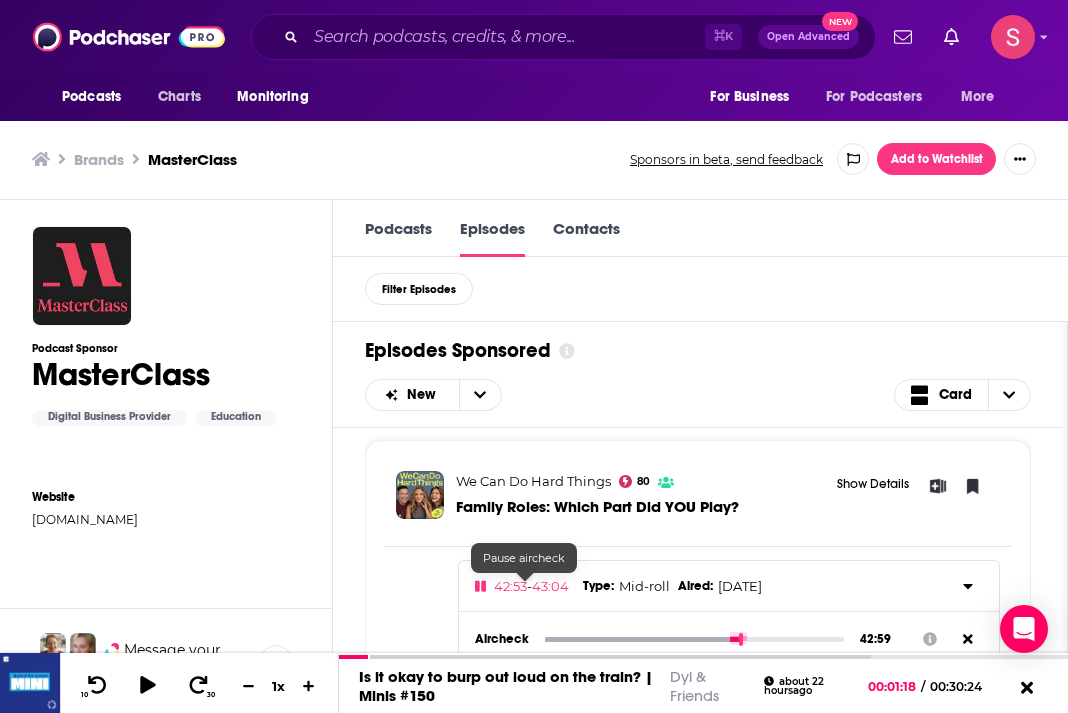click on "42:53  -  43:04" at bounding box center (525, 586) 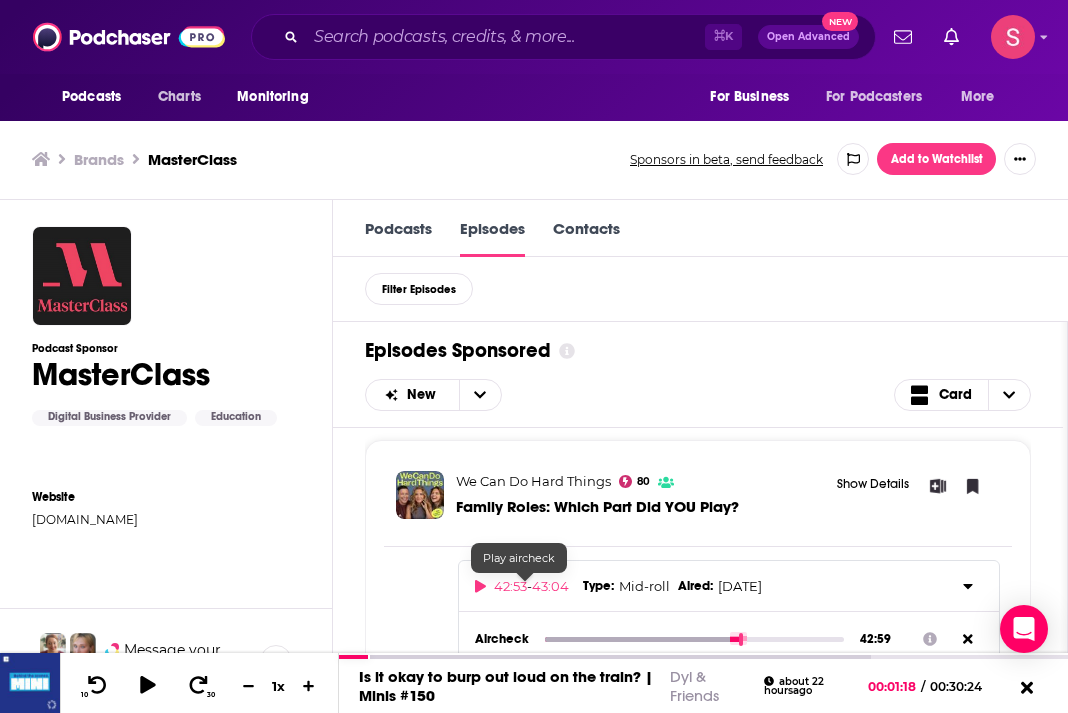 type on "2579.93" 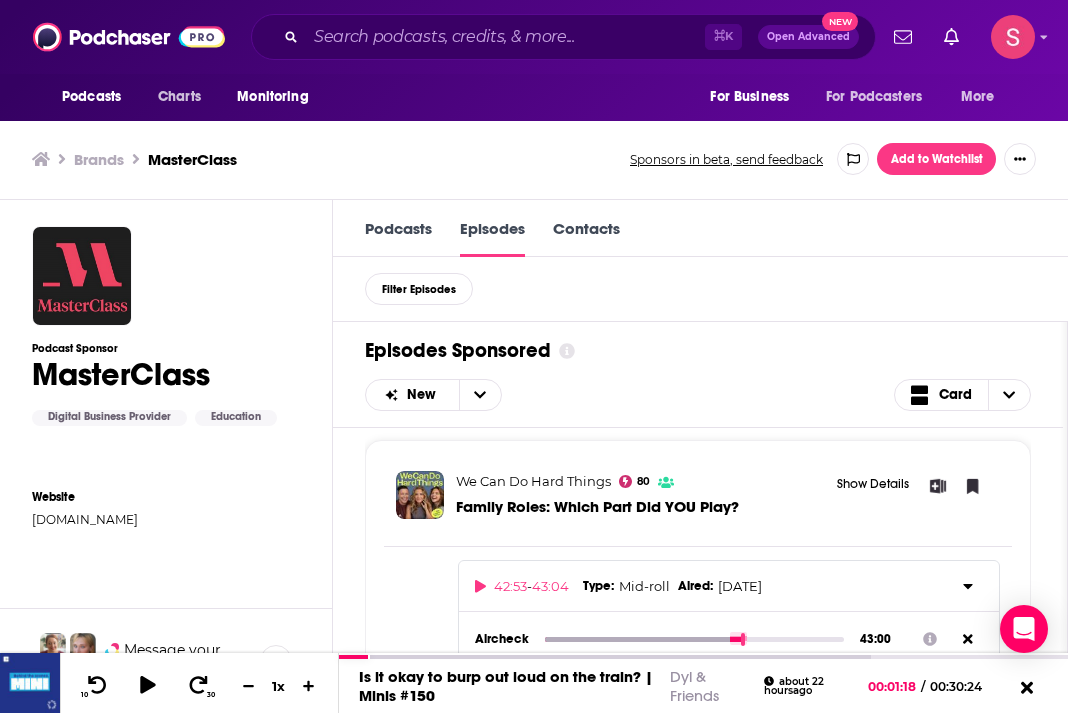 type 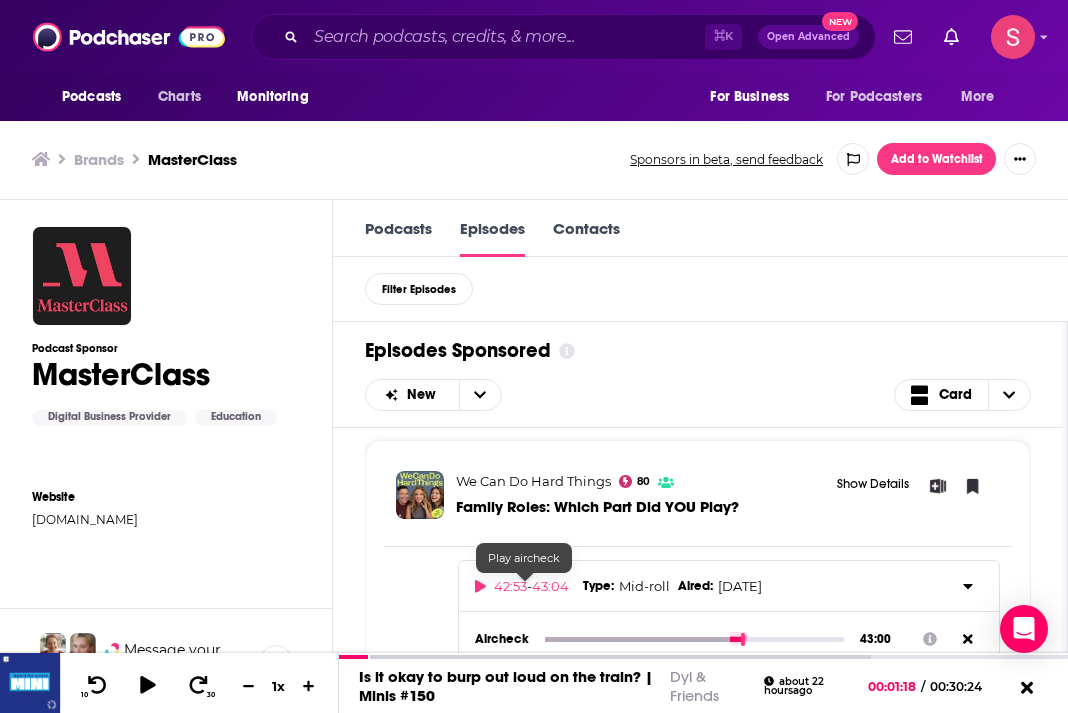 click on "42:53  -  43:04 Type : Mid-roll Aired : [DATE] Aircheck 43:00" at bounding box center (729, 613) 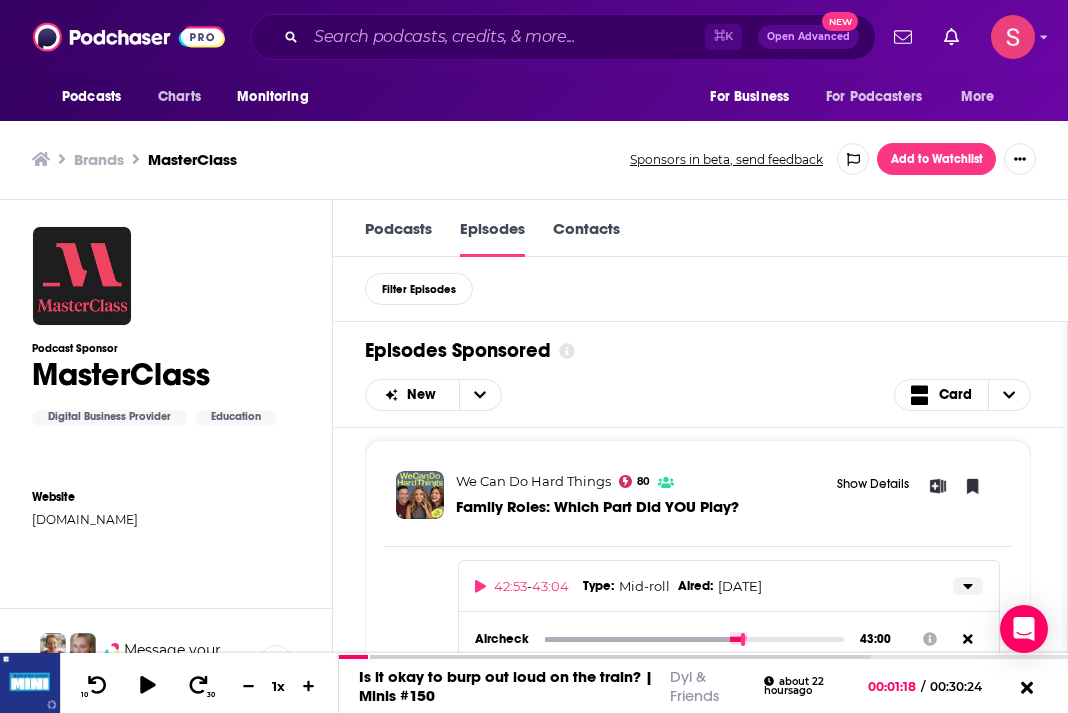 click at bounding box center (968, 586) 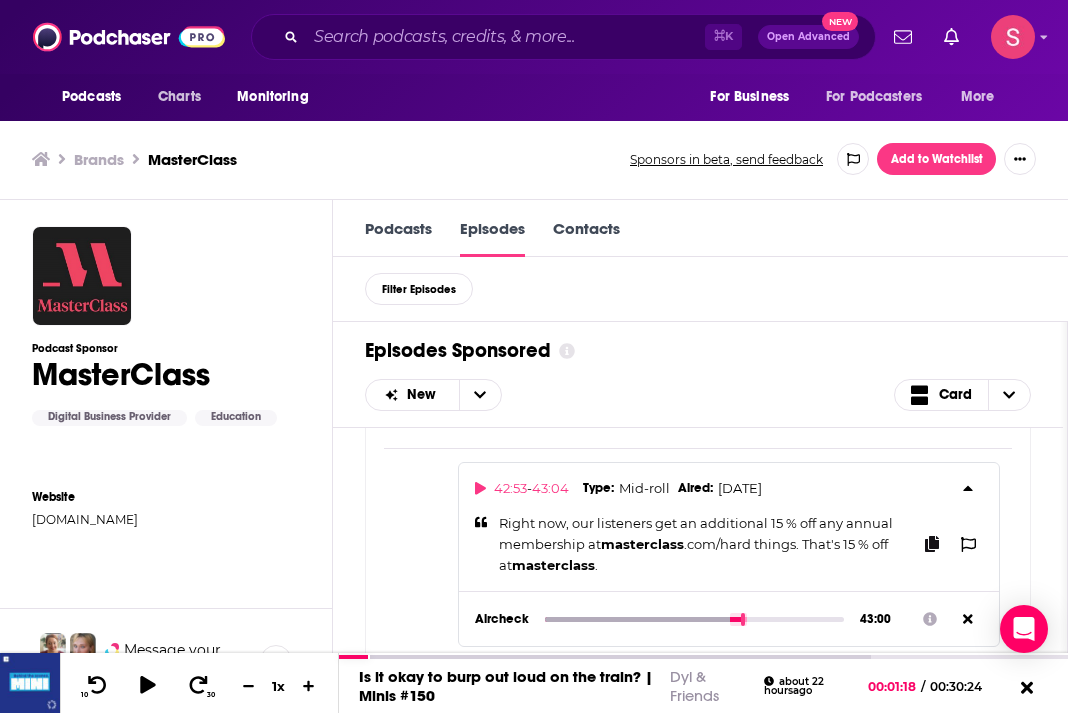 scroll, scrollTop: 505, scrollLeft: 0, axis: vertical 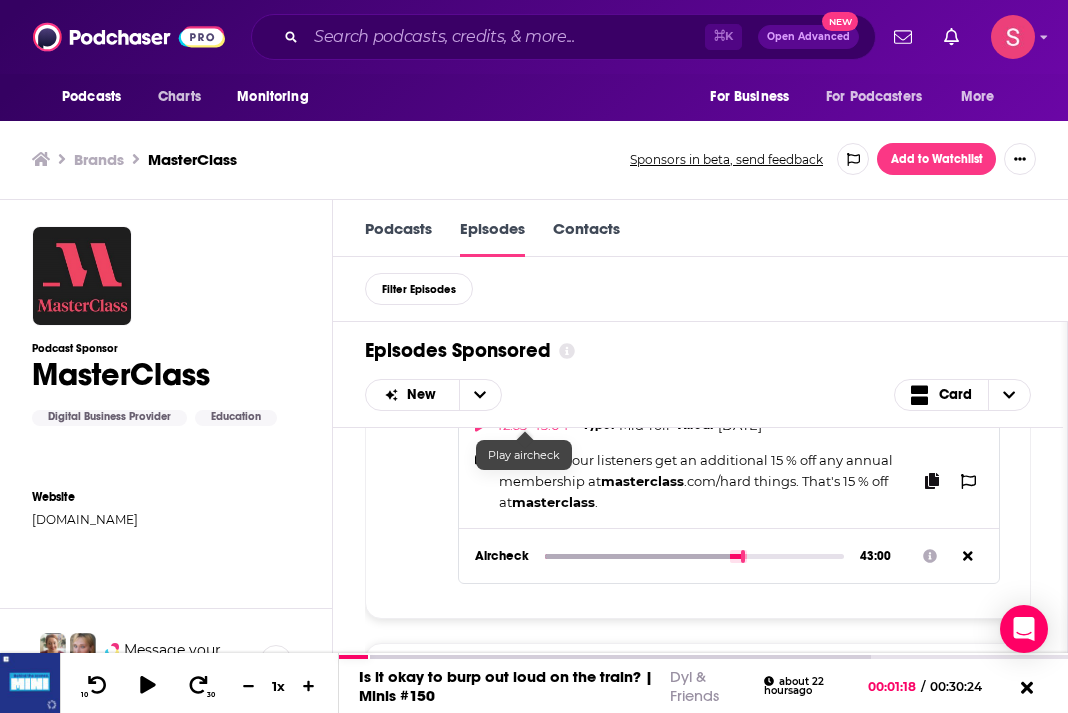 click at bounding box center [480, 425] 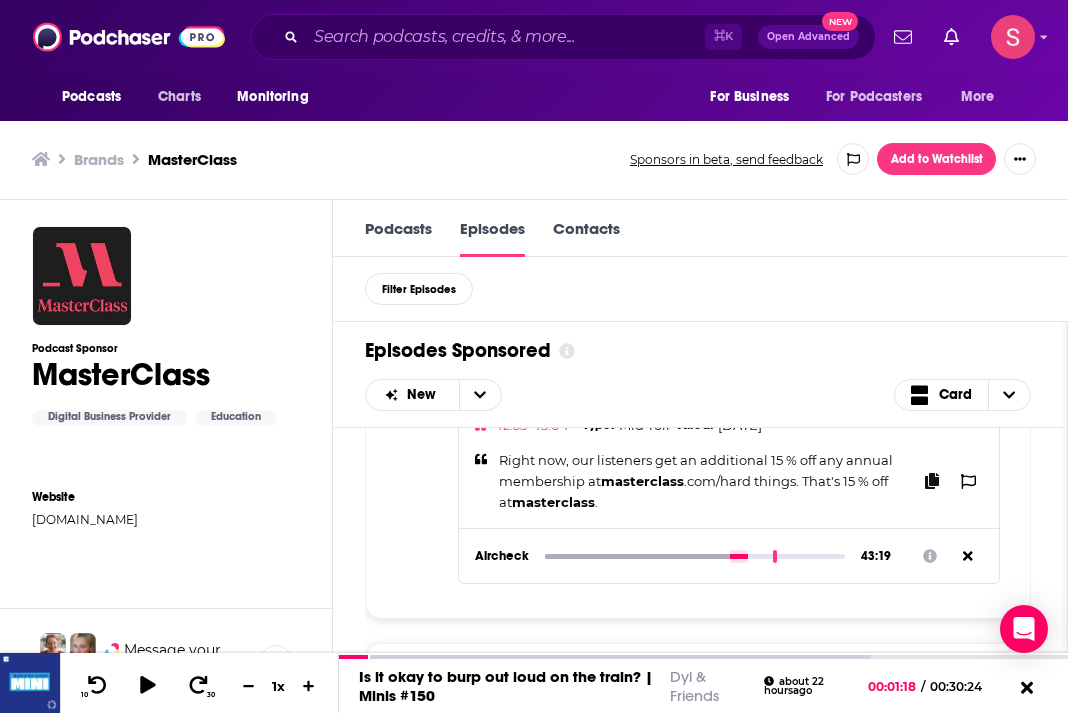 click at bounding box center (695, 556) 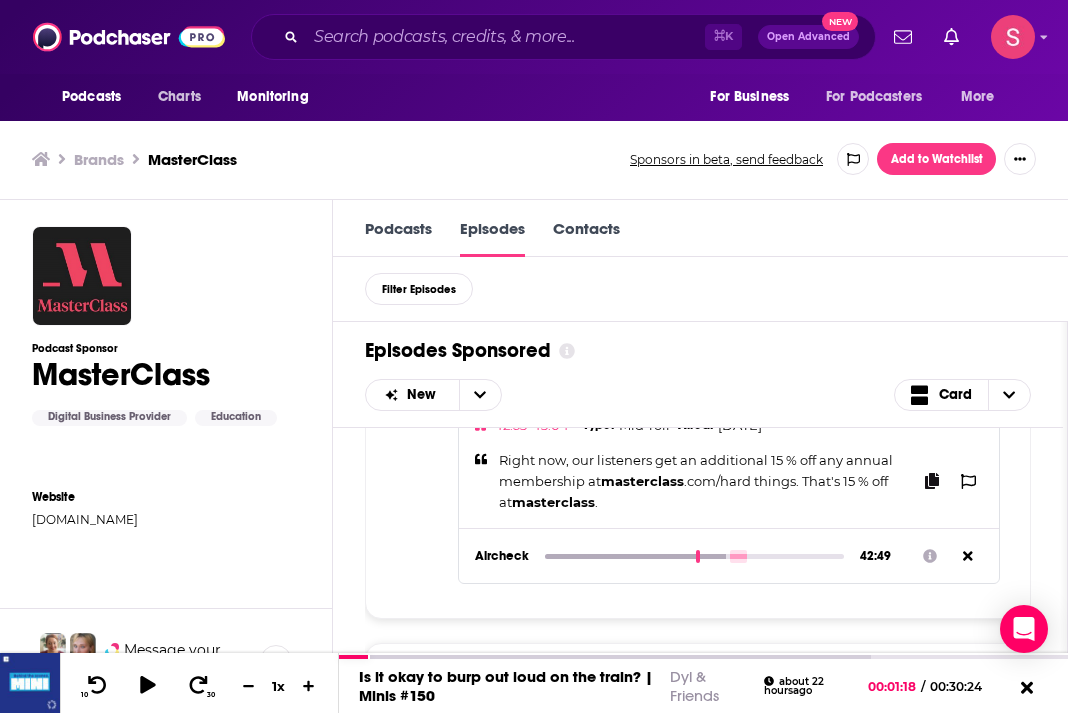 click at bounding box center [695, 556] 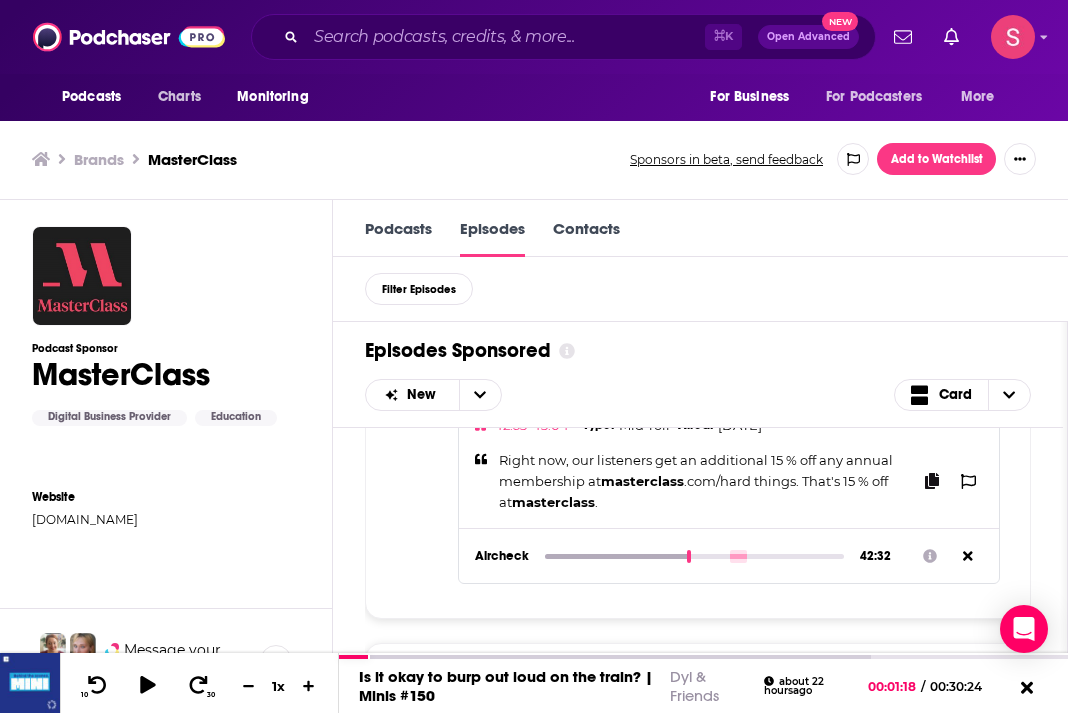 click at bounding box center (695, 556) 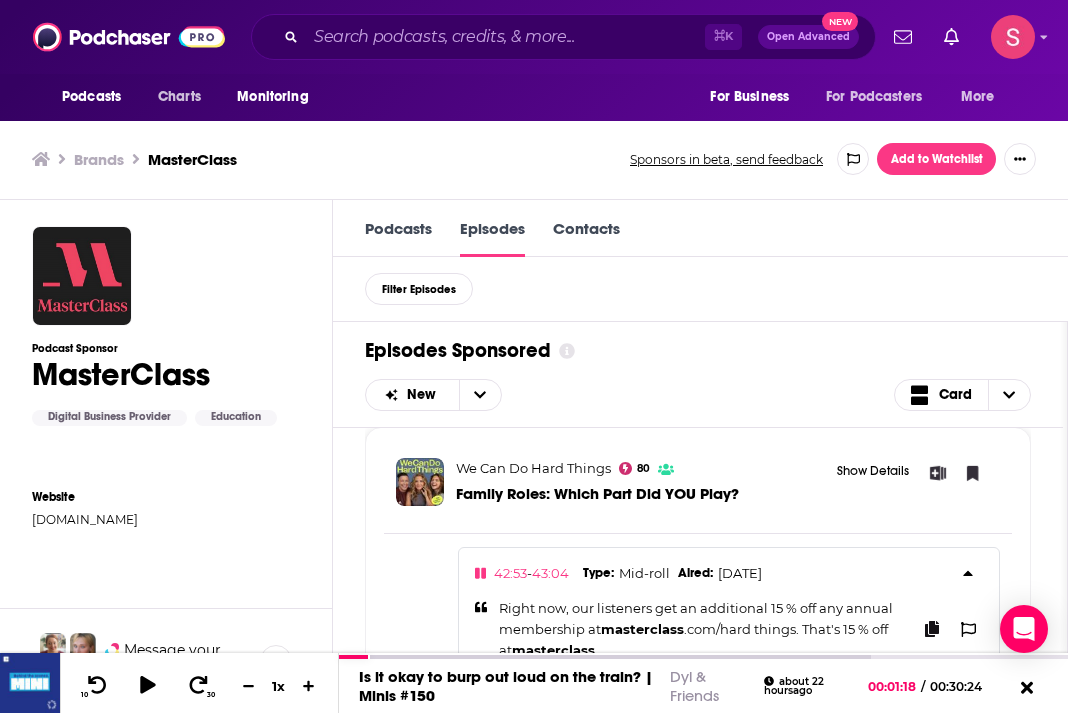 scroll, scrollTop: 450, scrollLeft: 0, axis: vertical 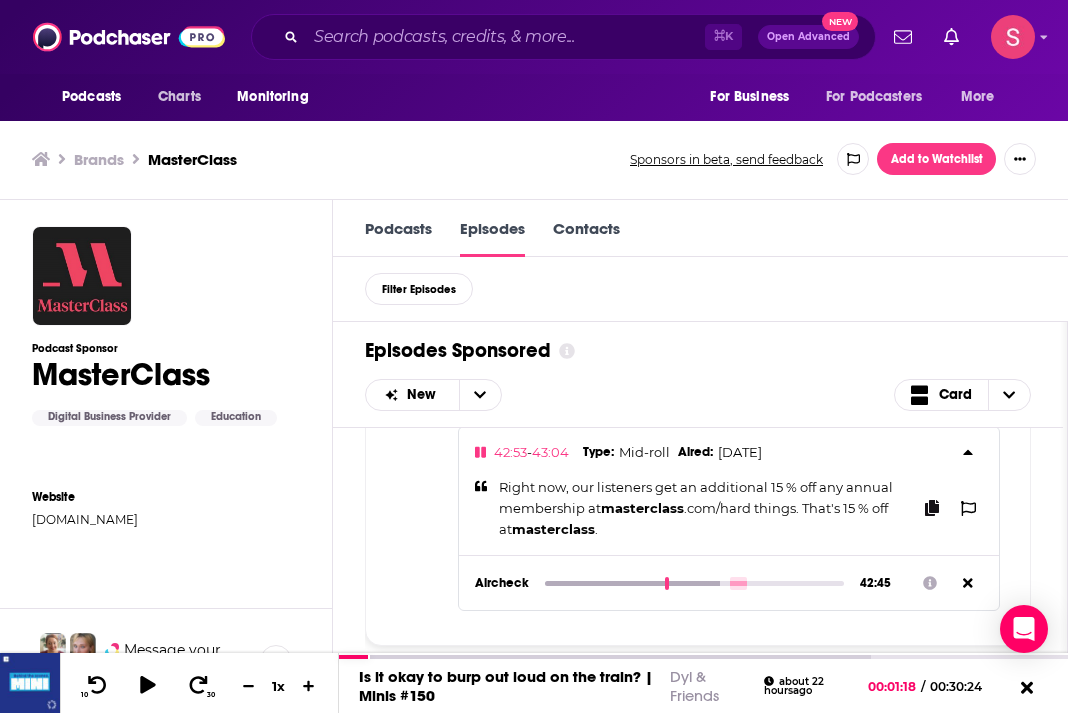 click at bounding box center [695, 583] 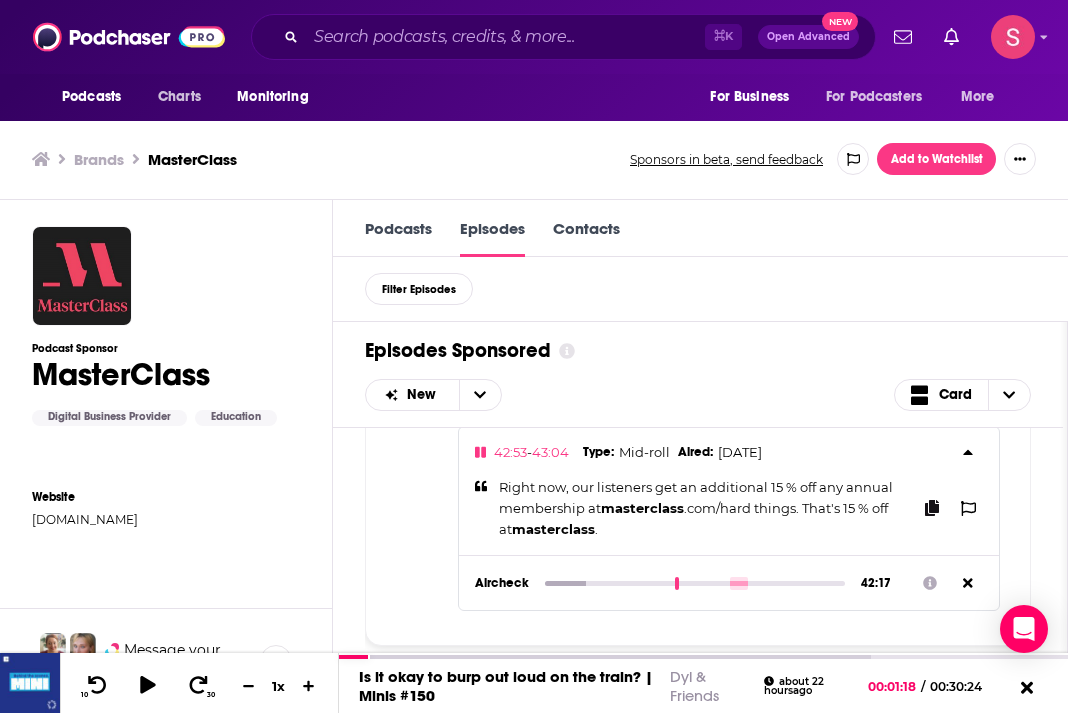 click at bounding box center [695, 583] 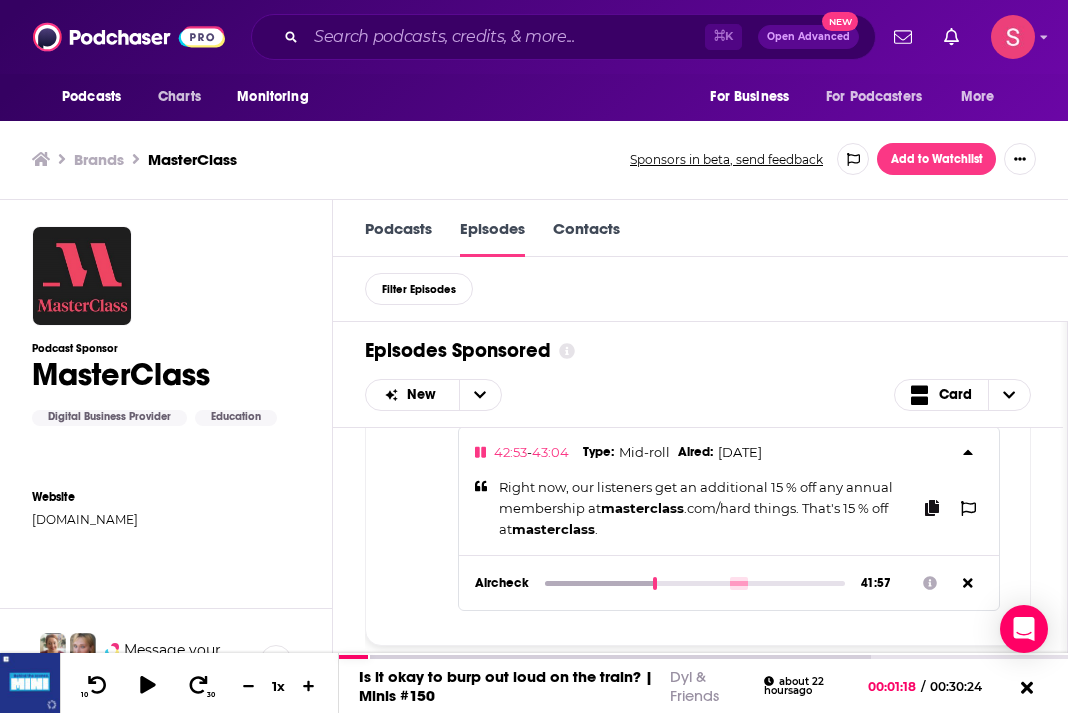 click at bounding box center [695, 583] 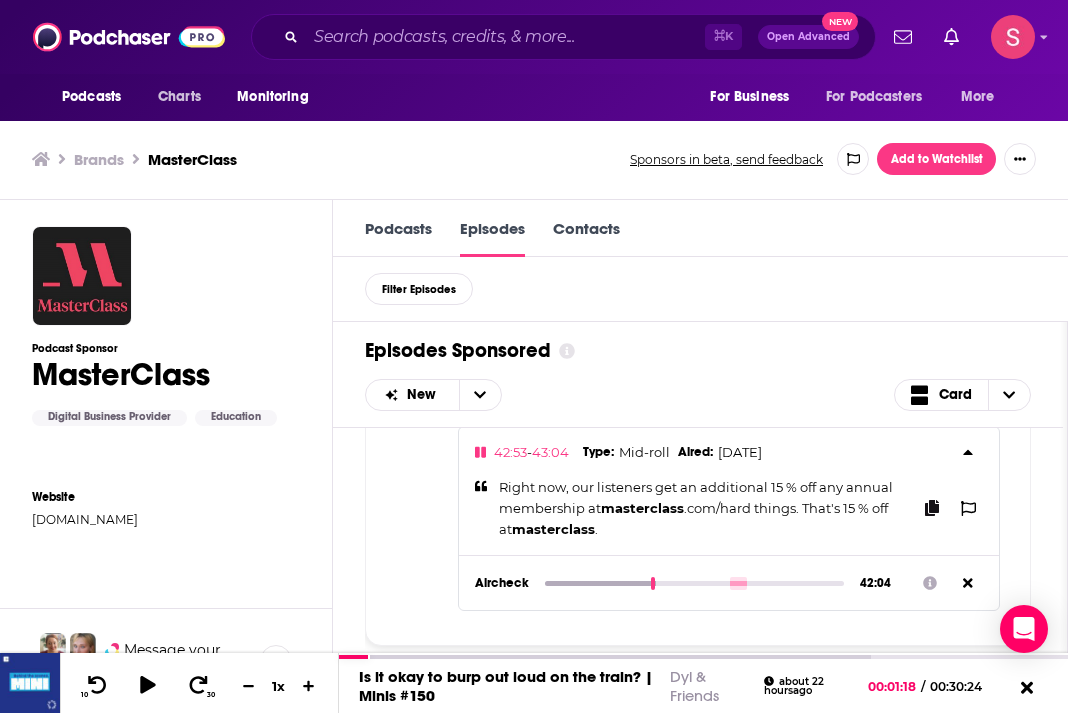 click at bounding box center [695, 583] 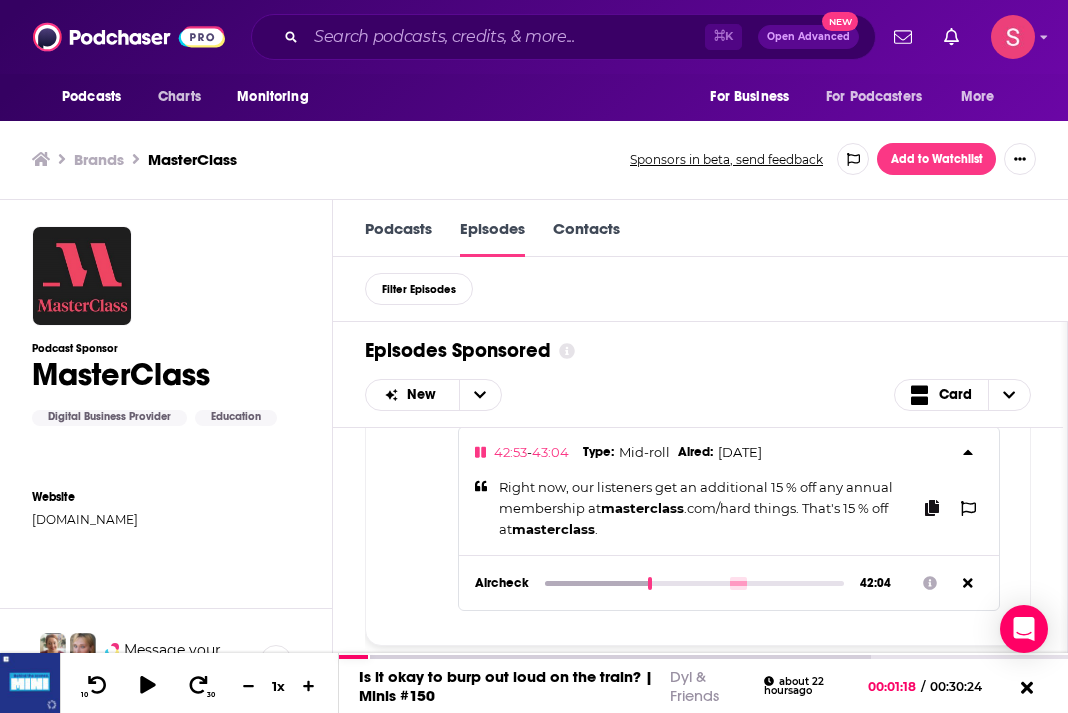 click at bounding box center [695, 583] 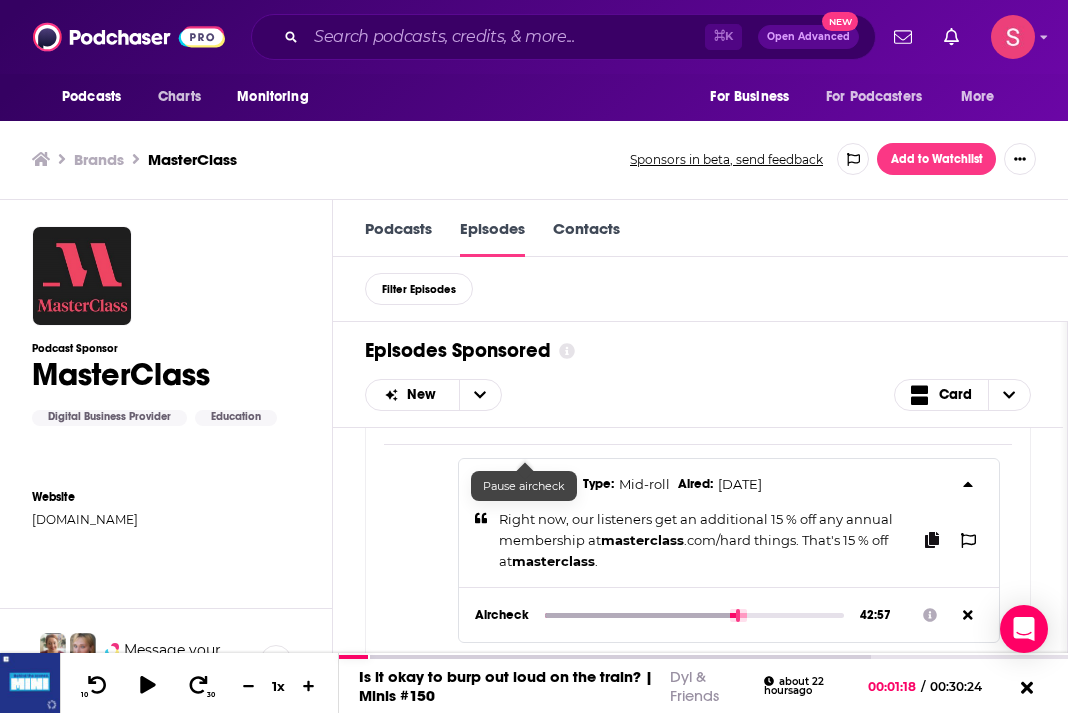 type on "2577.93" 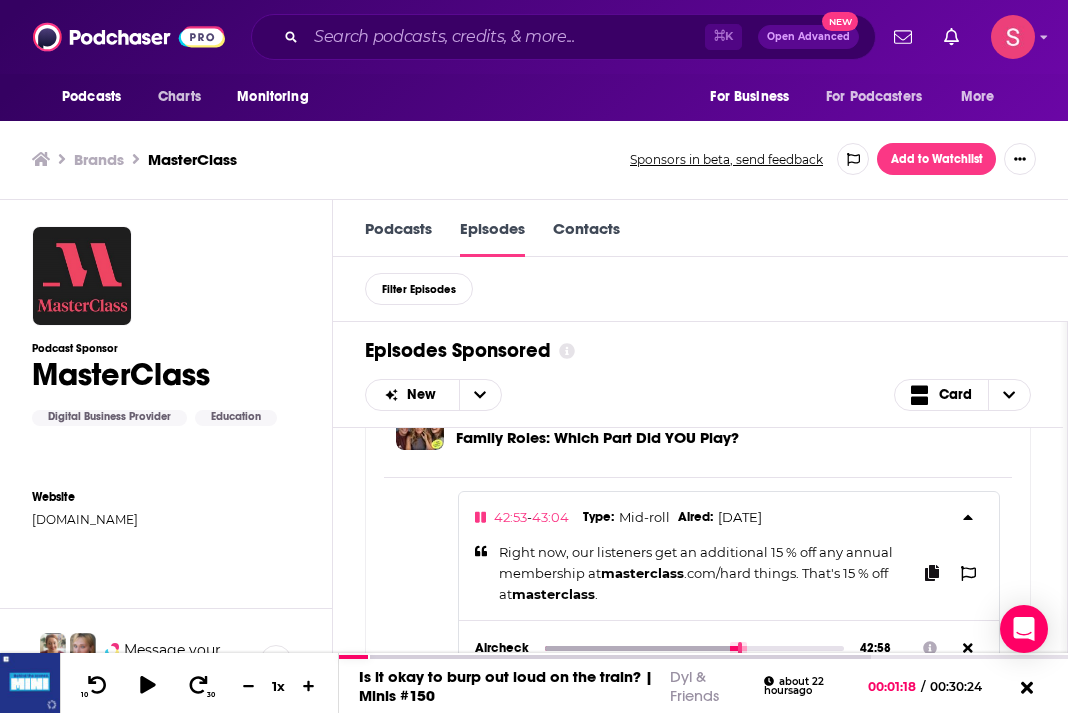 scroll, scrollTop: 457, scrollLeft: 0, axis: vertical 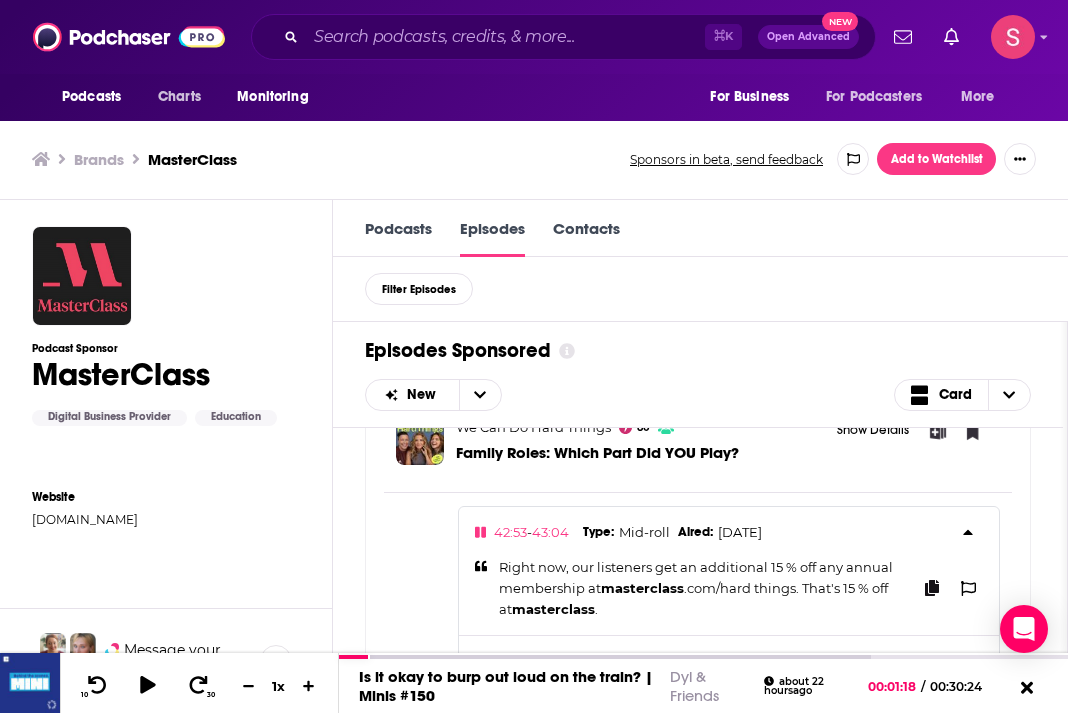click on "Family Roles: Which Part Did YOU Play?" at bounding box center [597, 452] 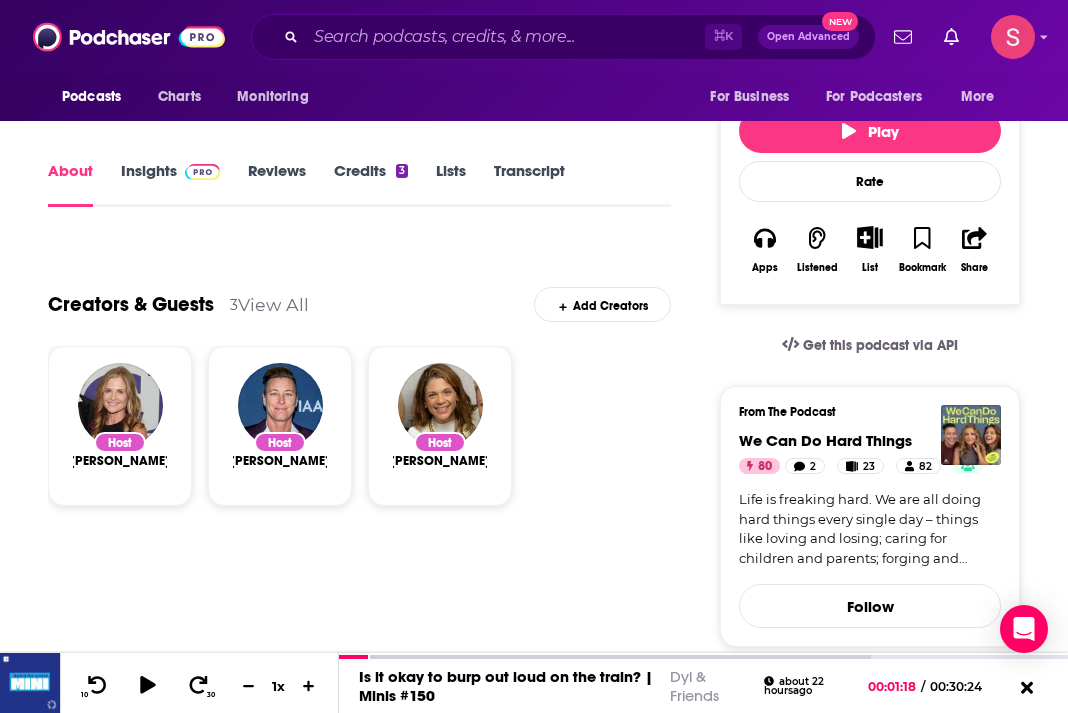 scroll, scrollTop: 236, scrollLeft: 0, axis: vertical 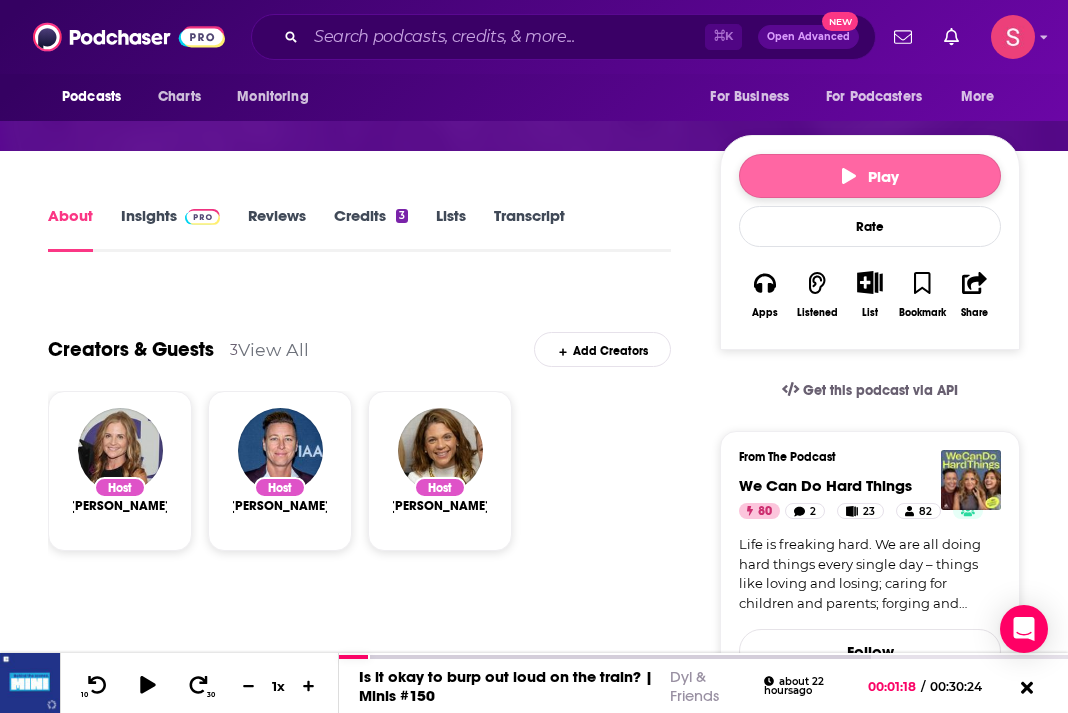 click on "Play" at bounding box center [870, 176] 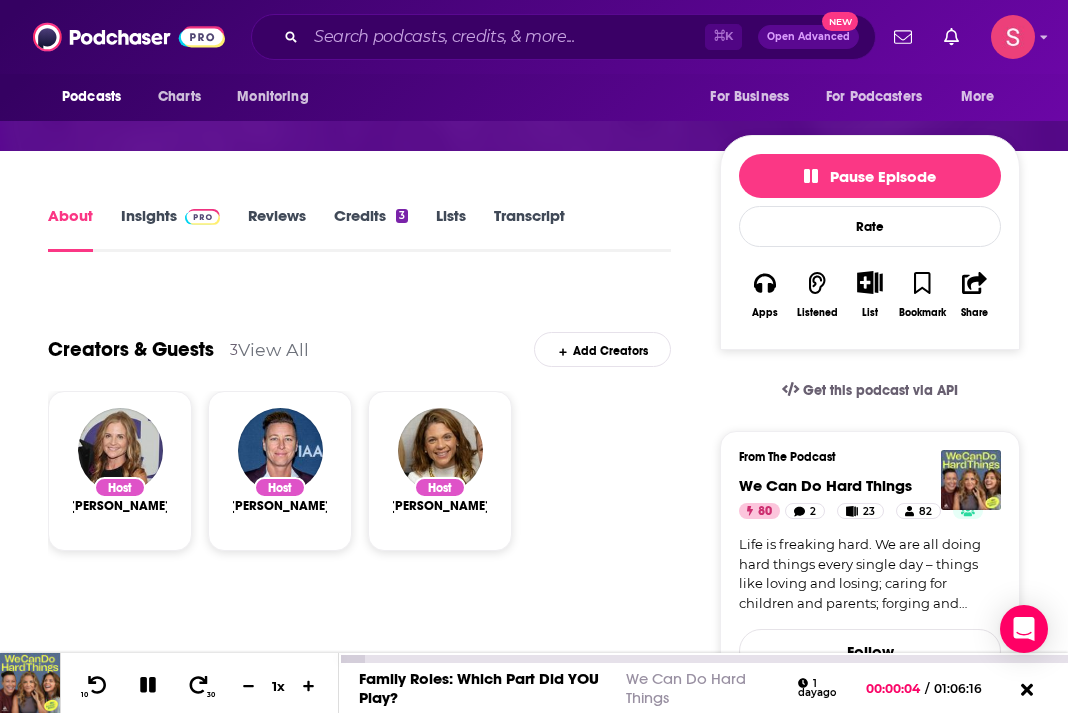 click 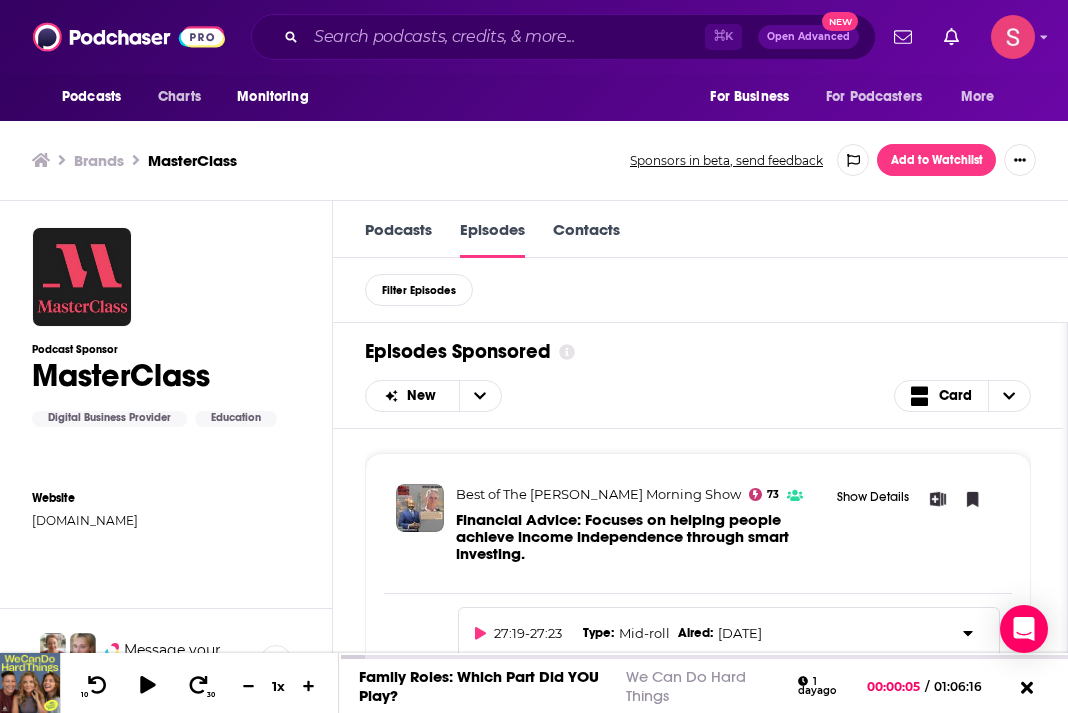 scroll, scrollTop: 1, scrollLeft: 0, axis: vertical 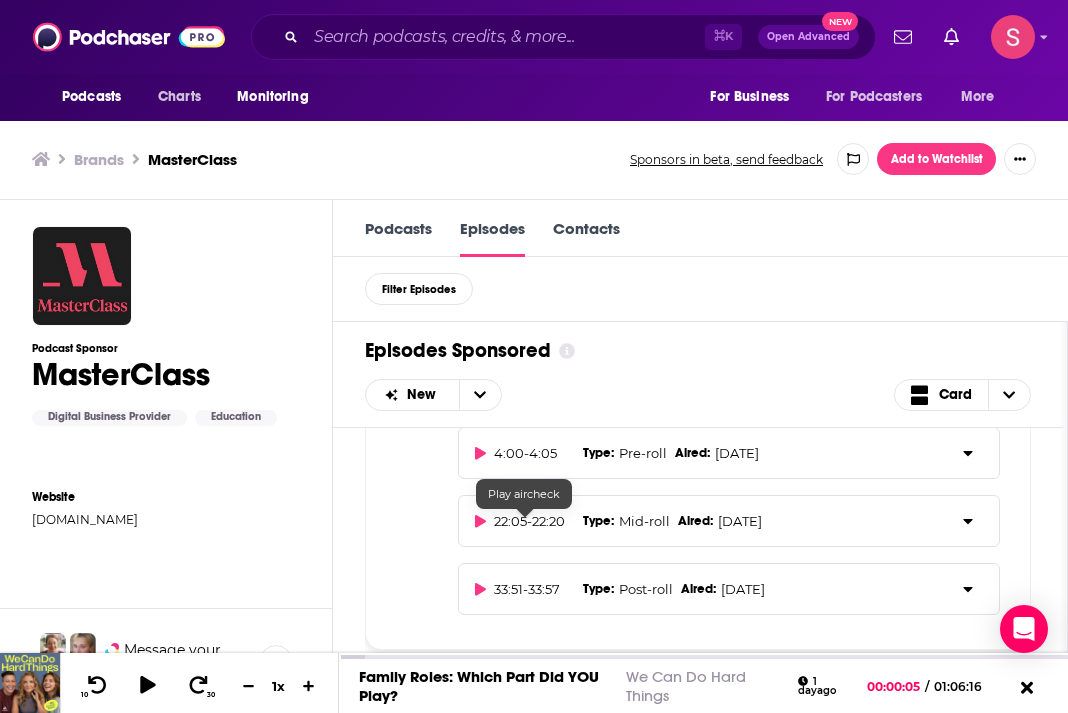 click 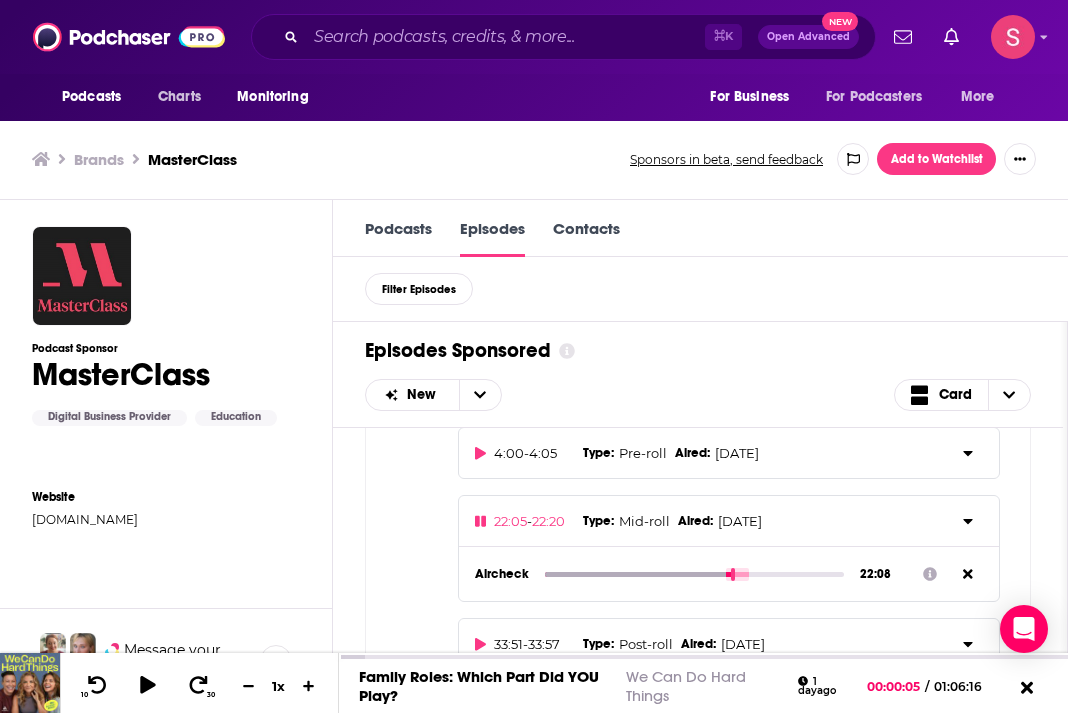 click at bounding box center [695, 574] 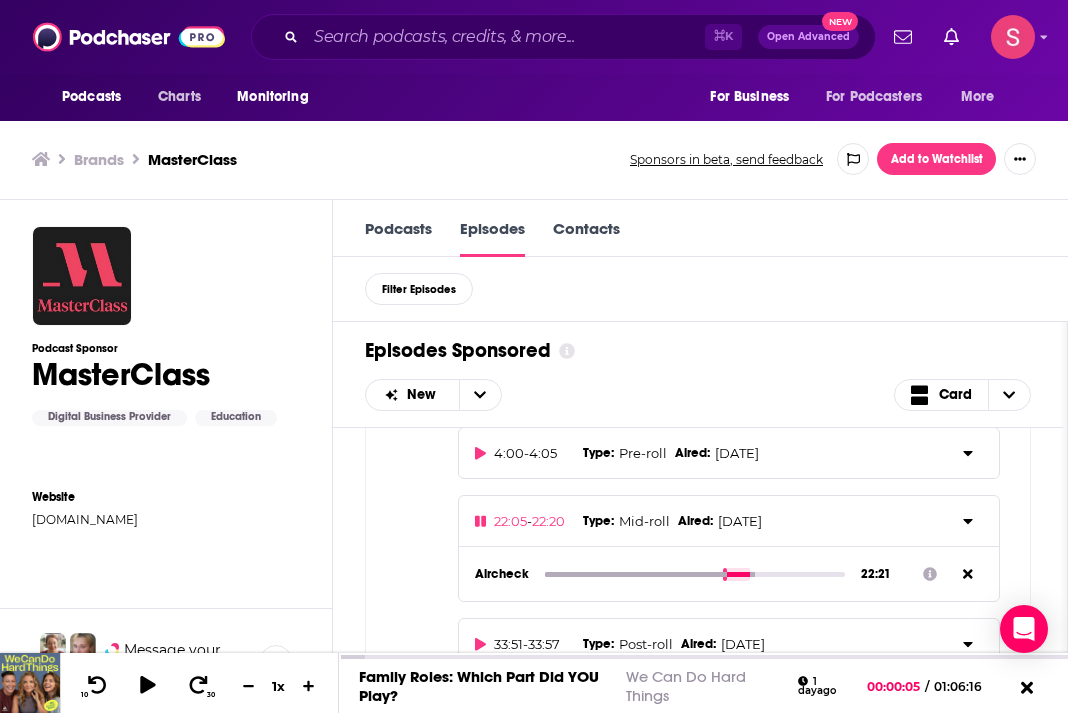 click at bounding box center [695, 574] 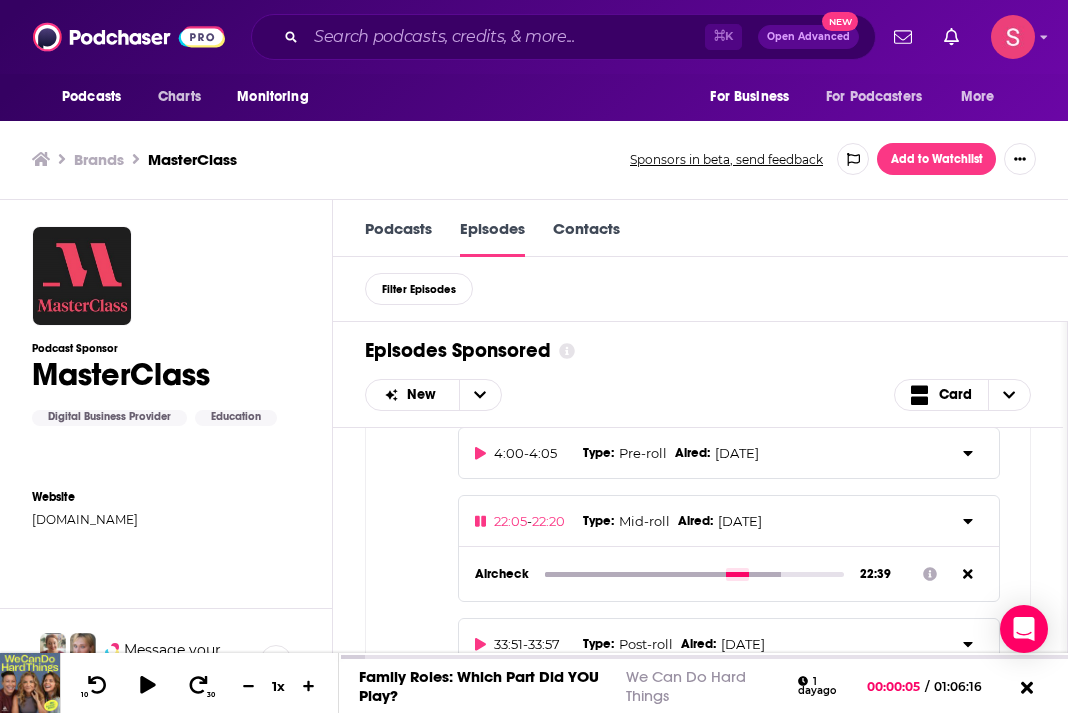 click at bounding box center (695, 574) 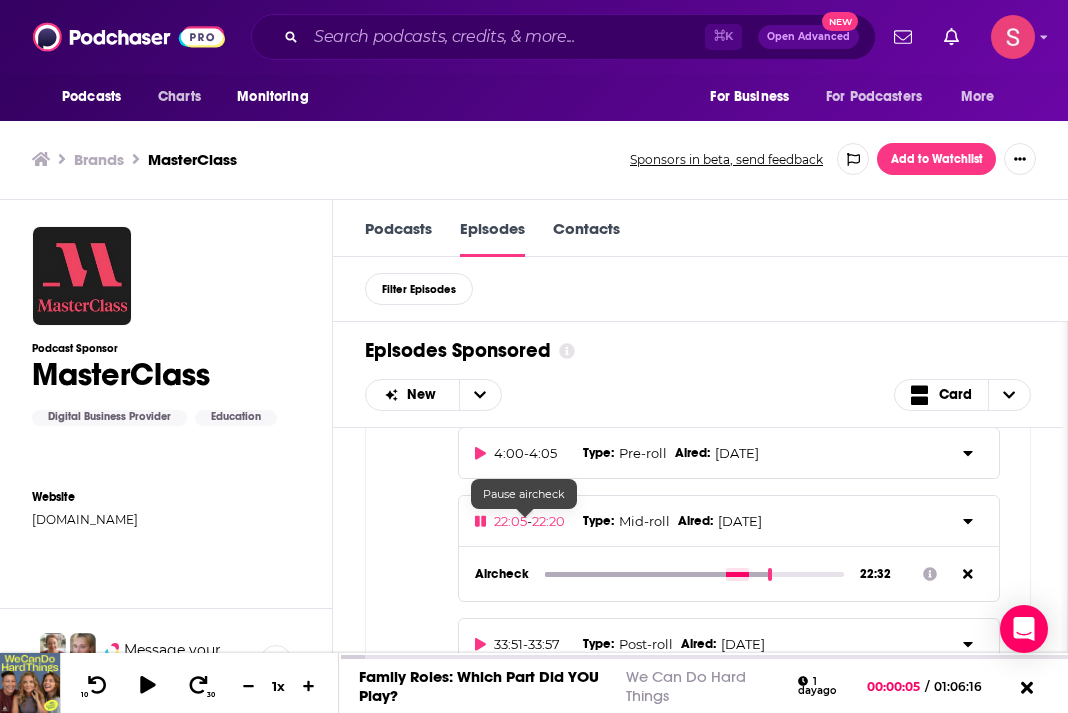 click 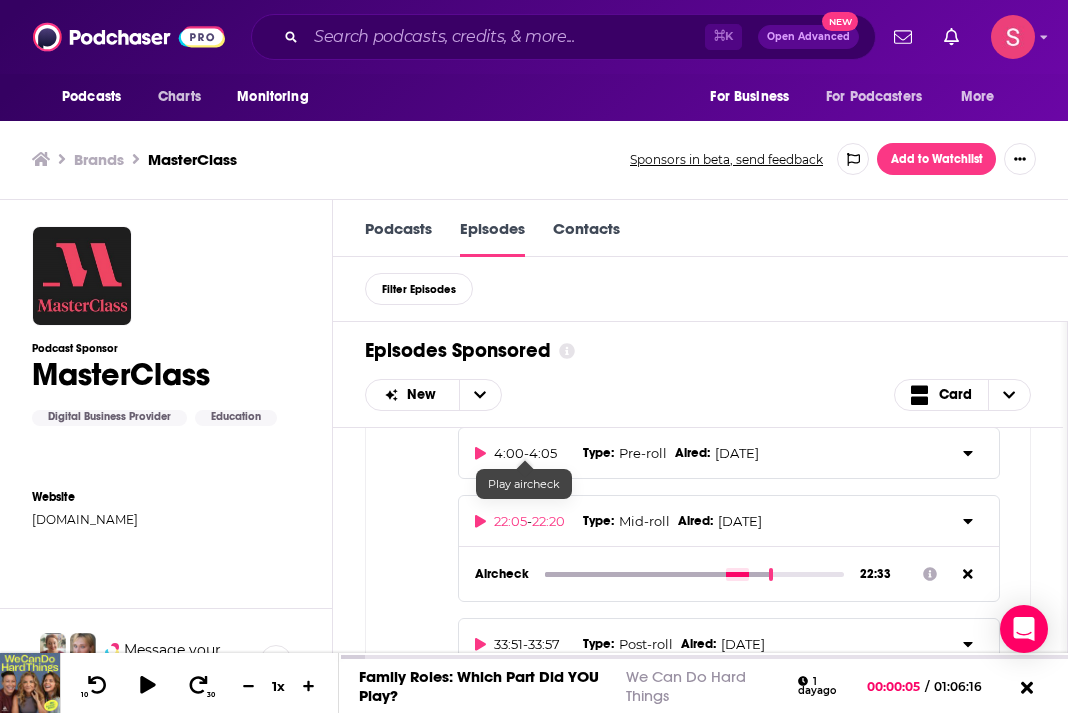 click 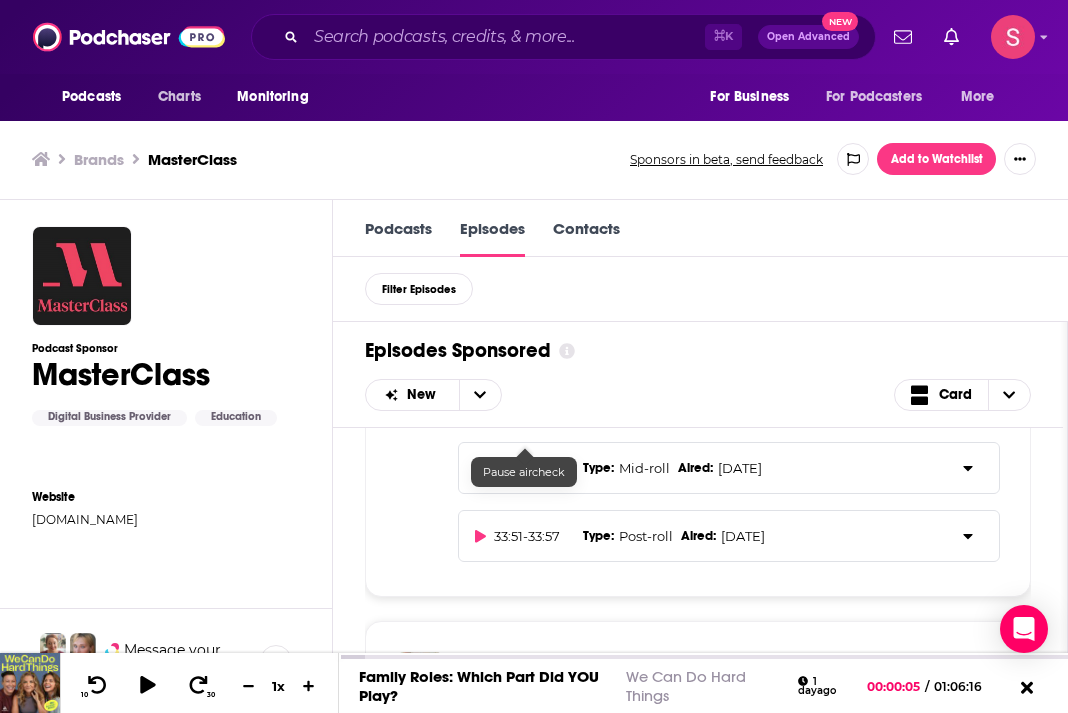 type on "289.12" 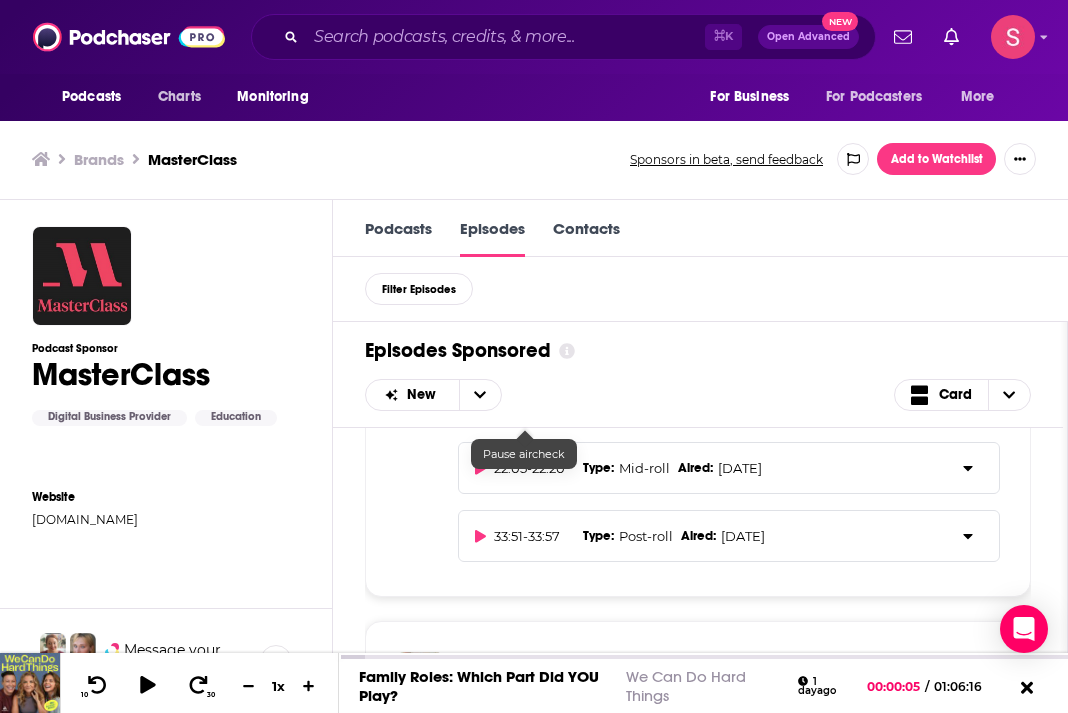 click 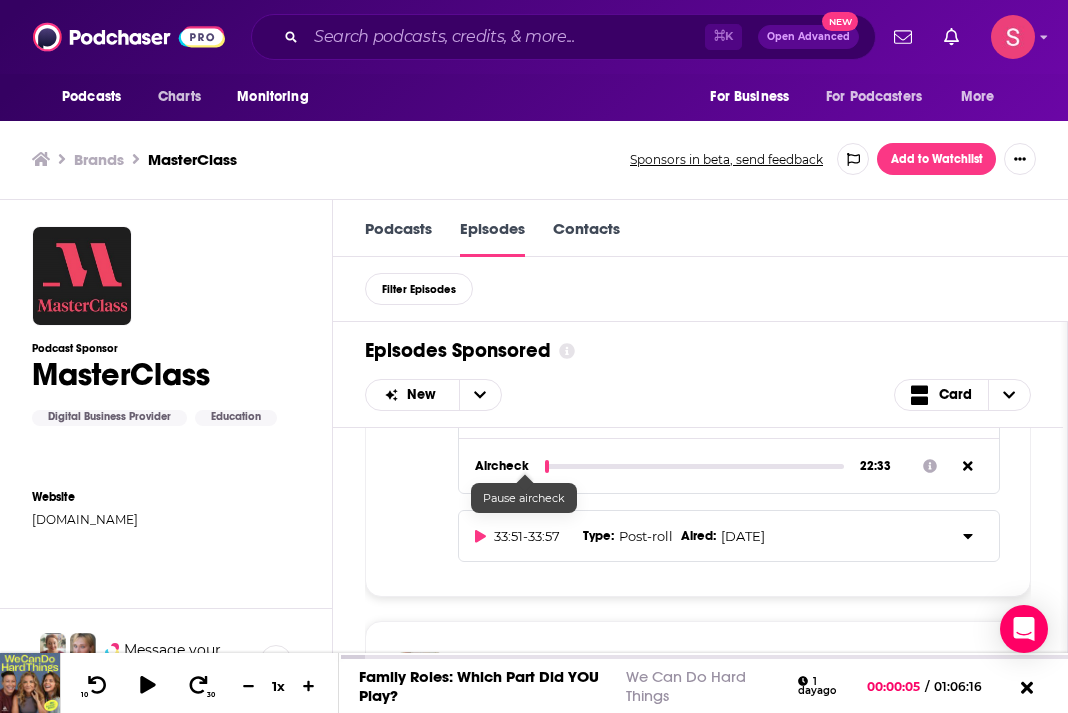 scroll, scrollTop: 797, scrollLeft: 0, axis: vertical 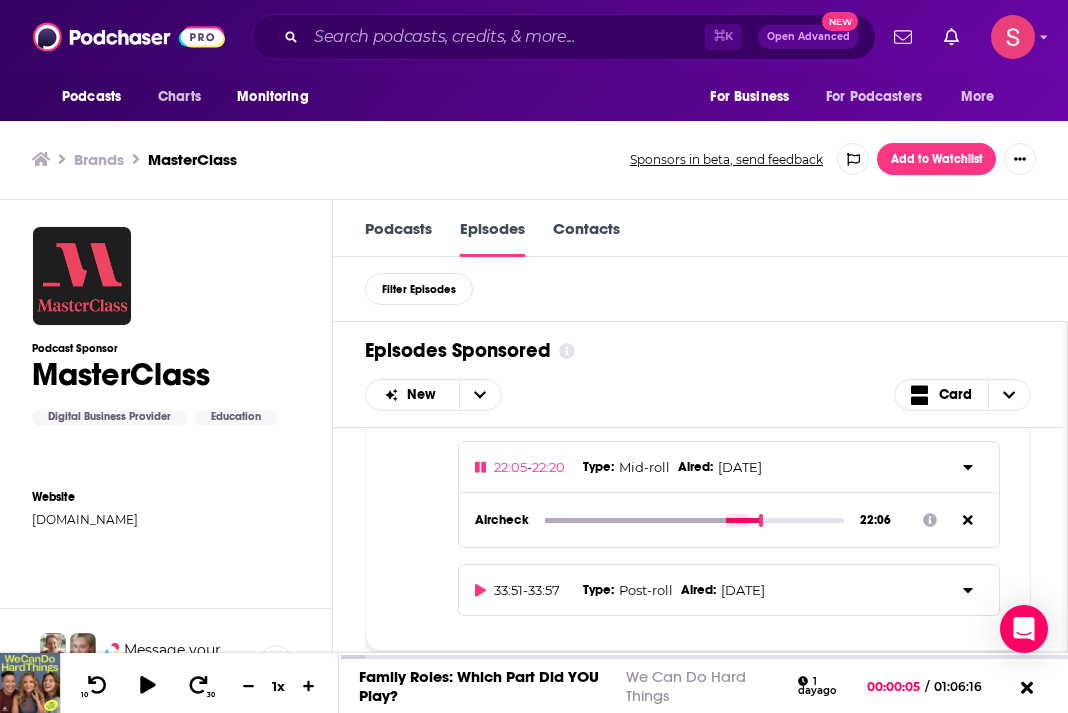 click at bounding box center (695, 520) 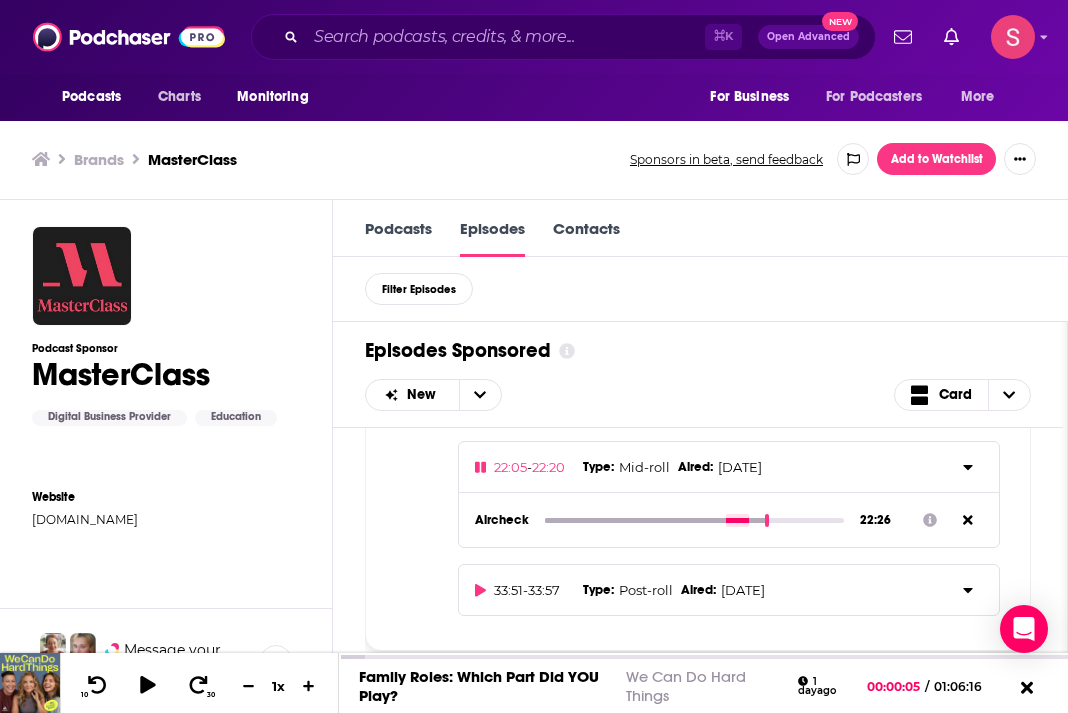 click at bounding box center [695, 520] 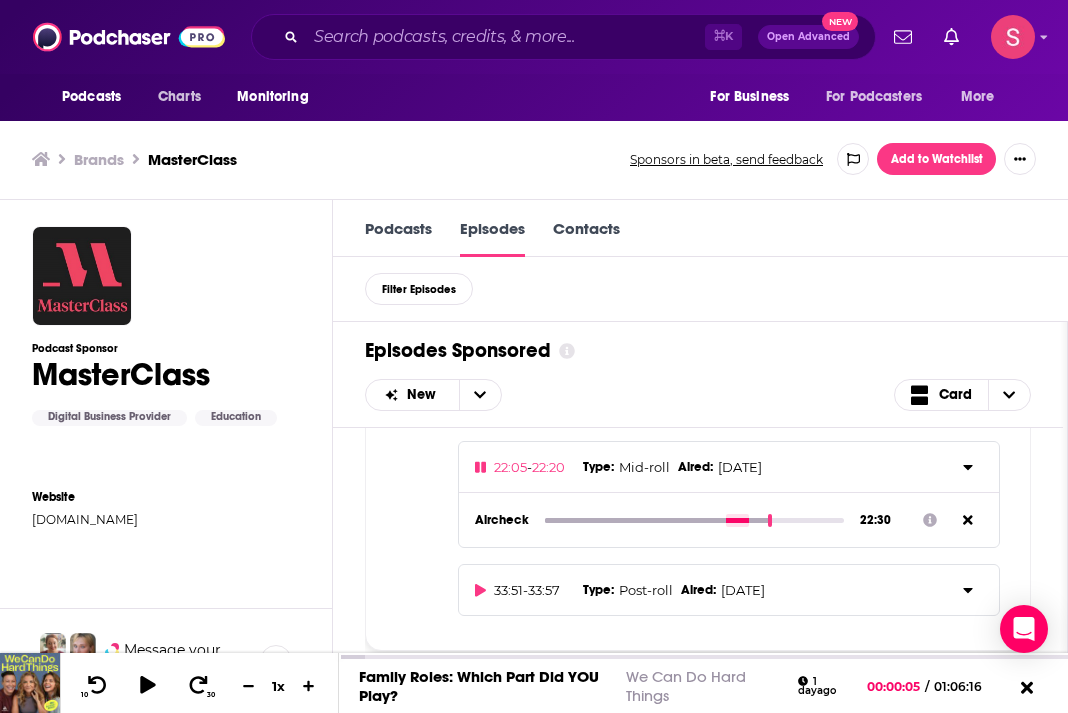 click at bounding box center [695, 520] 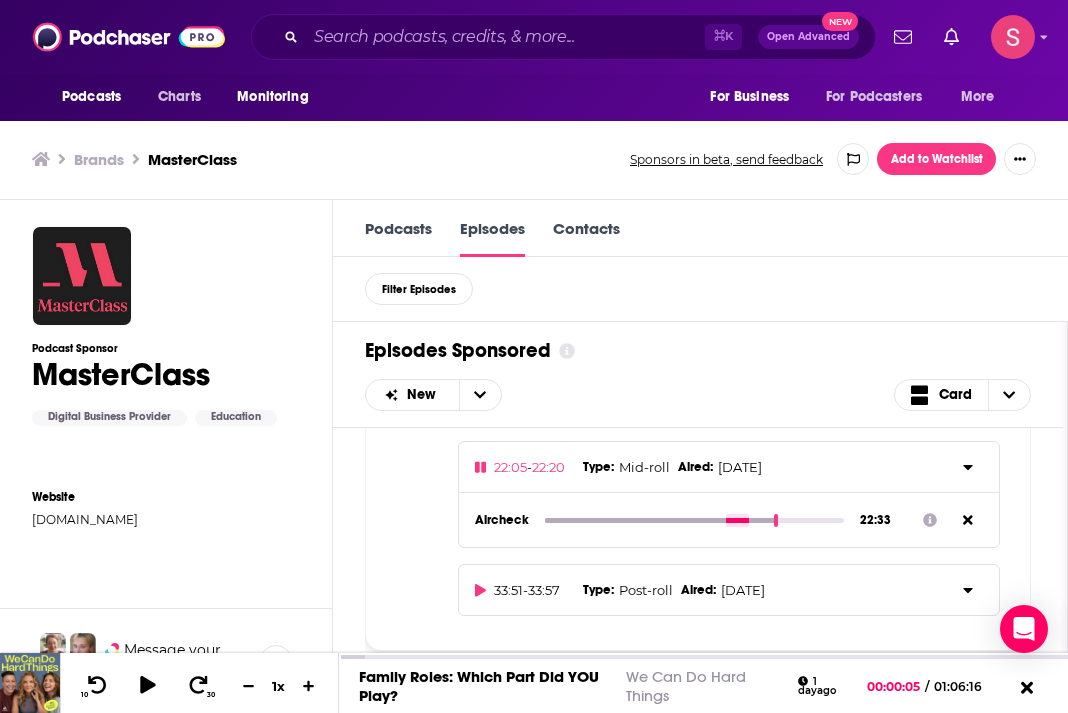 click at bounding box center [695, 520] 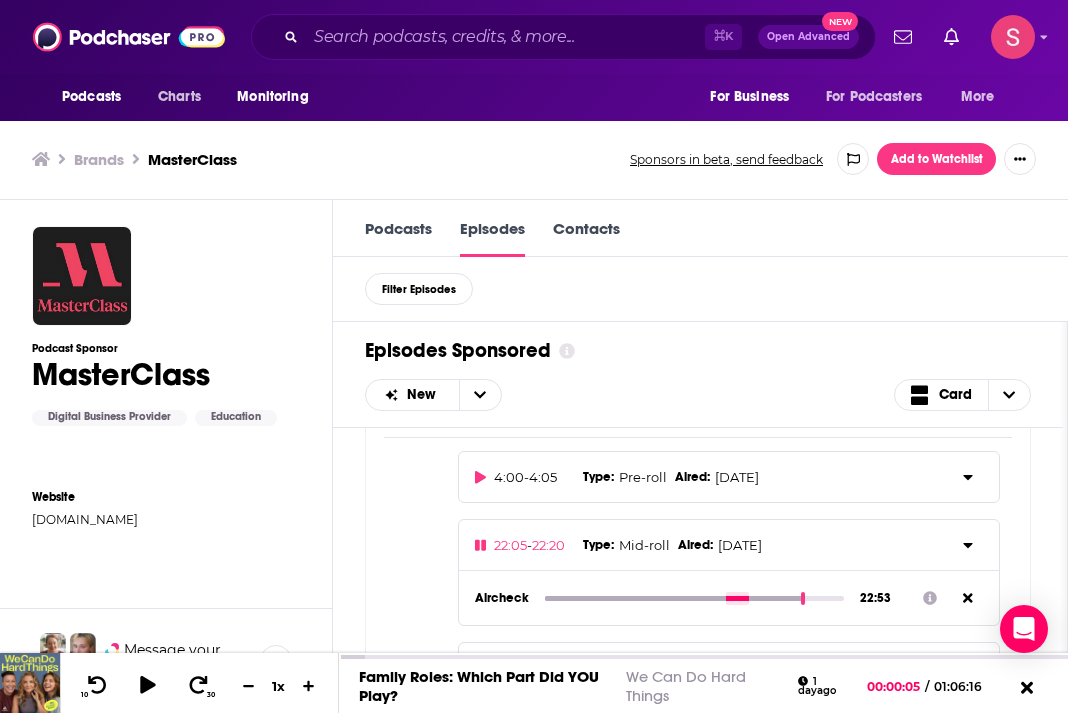 scroll, scrollTop: 700, scrollLeft: 0, axis: vertical 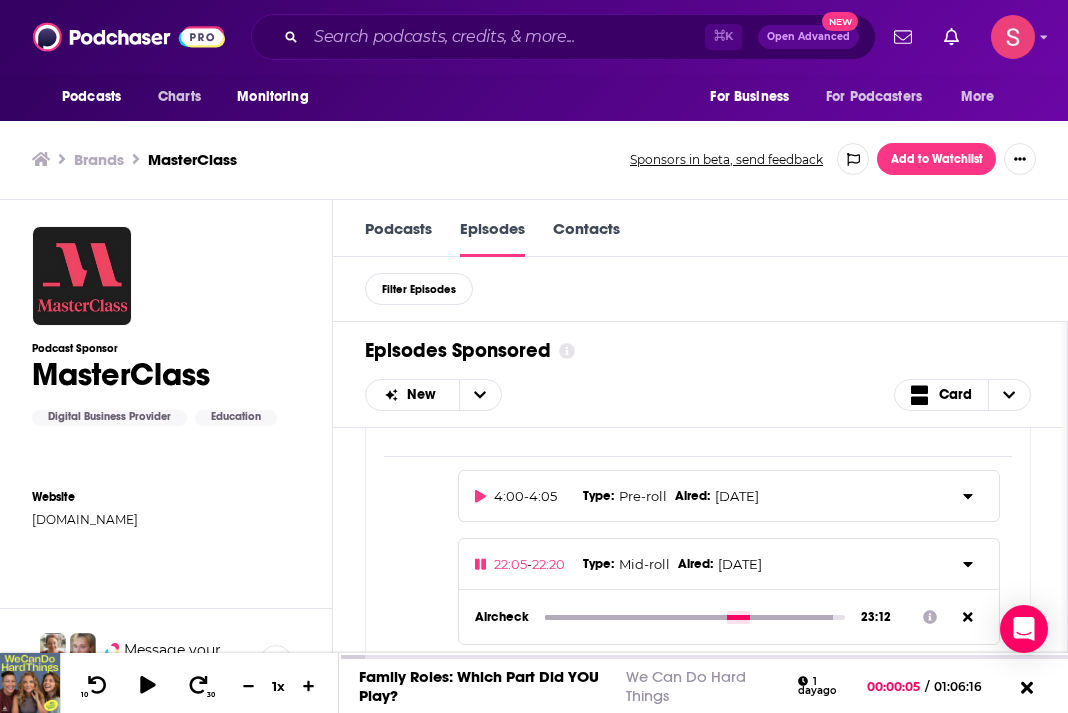 click at bounding box center [695, 617] 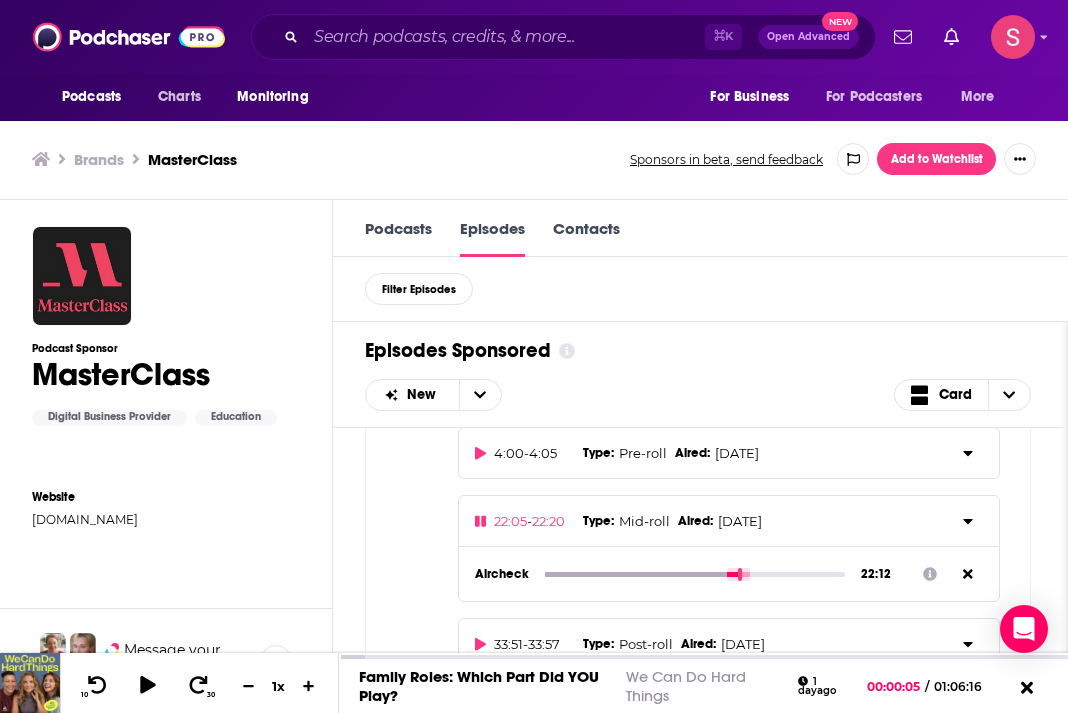 scroll, scrollTop: 749, scrollLeft: 0, axis: vertical 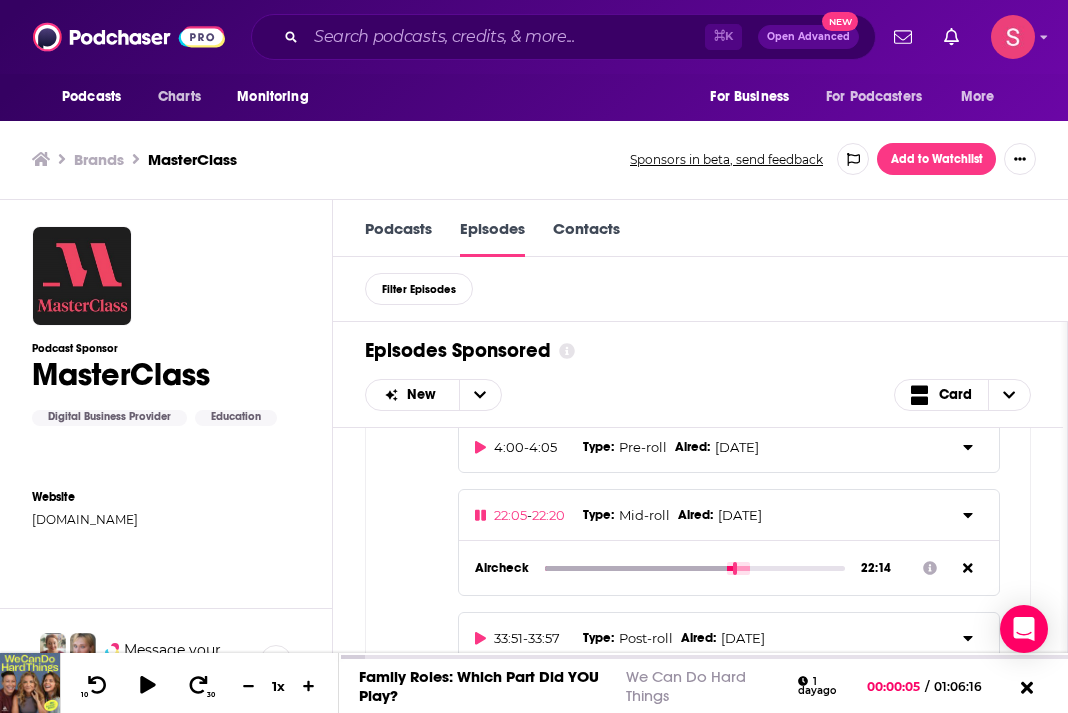 click at bounding box center (695, 568) 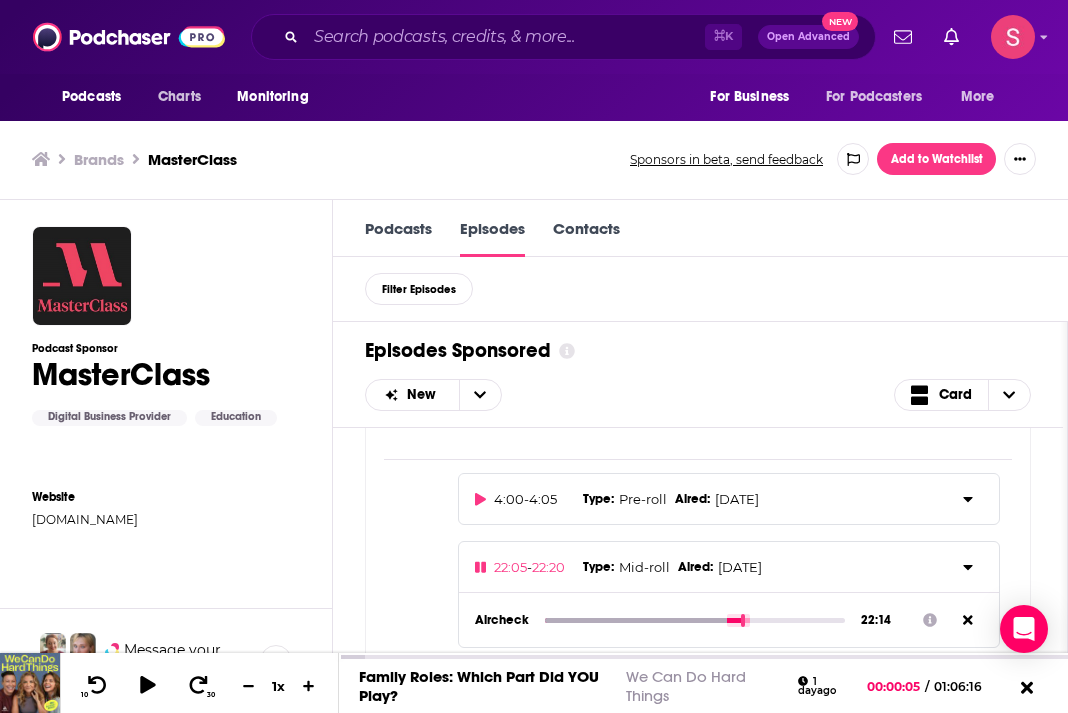scroll, scrollTop: 705, scrollLeft: 0, axis: vertical 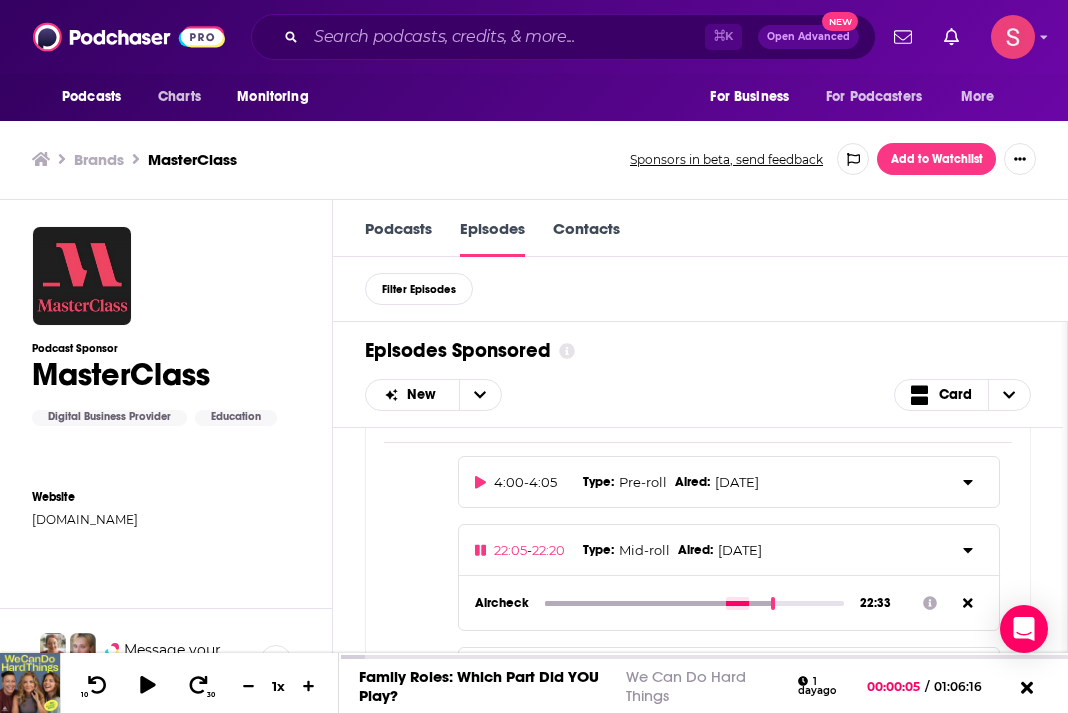 click at bounding box center (695, 603) 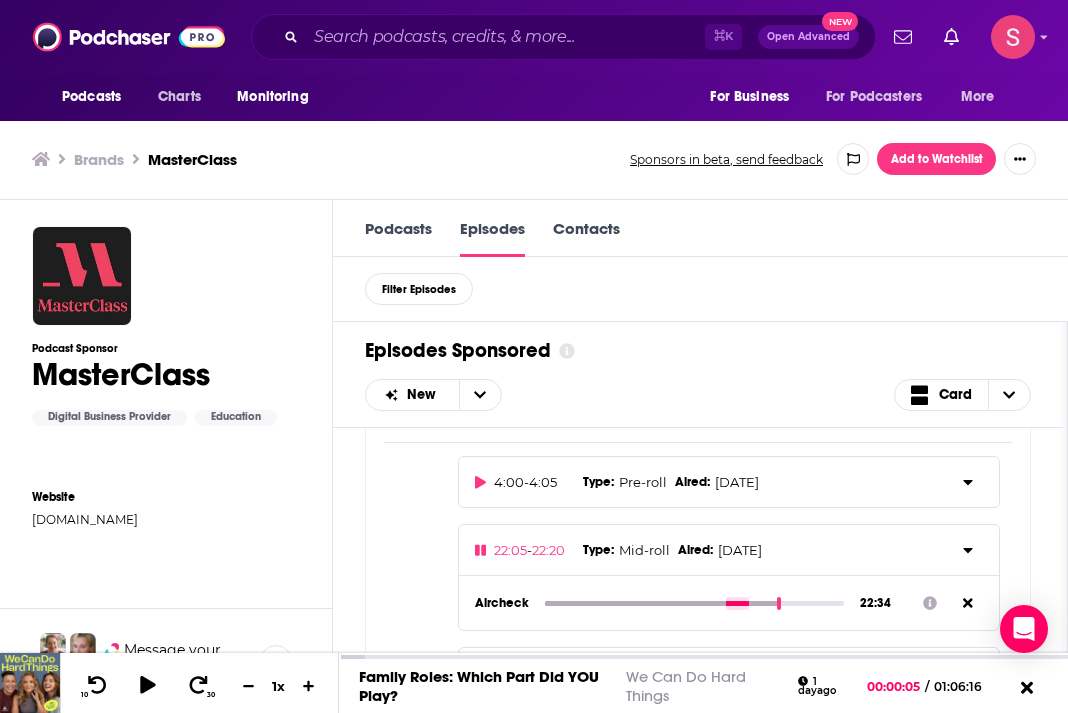 click at bounding box center (695, 603) 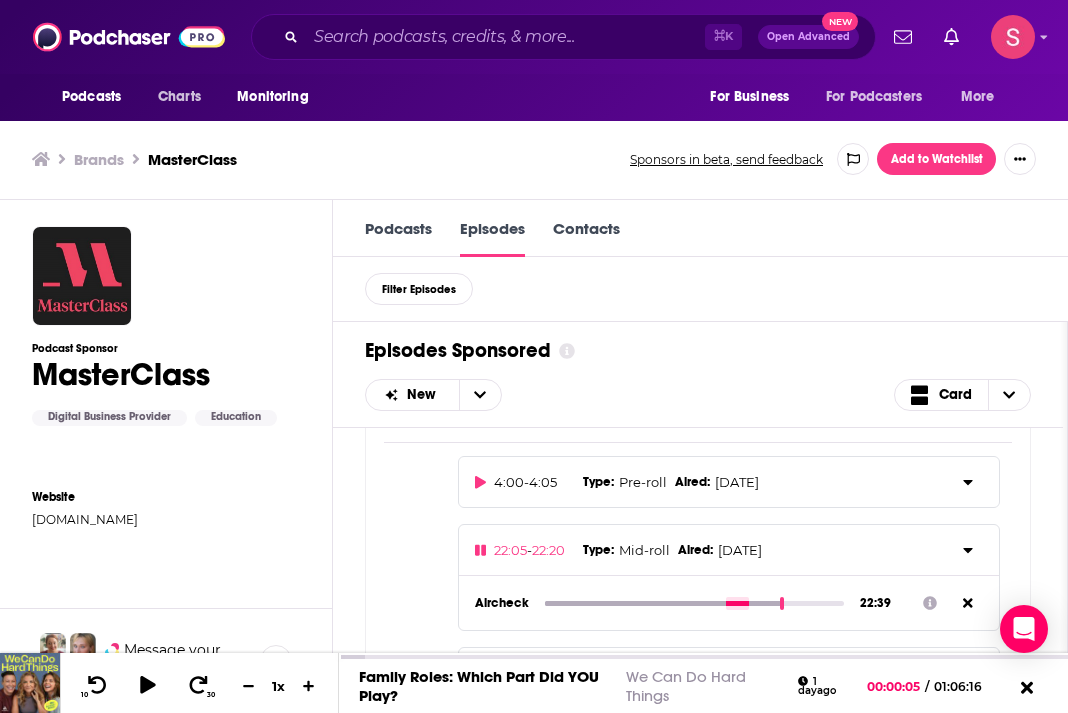 click at bounding box center (695, 603) 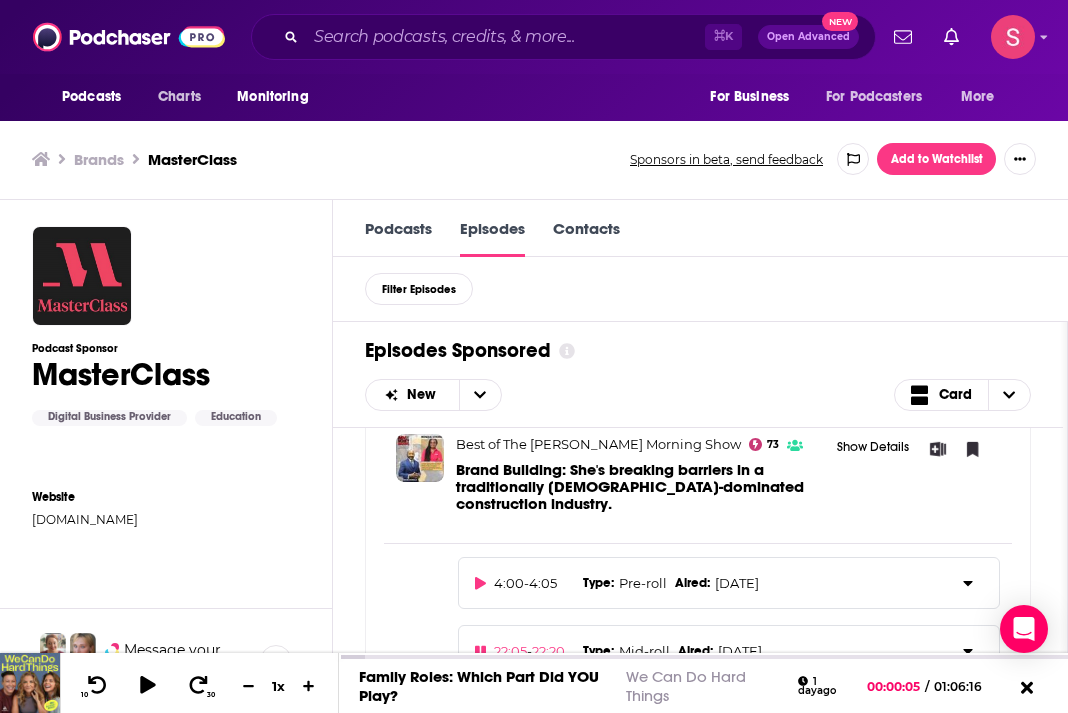 scroll, scrollTop: 609, scrollLeft: 0, axis: vertical 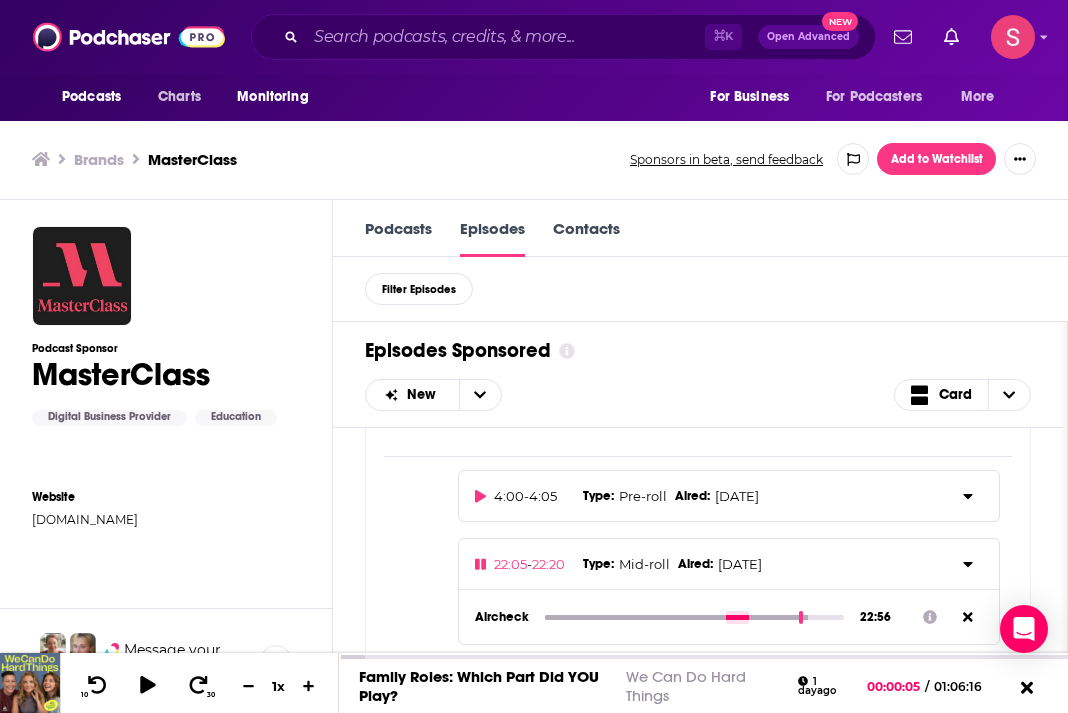 click at bounding box center [695, 617] 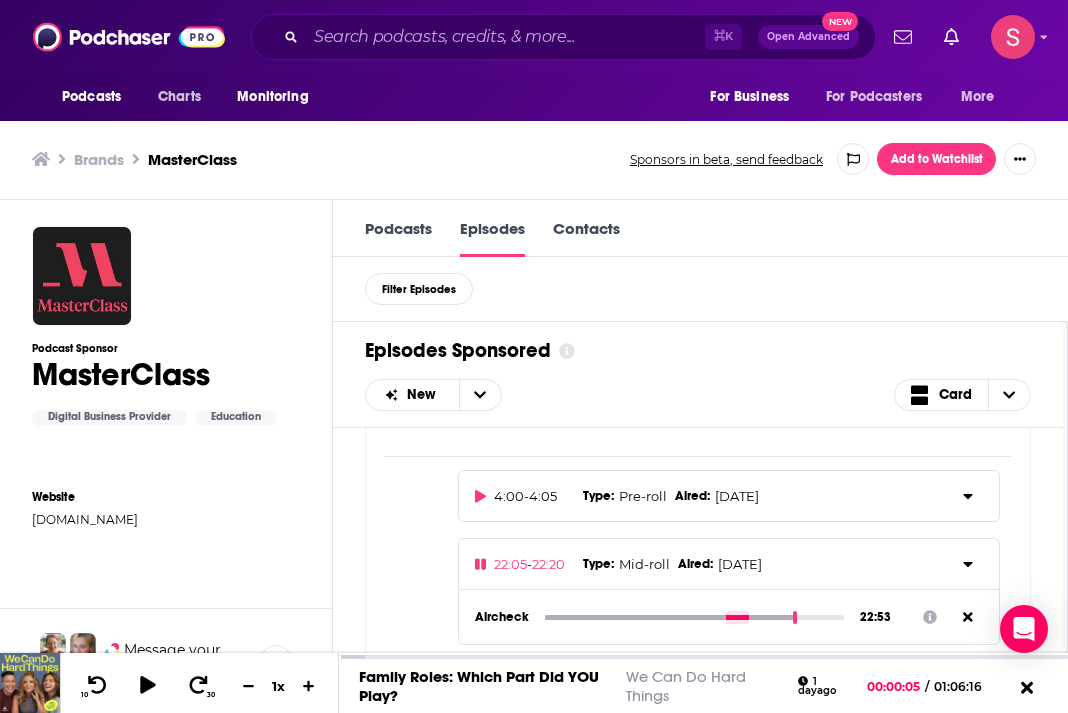 click at bounding box center [695, 617] 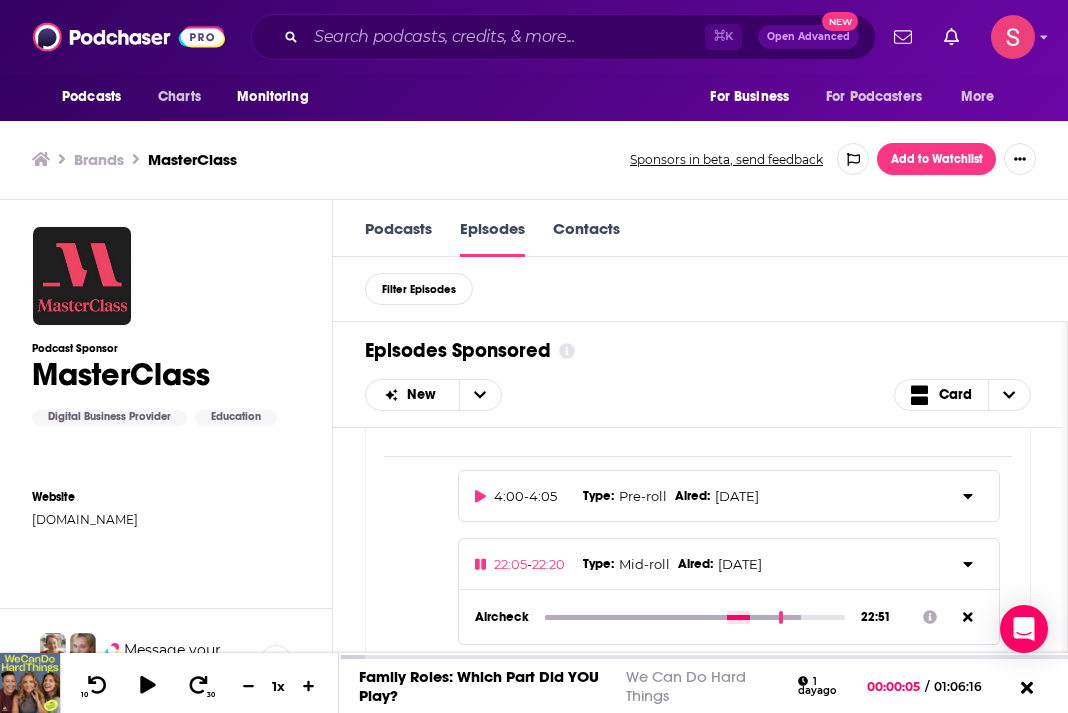 click at bounding box center [695, 617] 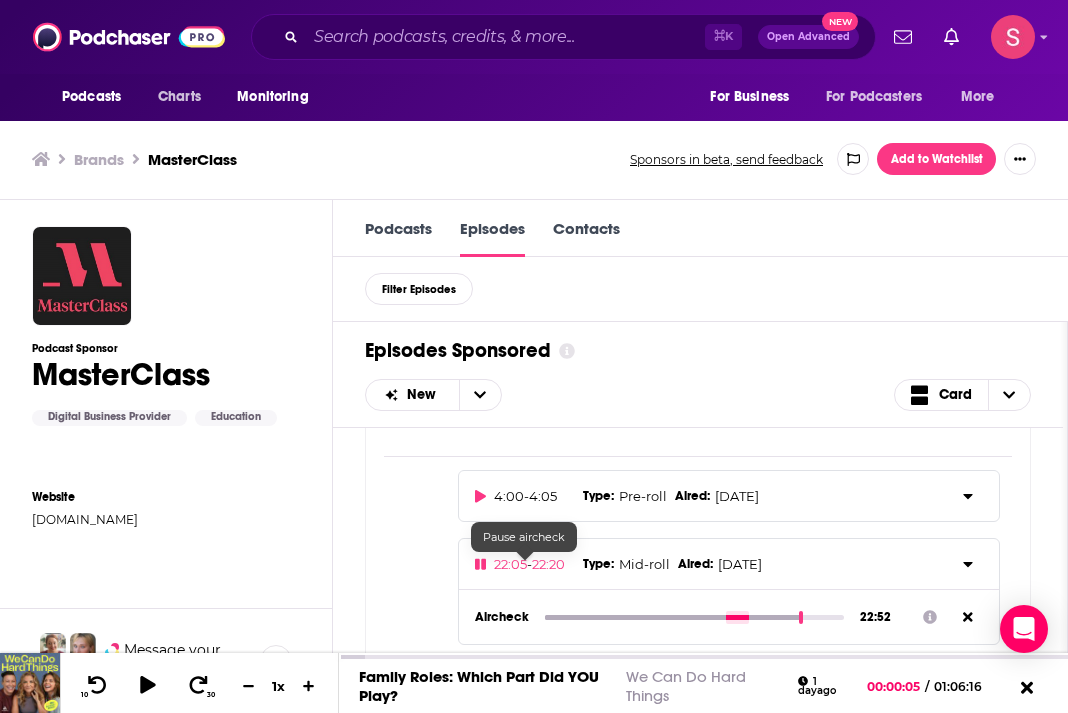 click 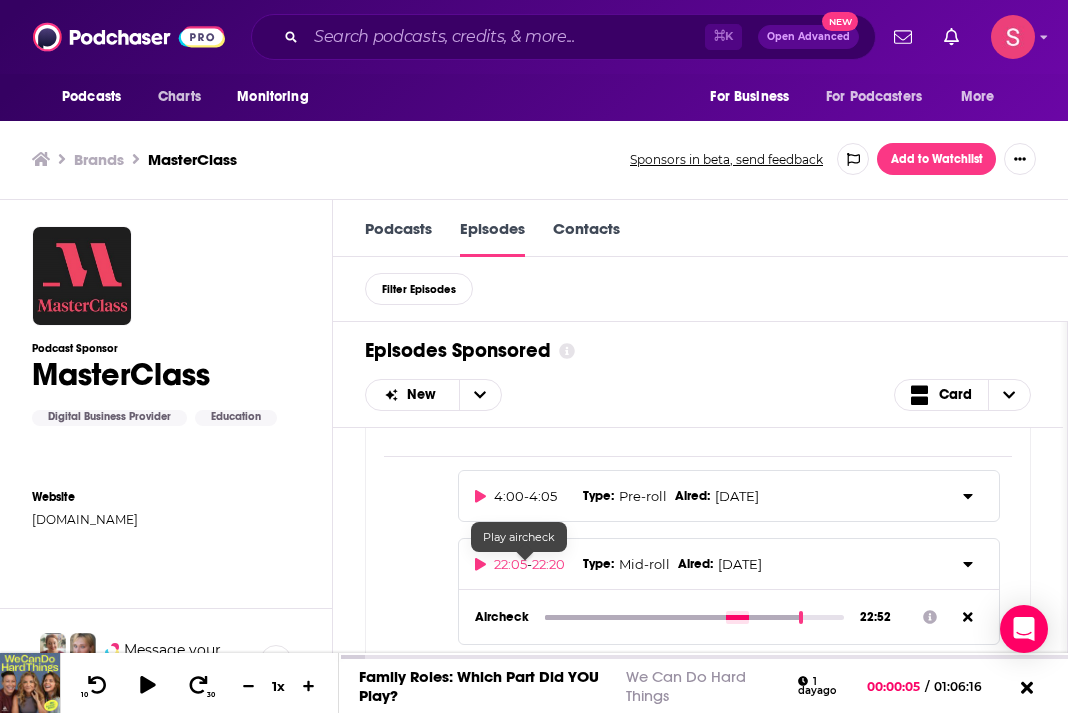 type on "1372.89" 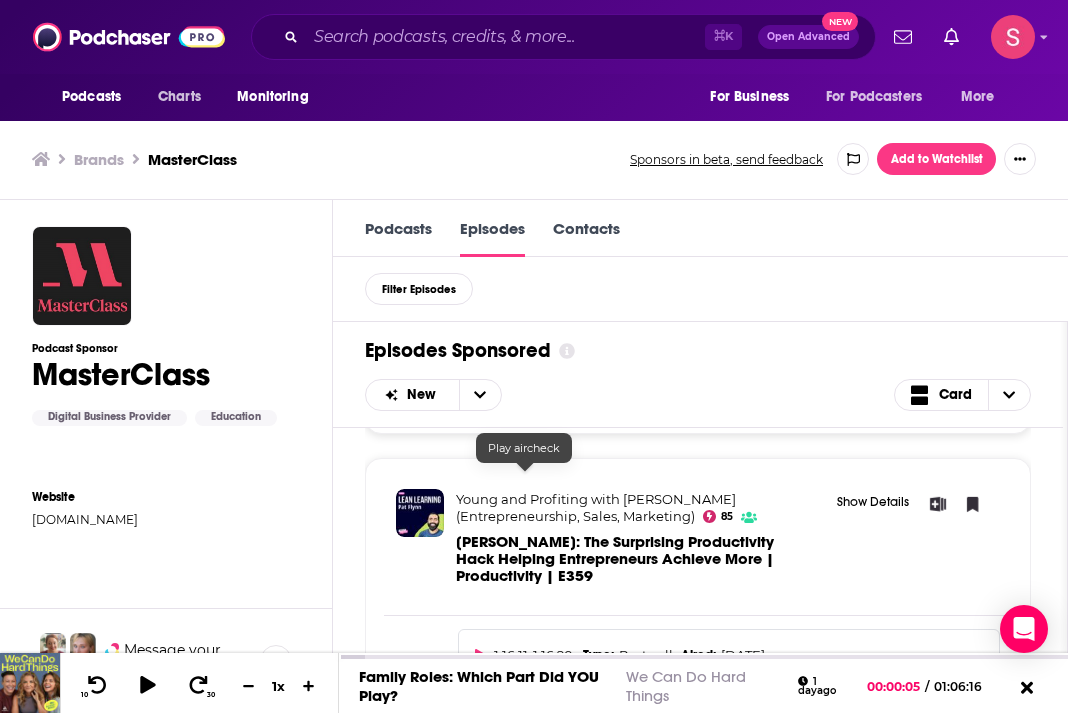 scroll, scrollTop: 1791, scrollLeft: 0, axis: vertical 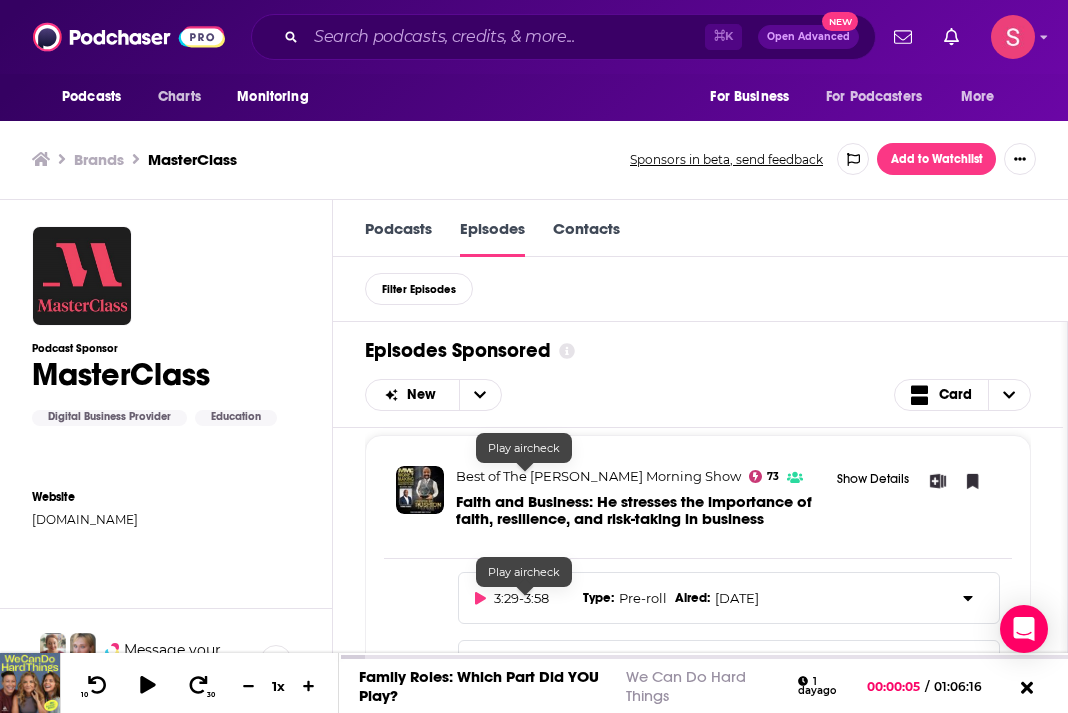 click 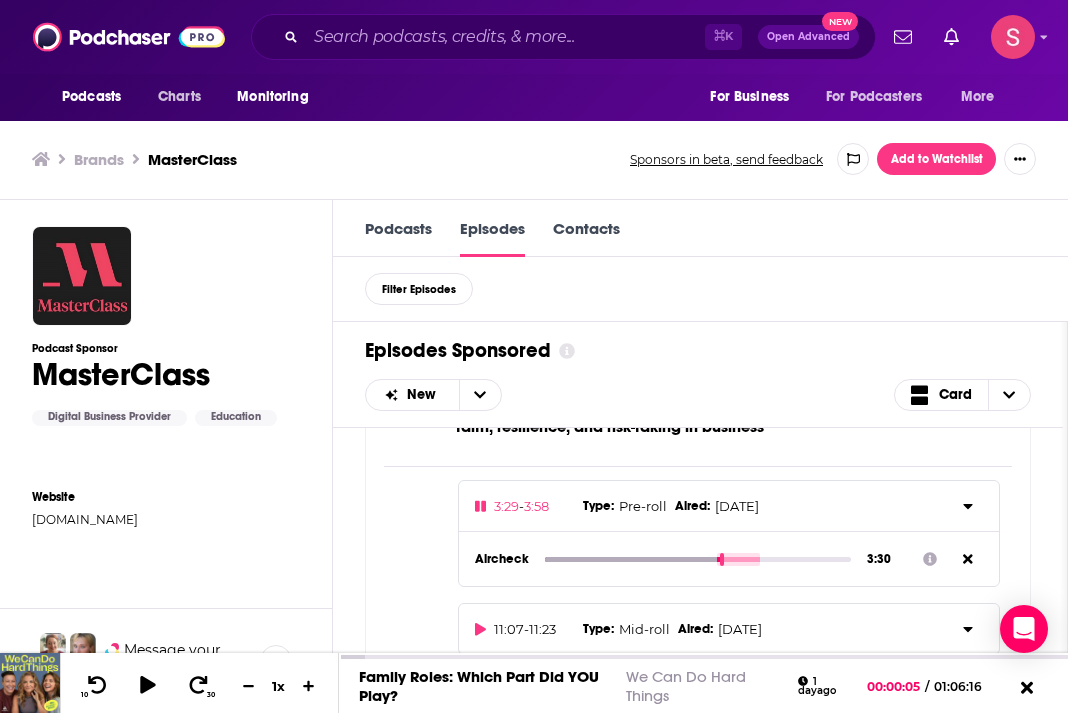 scroll, scrollTop: 2122, scrollLeft: 0, axis: vertical 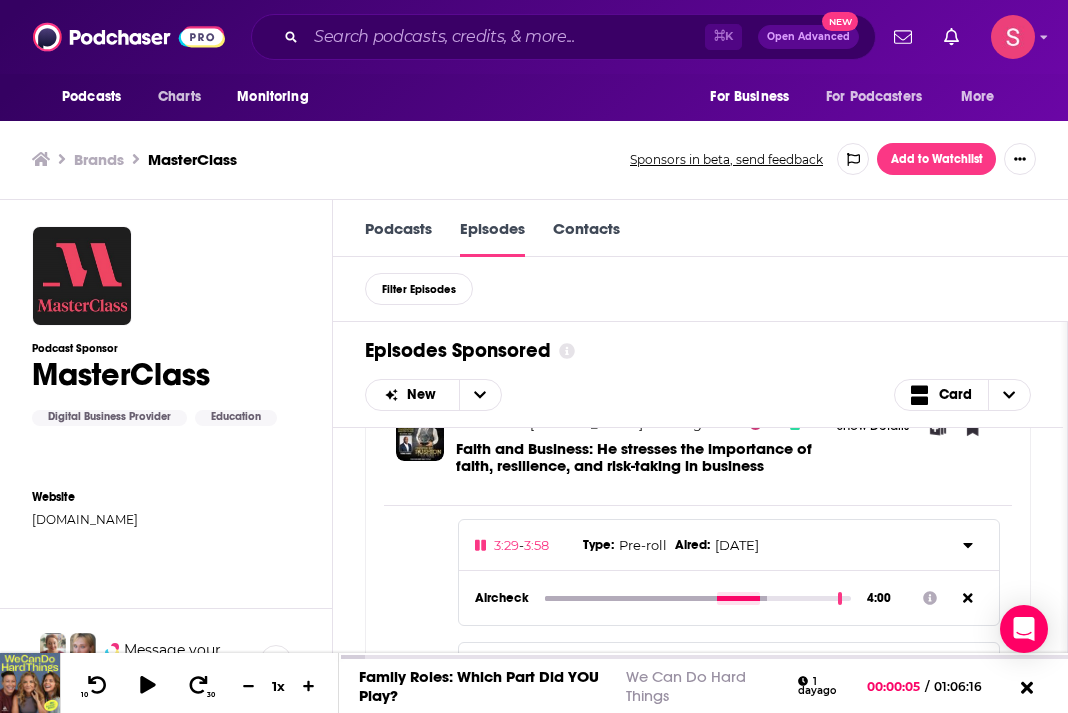 click at bounding box center [698, 598] 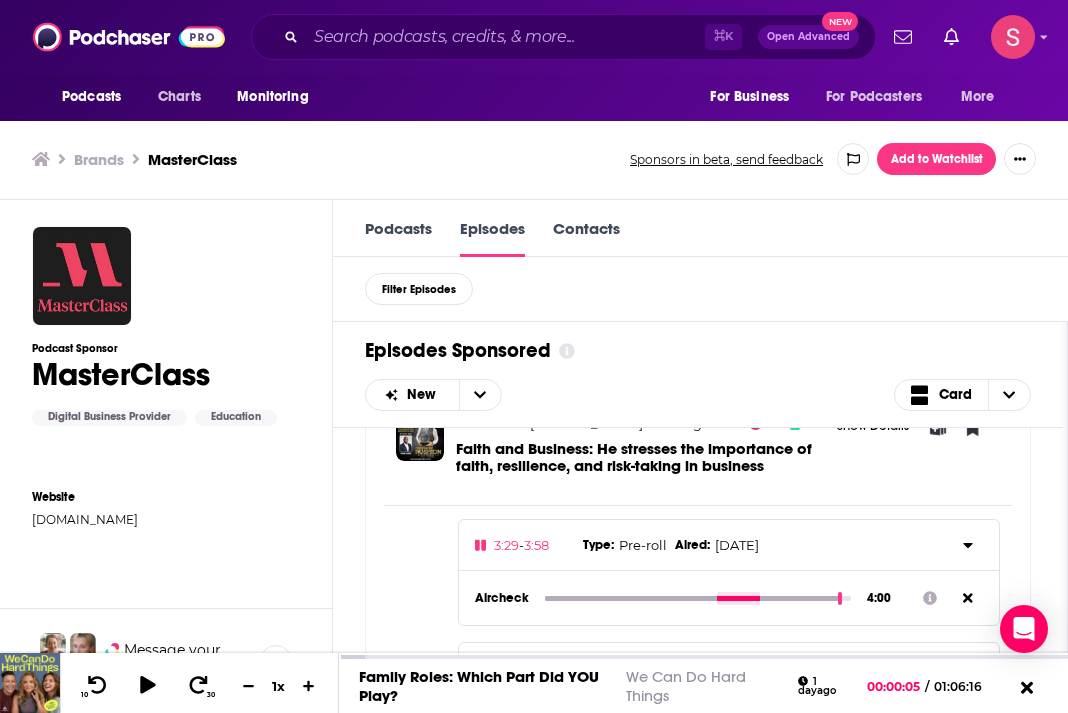 scroll, scrollTop: 2158, scrollLeft: 0, axis: vertical 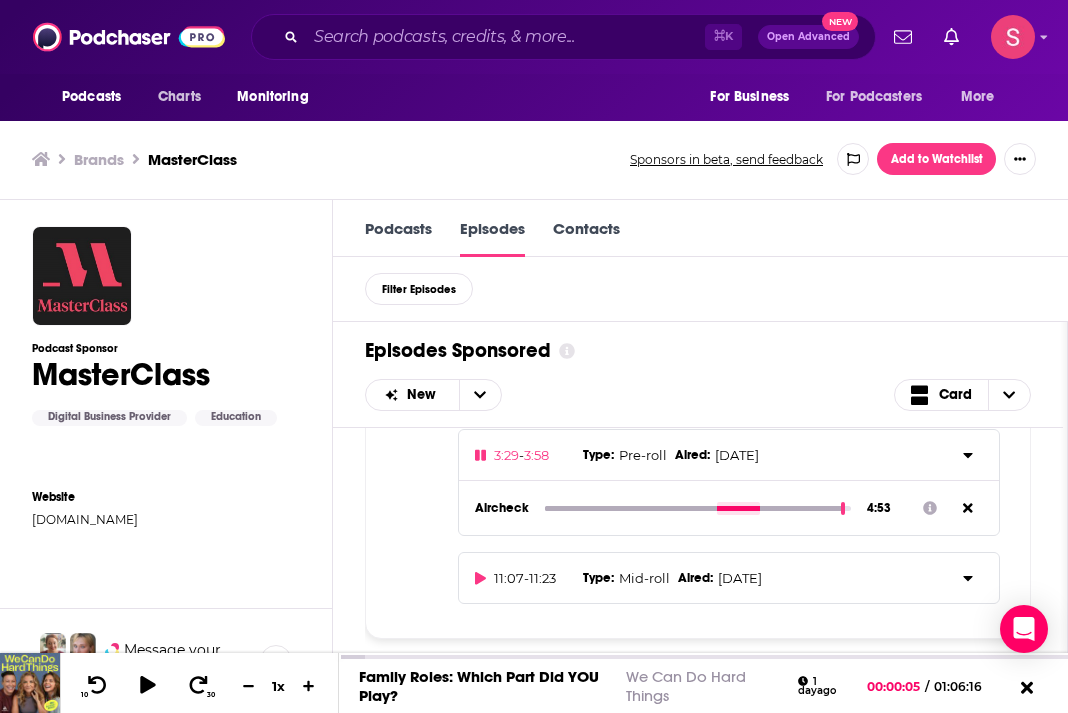 click on "11:07  -  11:23 Type : Mid-roll Aired : [DATE]" at bounding box center [714, 578] 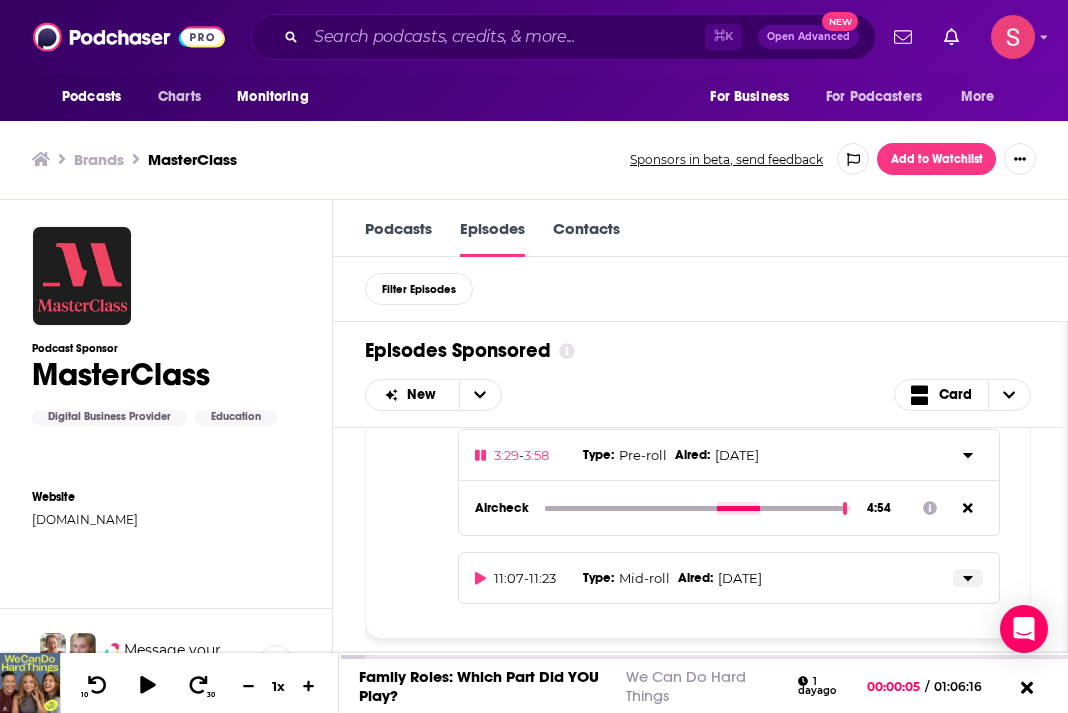 click at bounding box center (968, 578) 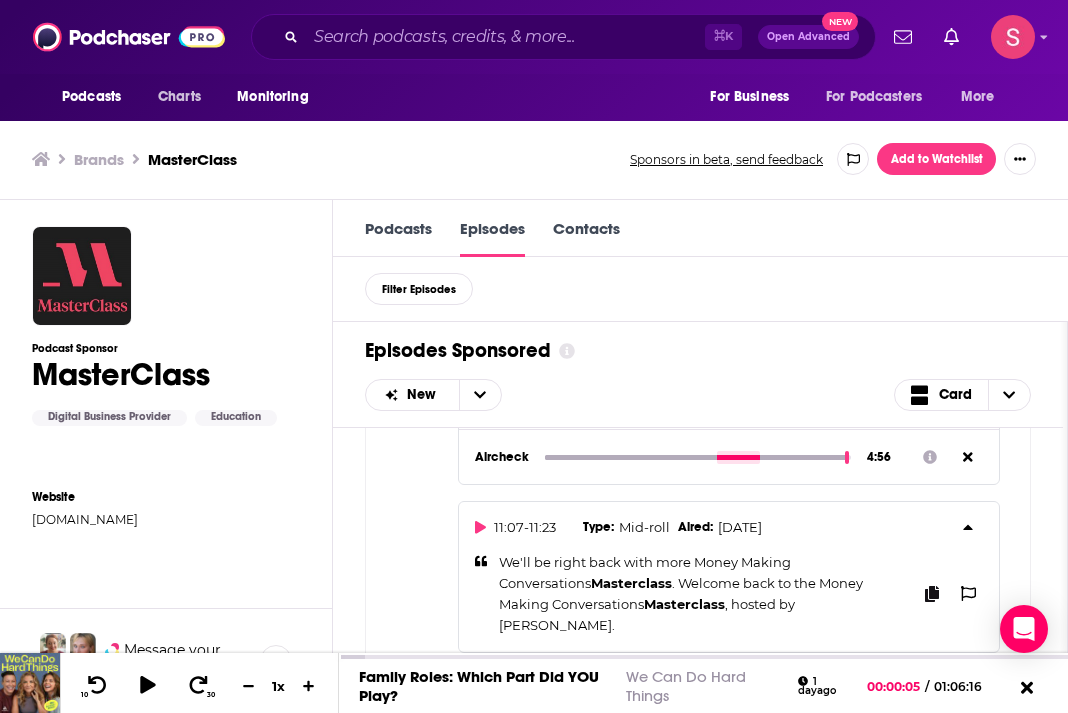 scroll, scrollTop: 2171, scrollLeft: 0, axis: vertical 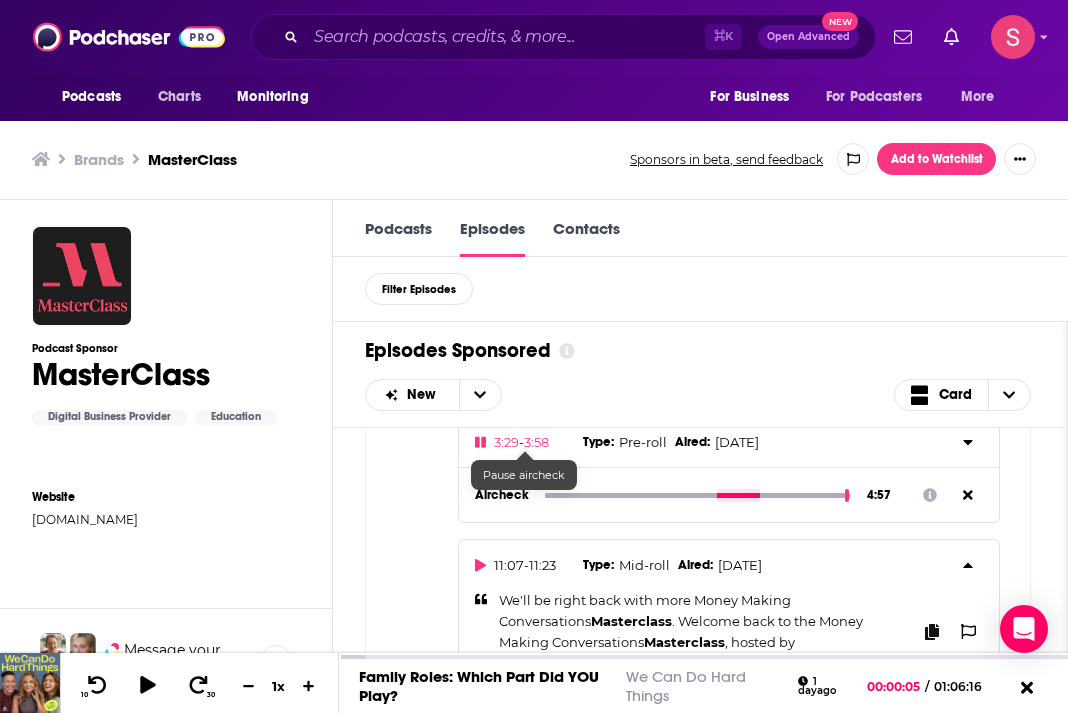 click 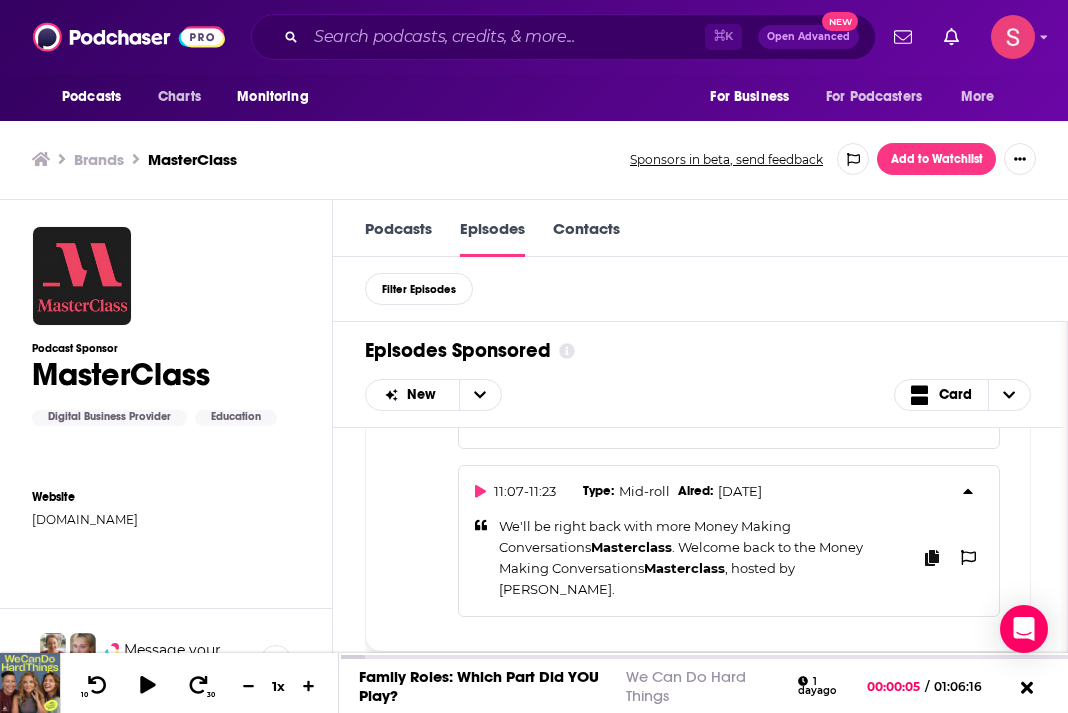 type on "297.54" 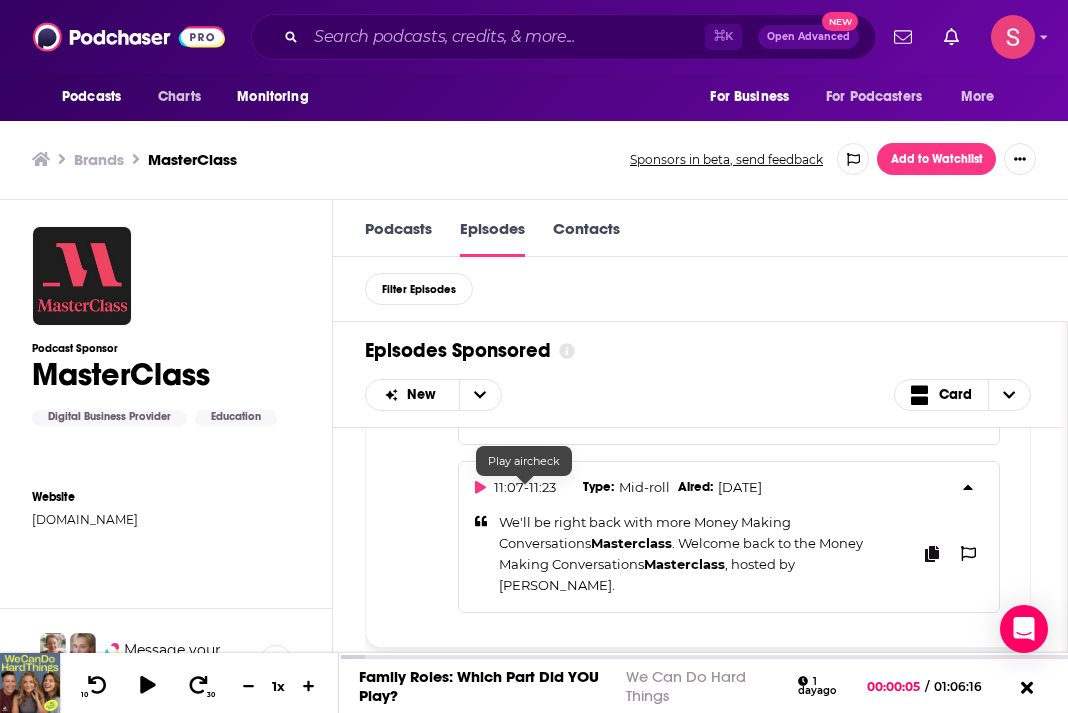 click on "11:07  -  11:23 Type : Mid-roll Aired : [DATE] We'll be right back with more Money Making Conversations  Masterclass .  Welcome back to the Money Making Conversations  Masterclass , hosted by [PERSON_NAME]." at bounding box center (729, 536) 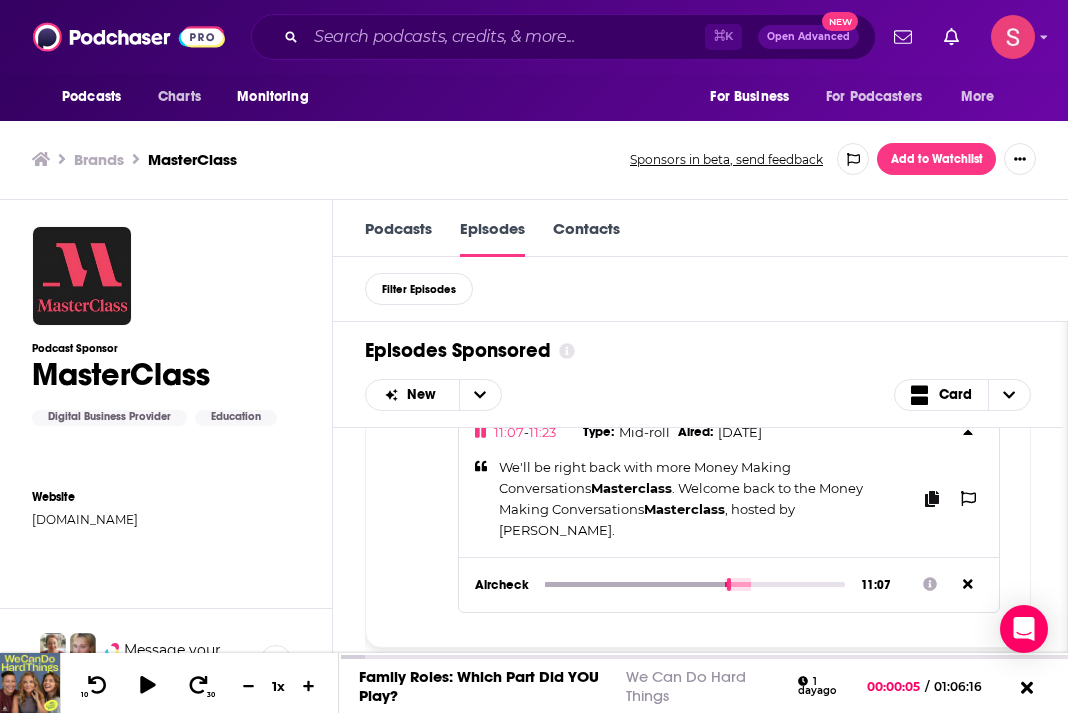 scroll, scrollTop: 2175, scrollLeft: 0, axis: vertical 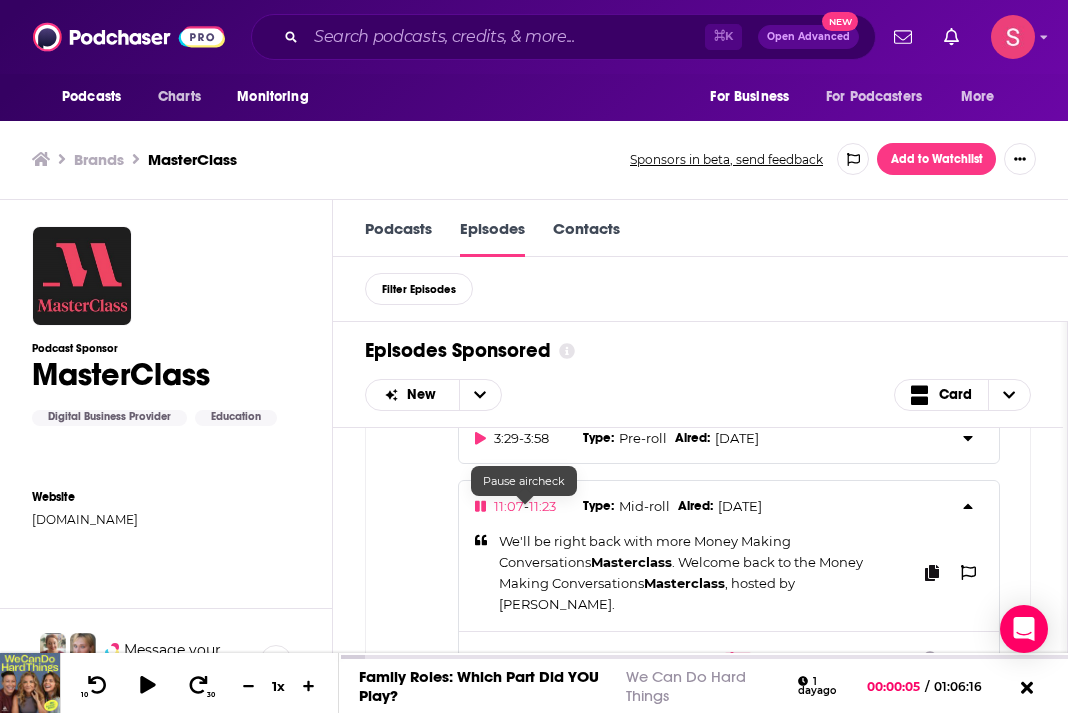 click 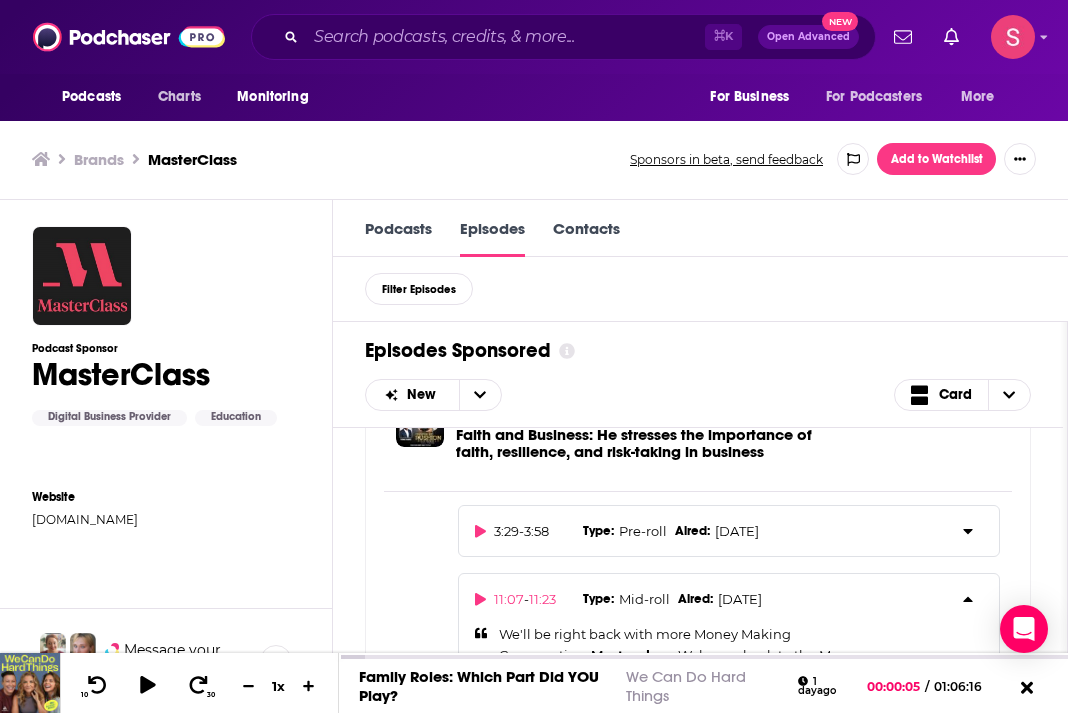 type on "669.52" 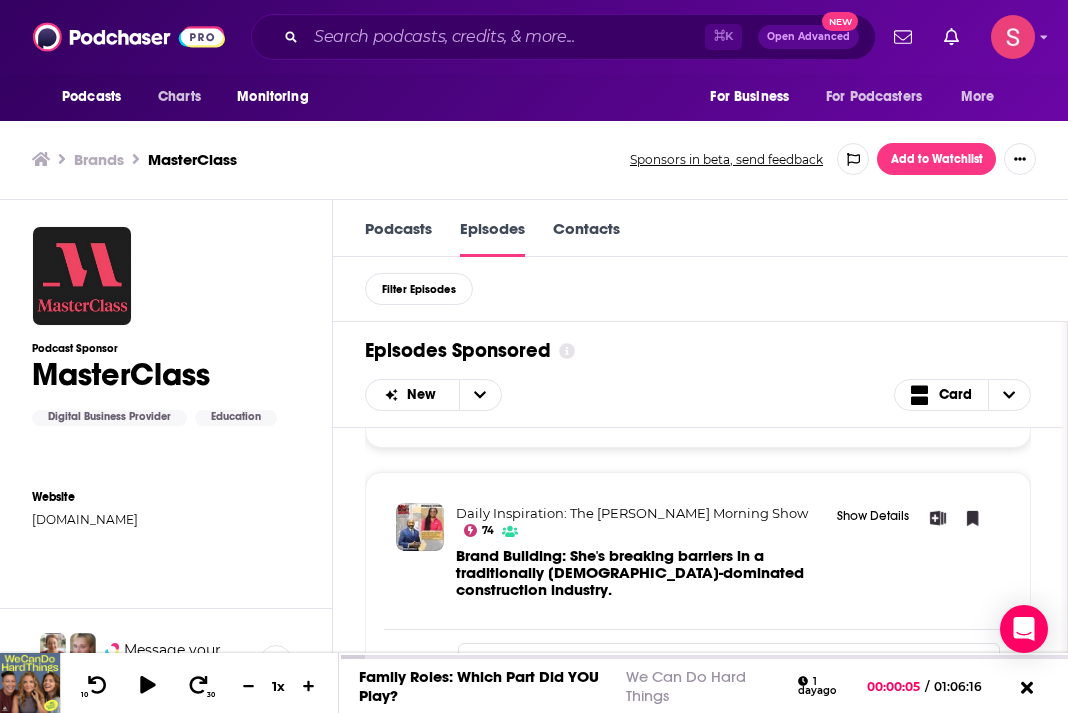 scroll, scrollTop: 1277, scrollLeft: 0, axis: vertical 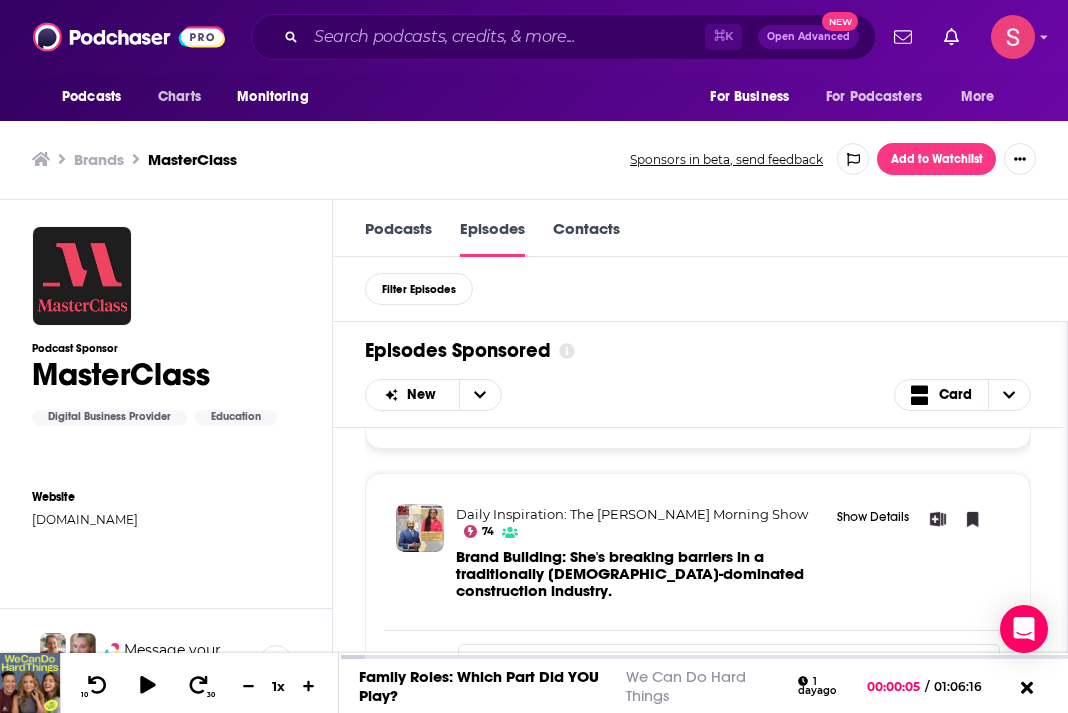 click on "Brand Building: She's breaking barriers in a traditionally [DEMOGRAPHIC_DATA]-dominated construction industry." at bounding box center (630, 573) 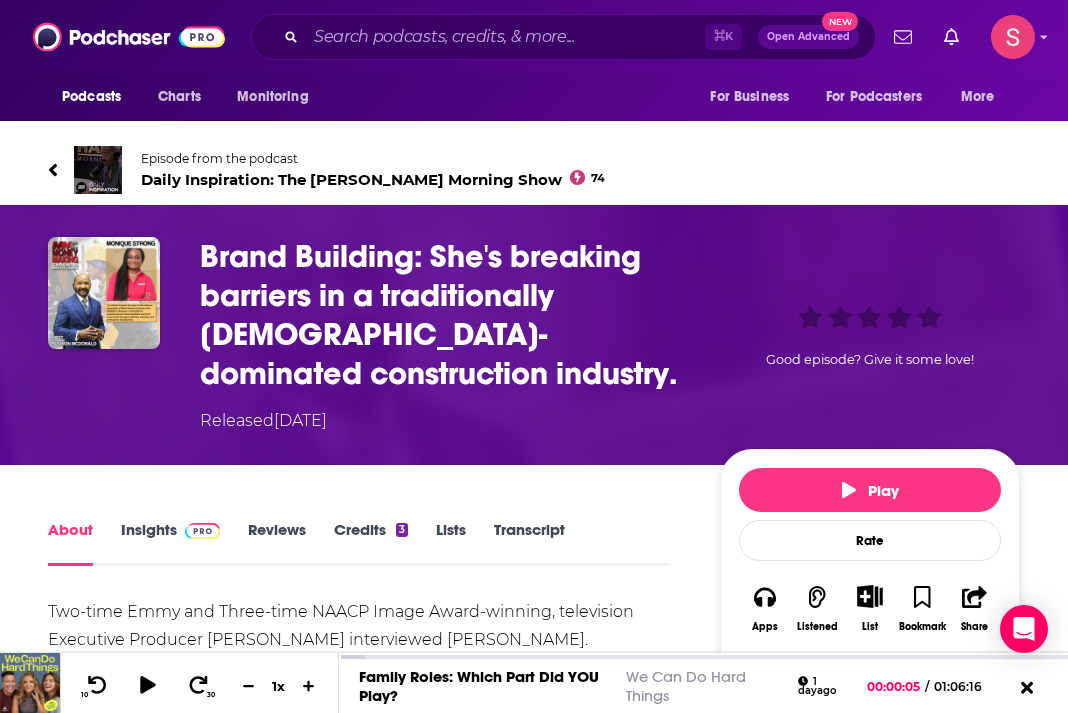 scroll, scrollTop: 159, scrollLeft: 0, axis: vertical 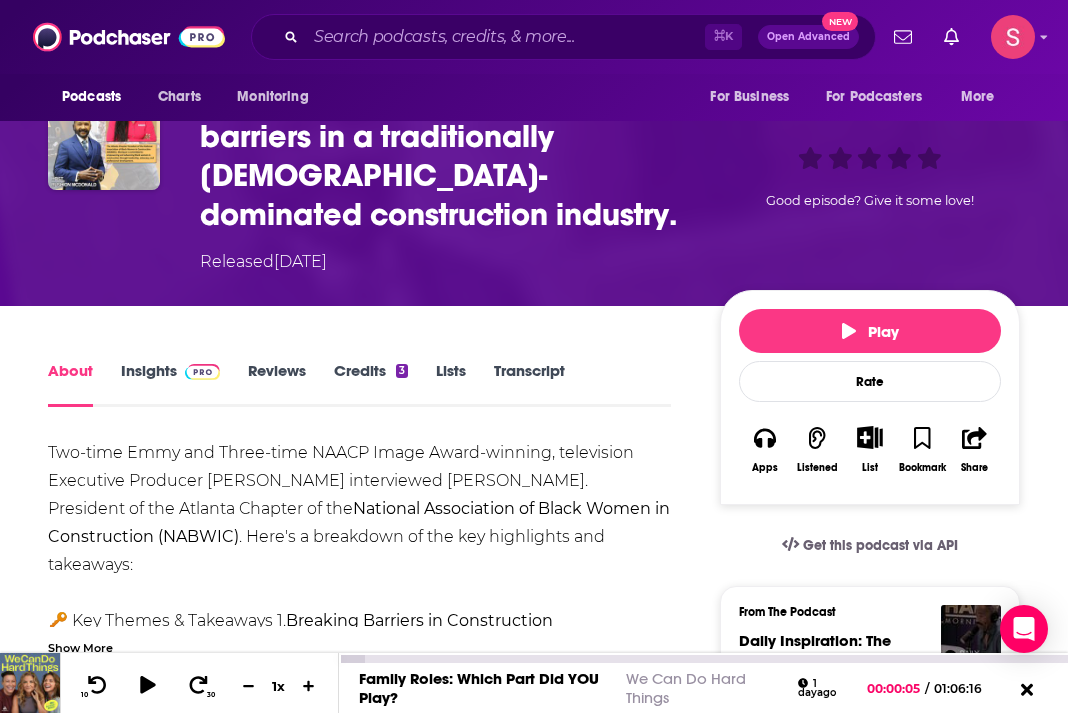 click on "Family Roles: Which Part Did YOU Play? We Can Do Hard Things [DATE] 00:00:05 / 01:06:16" at bounding box center [703, 688] 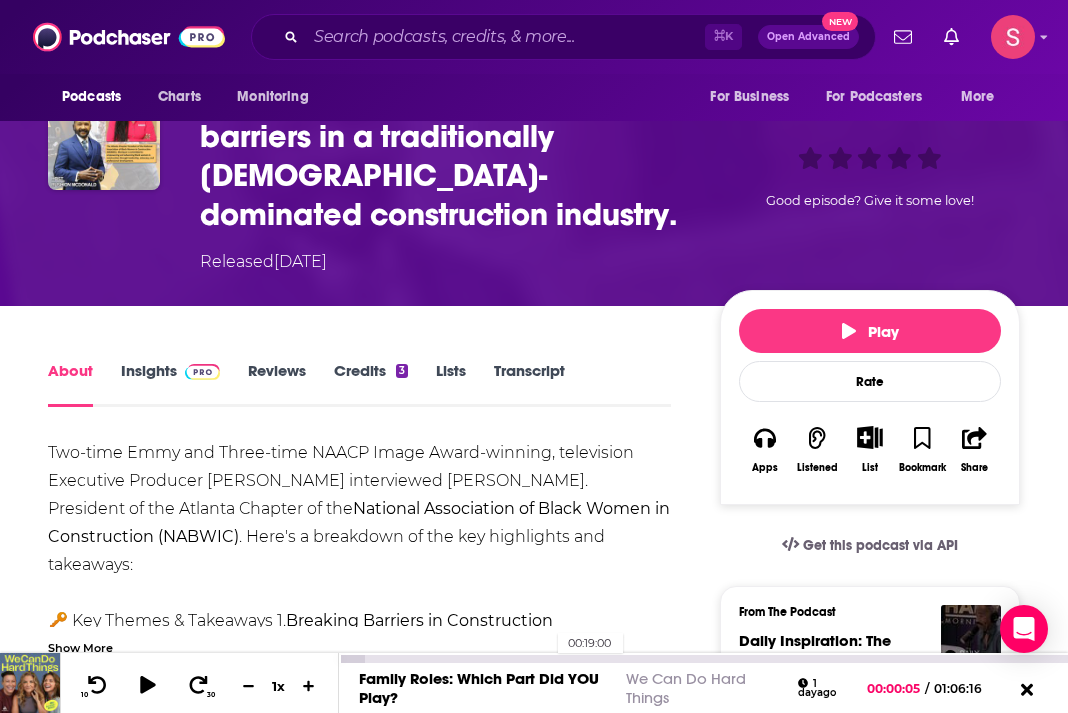 click on "00:19:00" at bounding box center (703, 659) 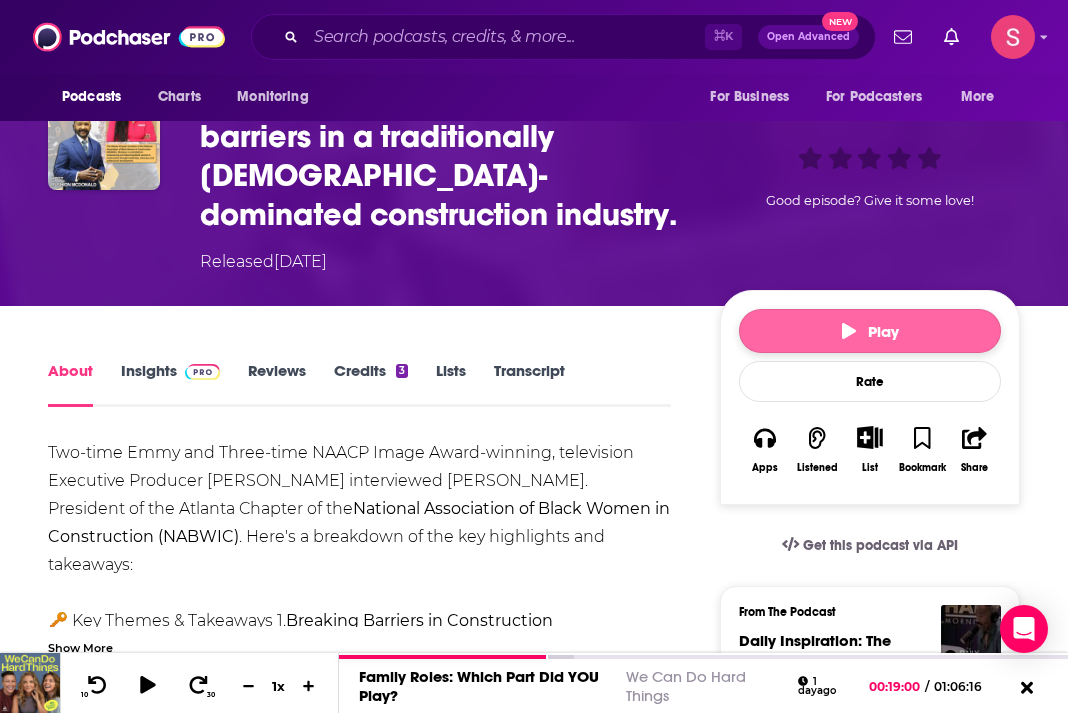 click 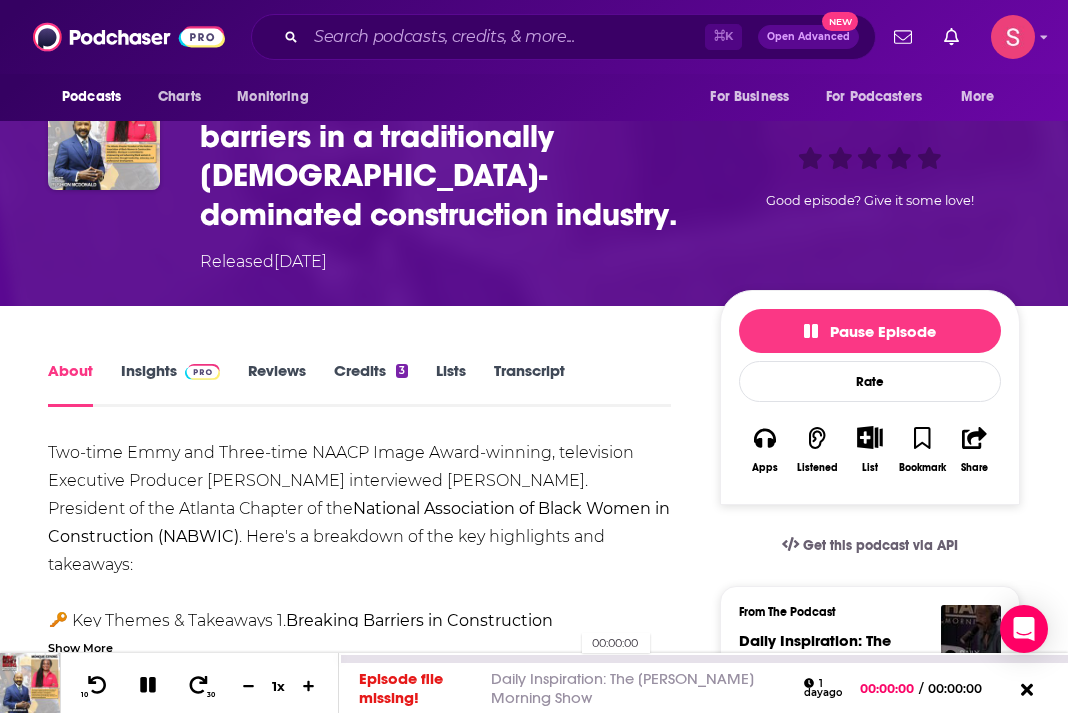 click on "00:00:00" at bounding box center (703, 659) 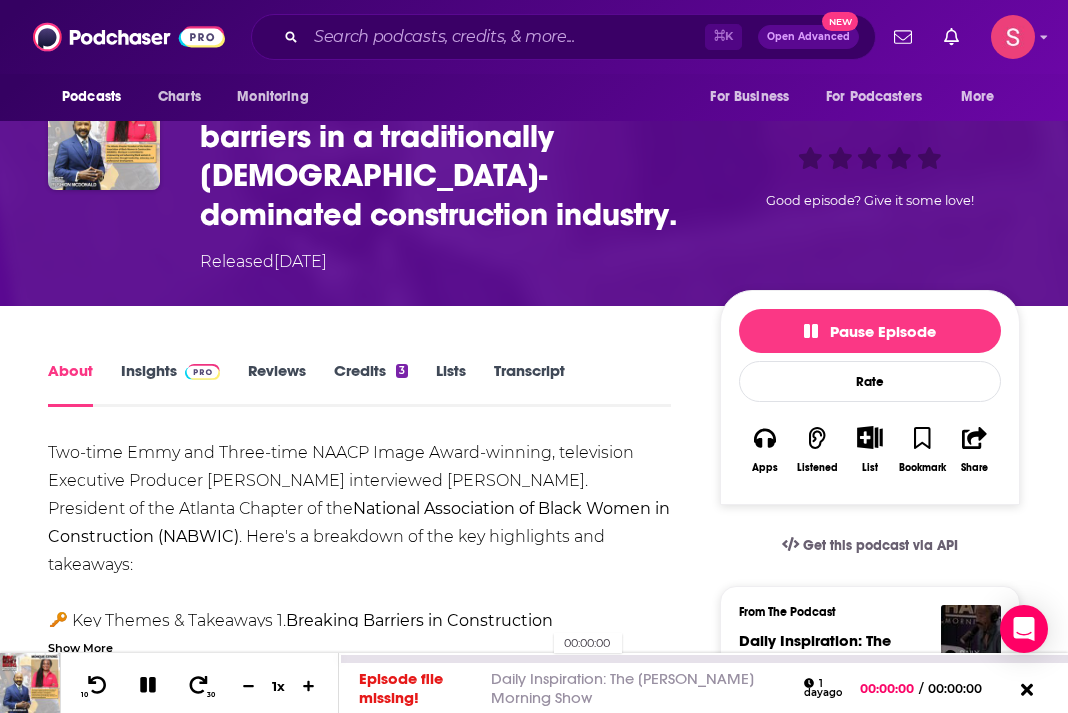 click on "00:00:00" at bounding box center (703, 659) 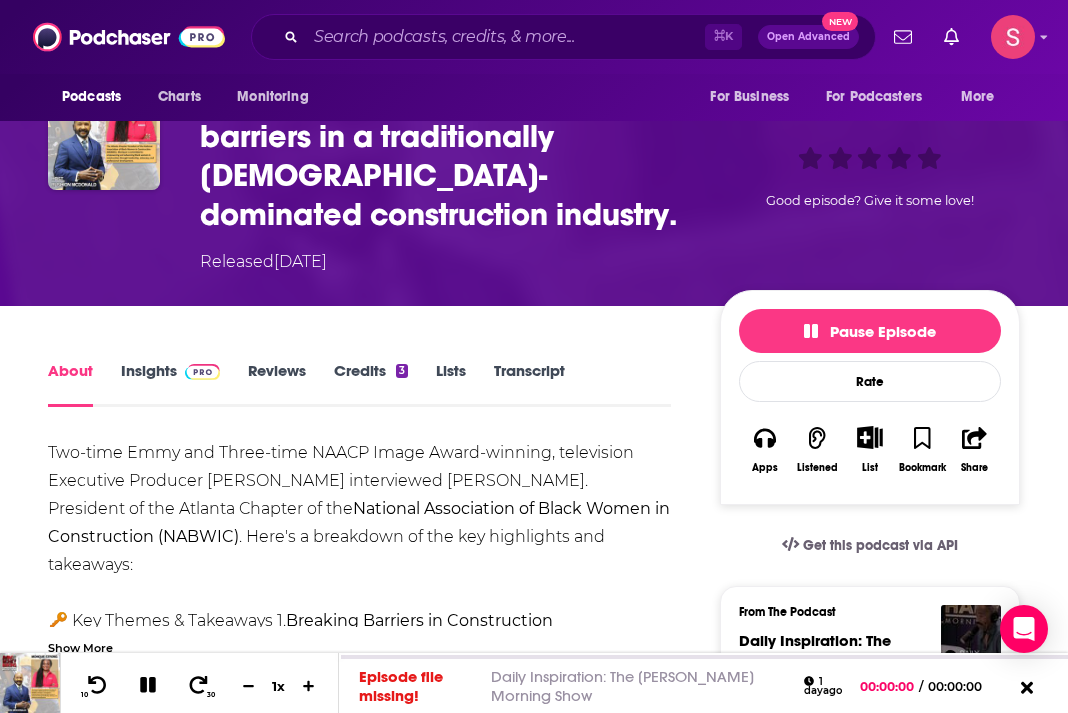 scroll, scrollTop: 0, scrollLeft: 0, axis: both 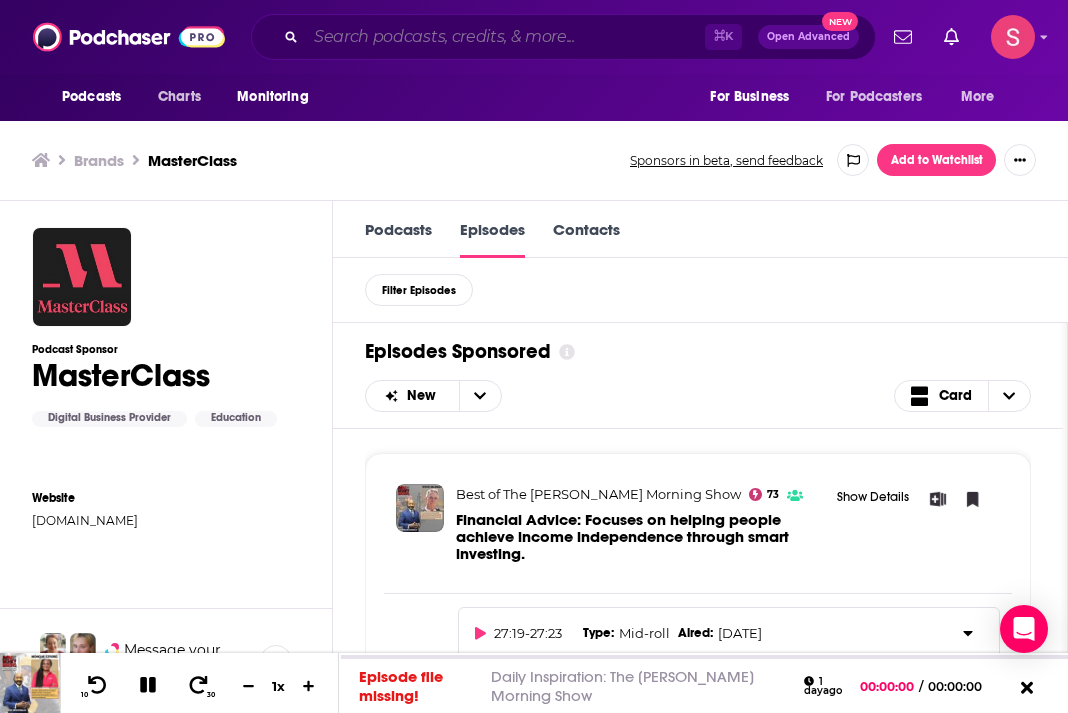 click at bounding box center [505, 37] 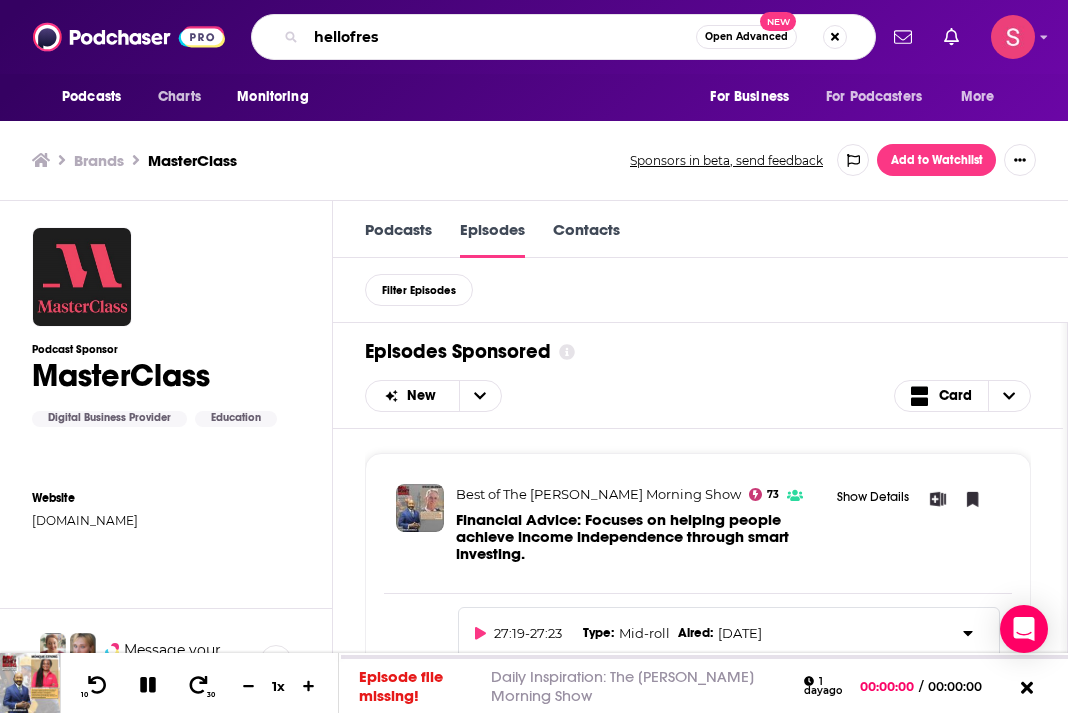 type on "hellofresh" 